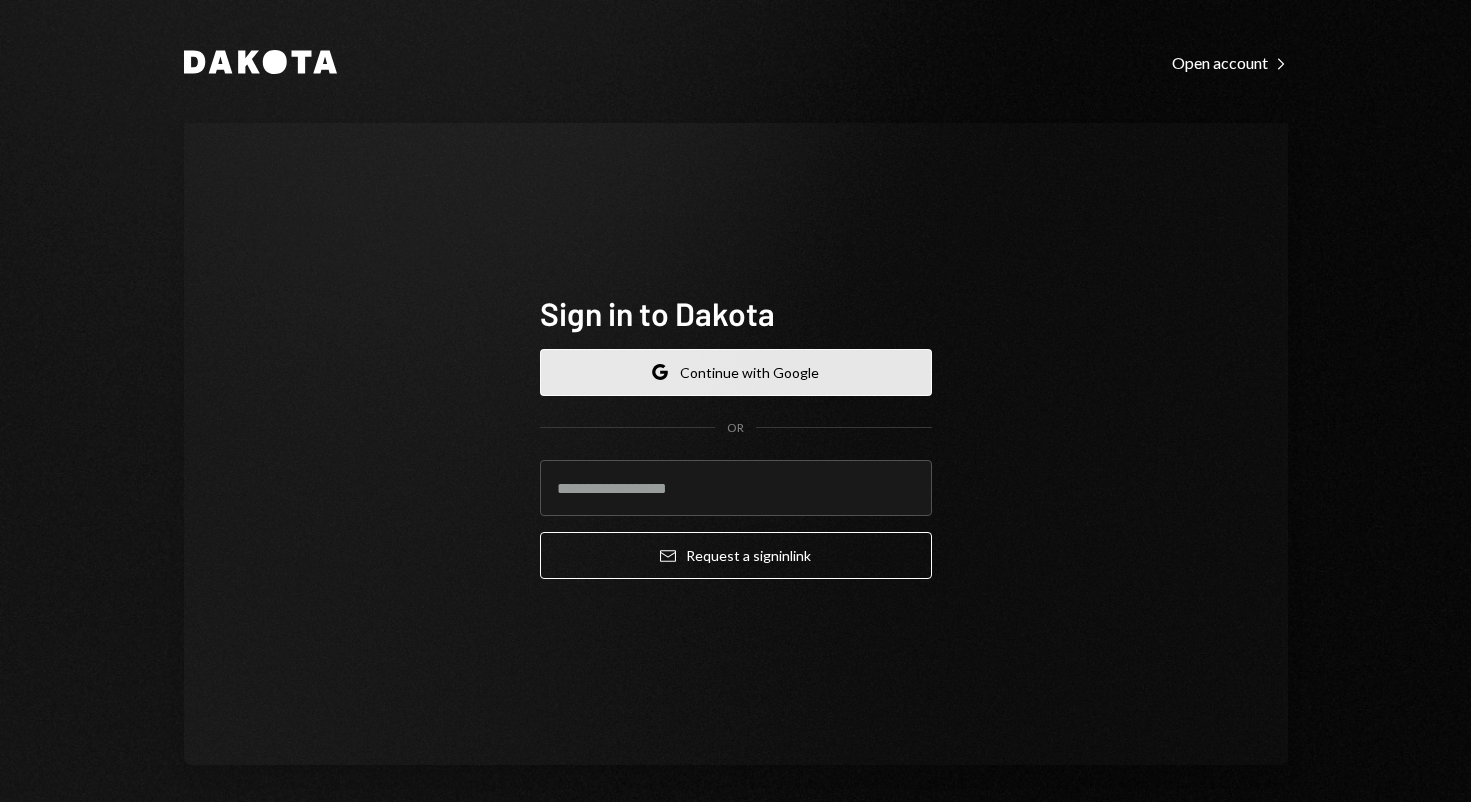 scroll, scrollTop: 0, scrollLeft: 0, axis: both 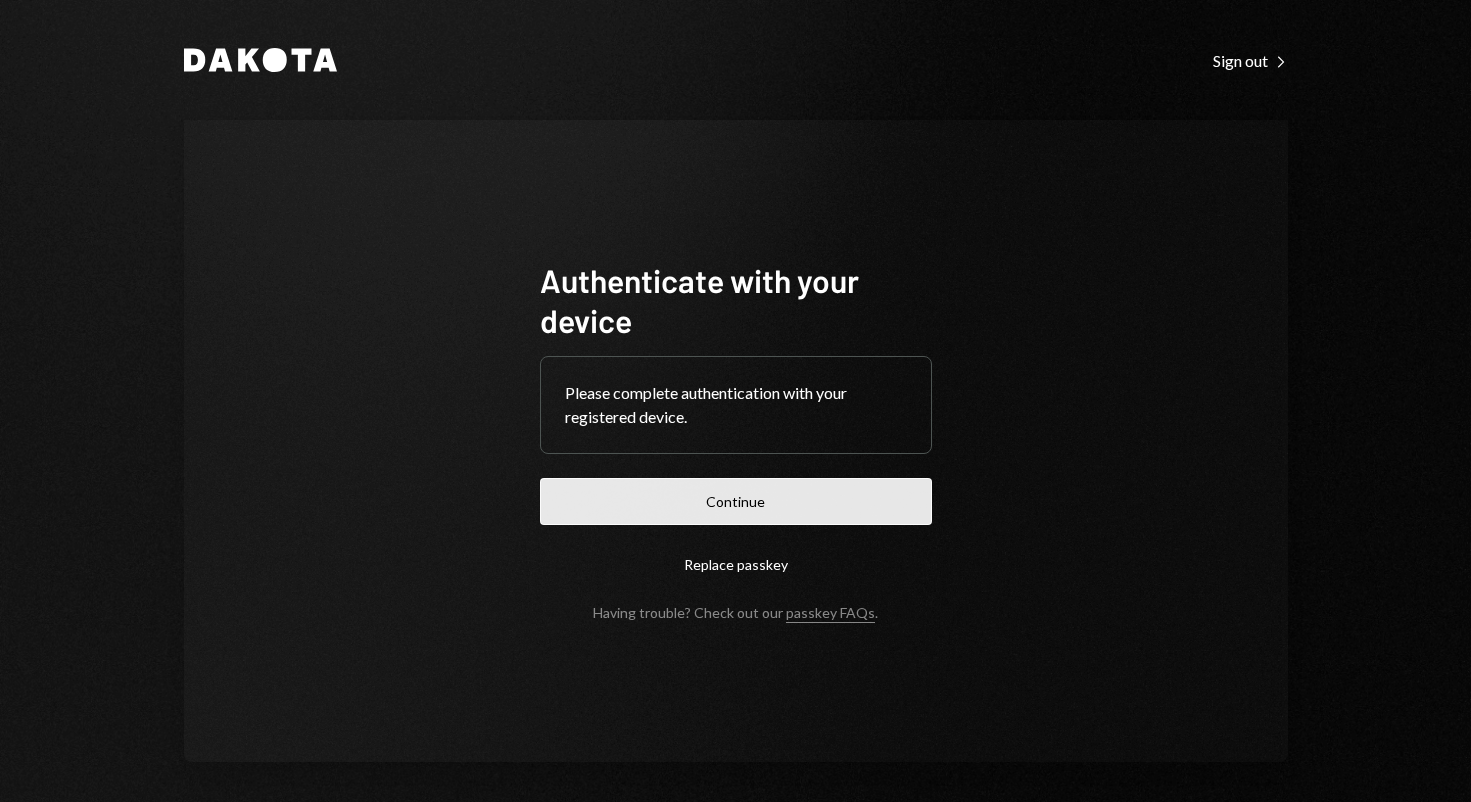 click on "Continue" at bounding box center (736, 501) 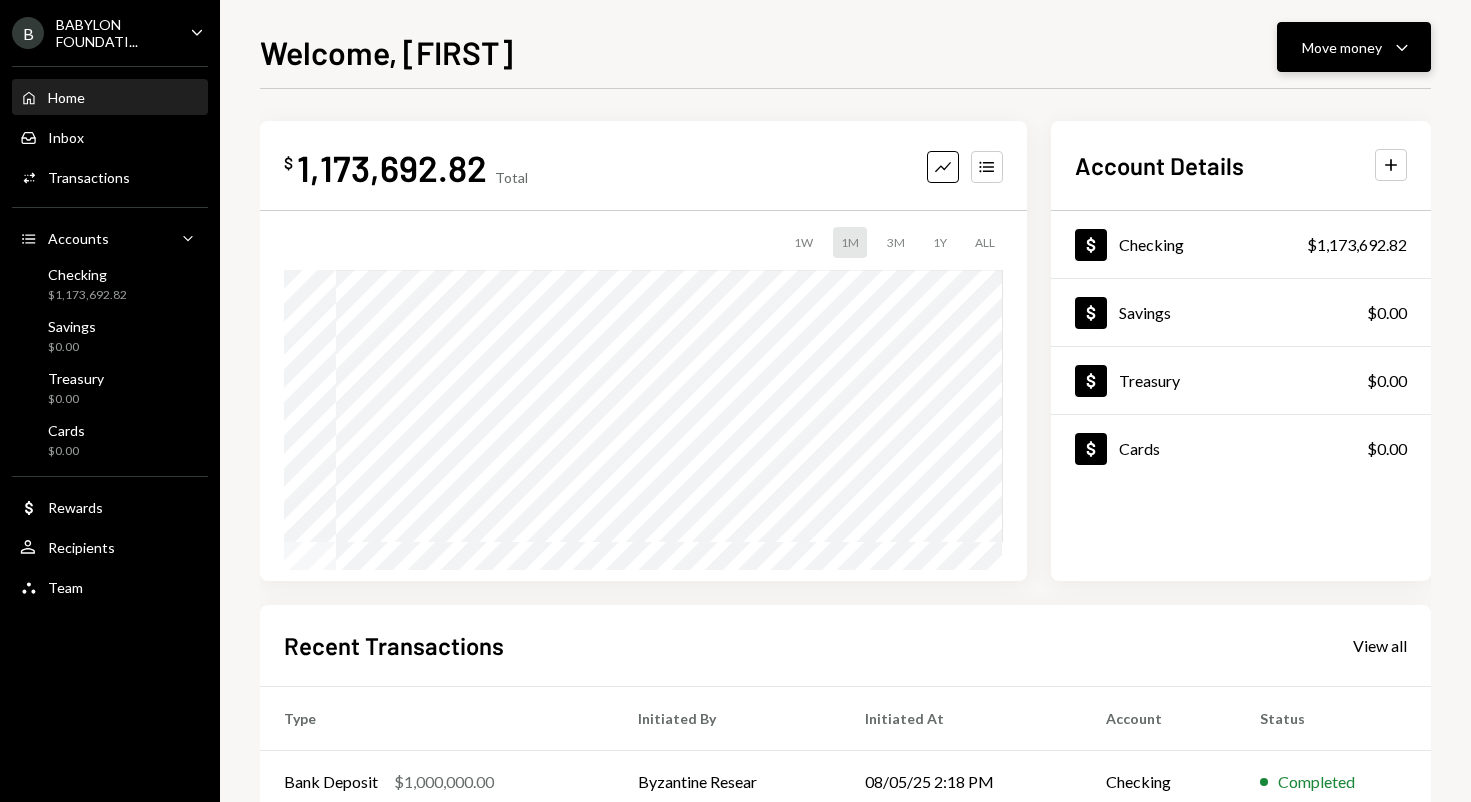 click on "Move money Caret Down" at bounding box center [1354, 47] 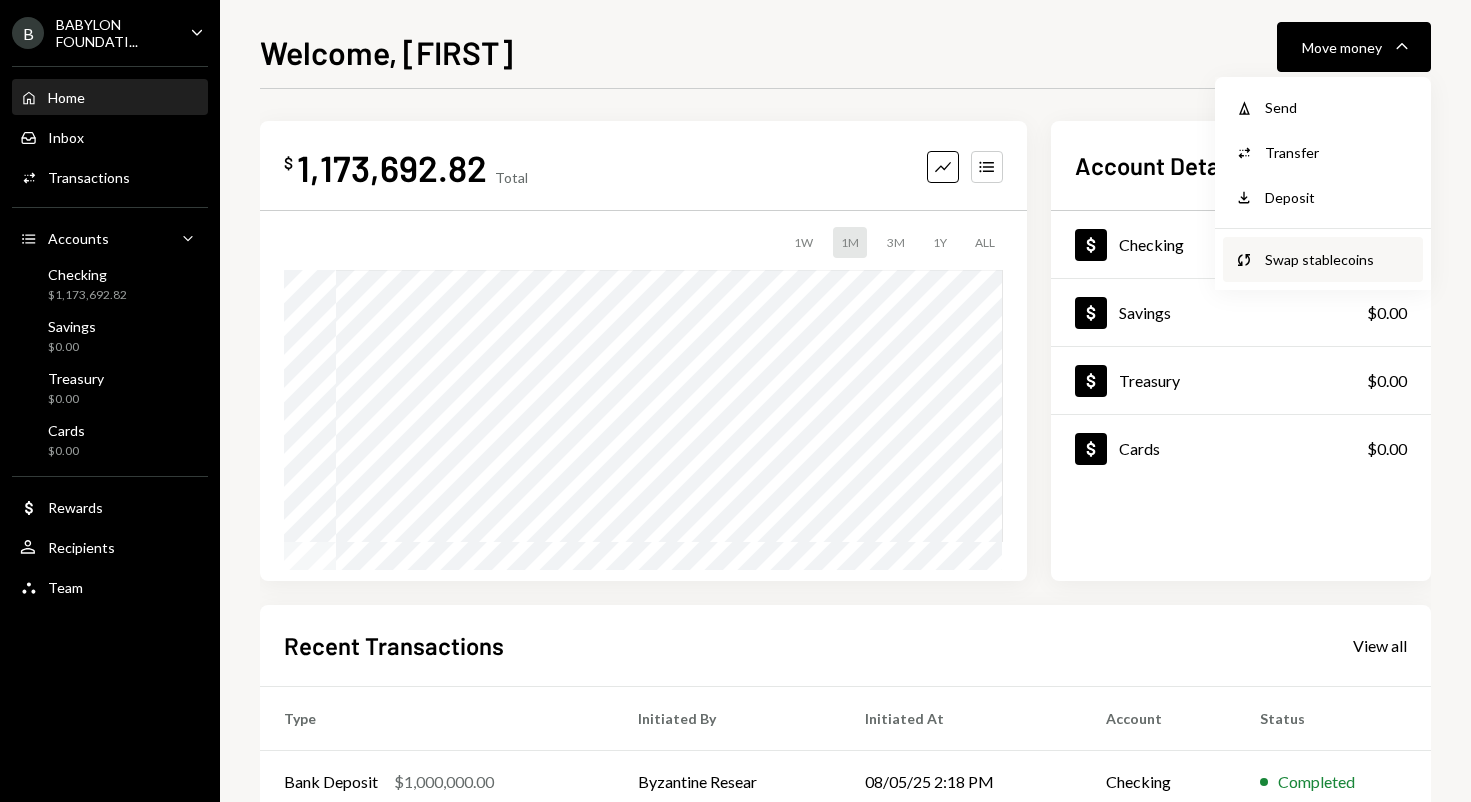 click on "Swap stablecoins" at bounding box center (1338, 259) 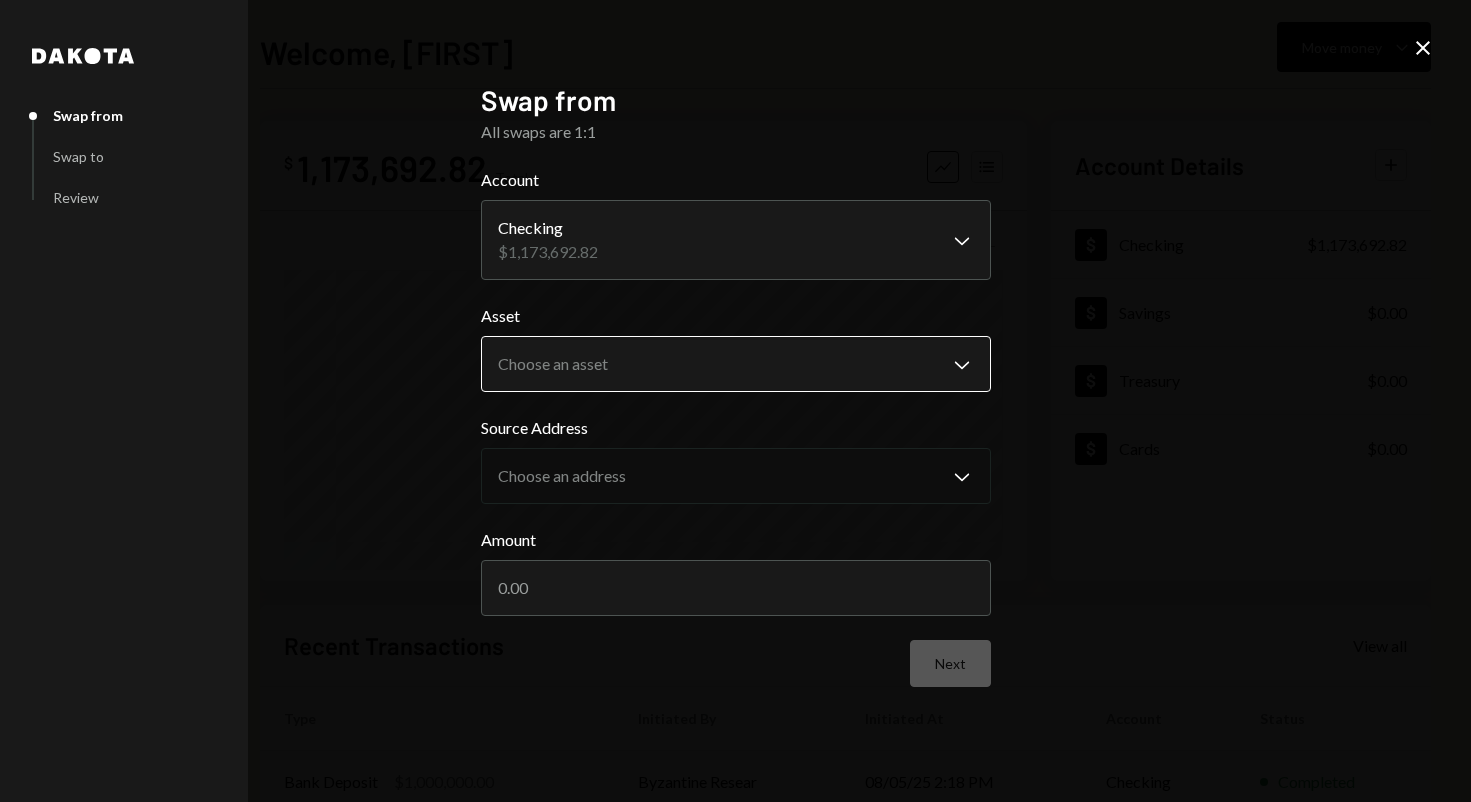 click on "**********" at bounding box center [735, 401] 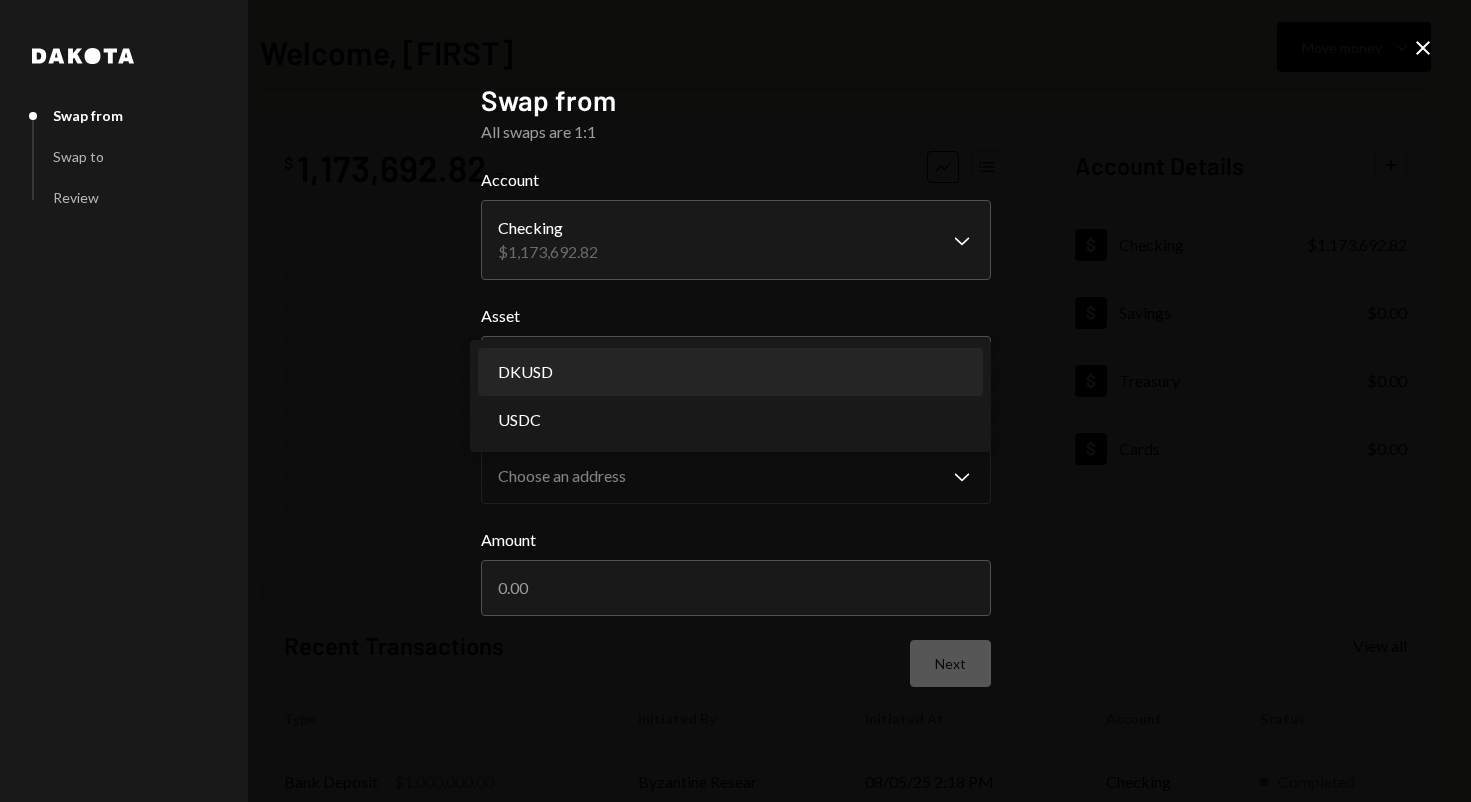 select on "*****" 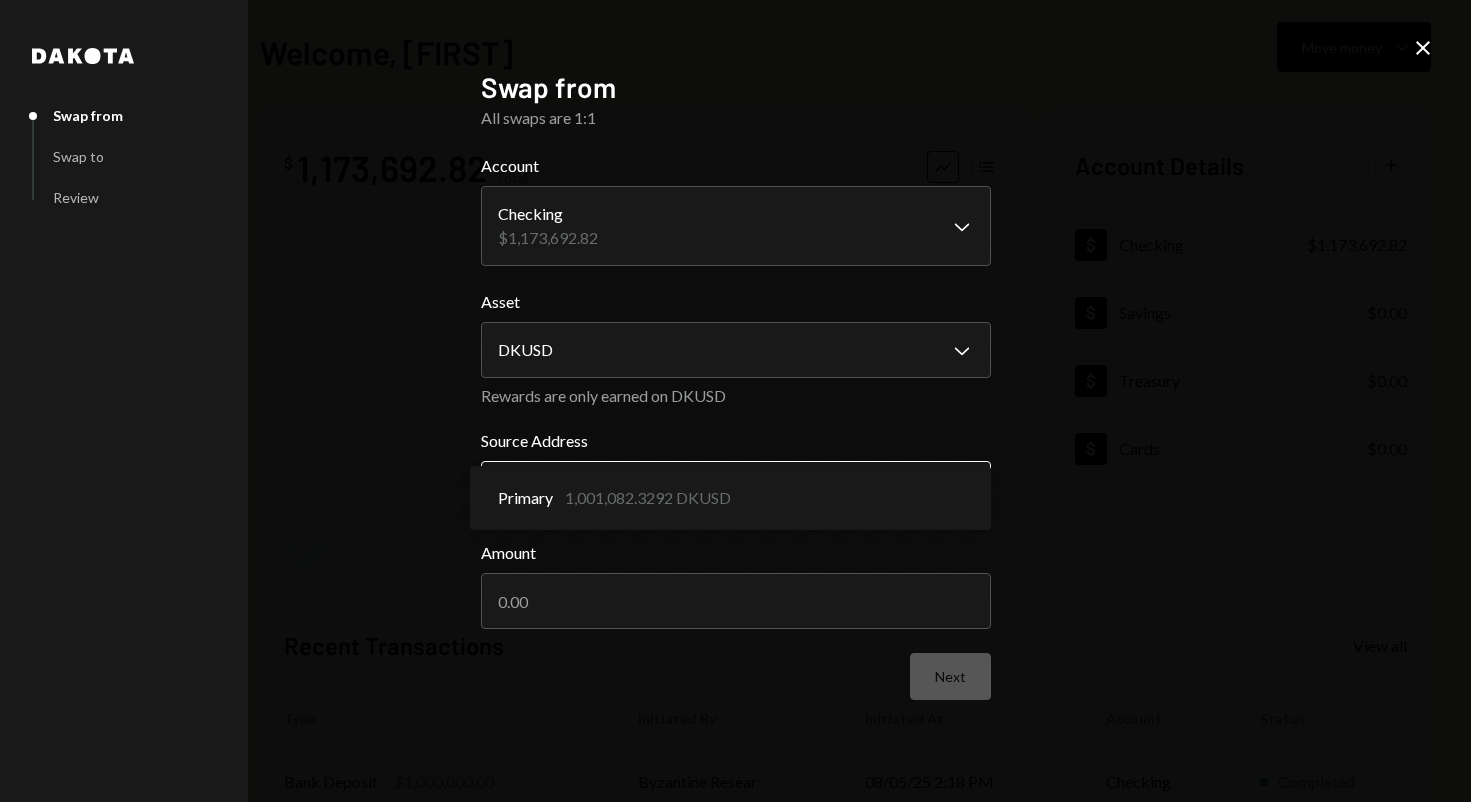 click on "**********" at bounding box center [735, 401] 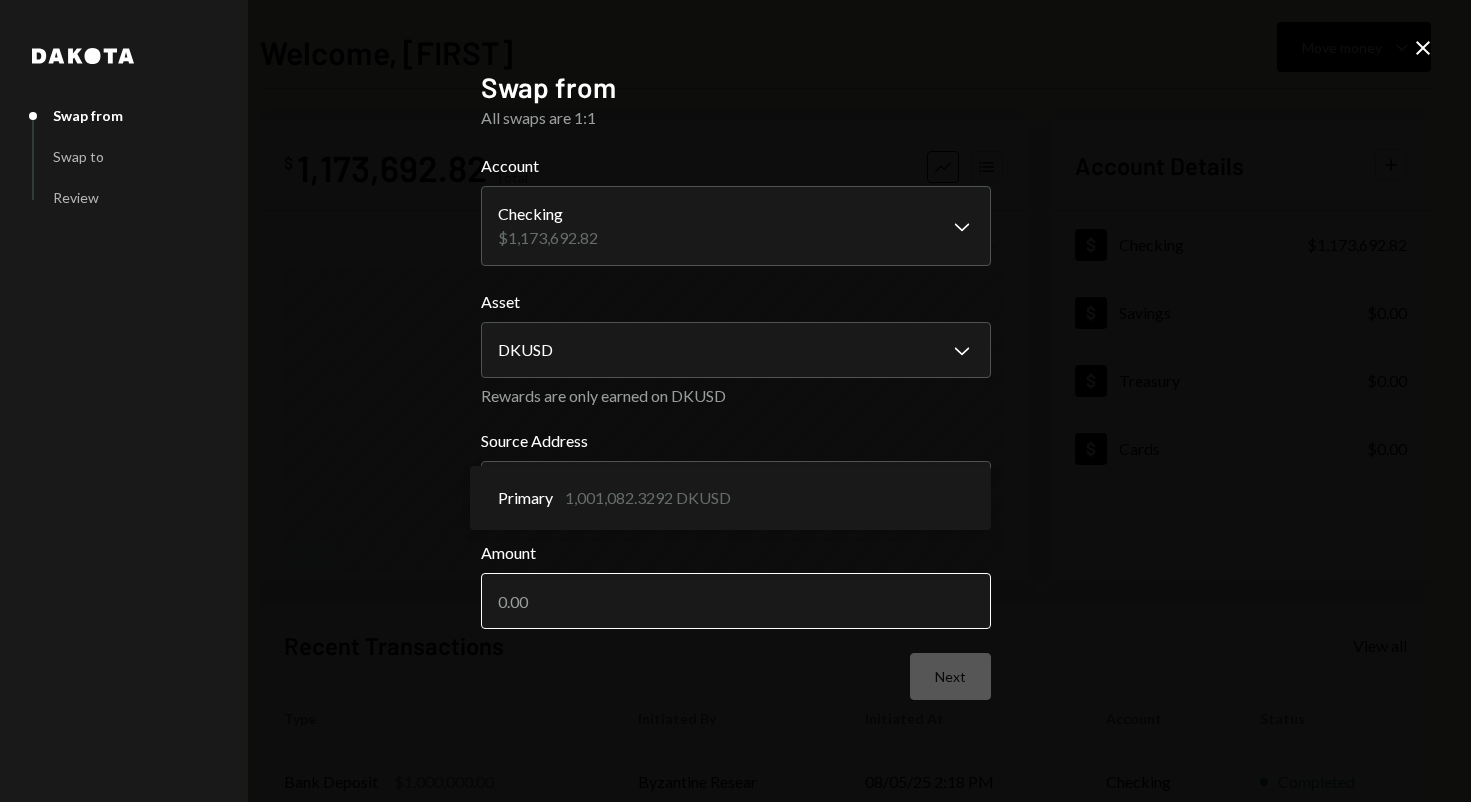 click on "Amount" at bounding box center [736, 601] 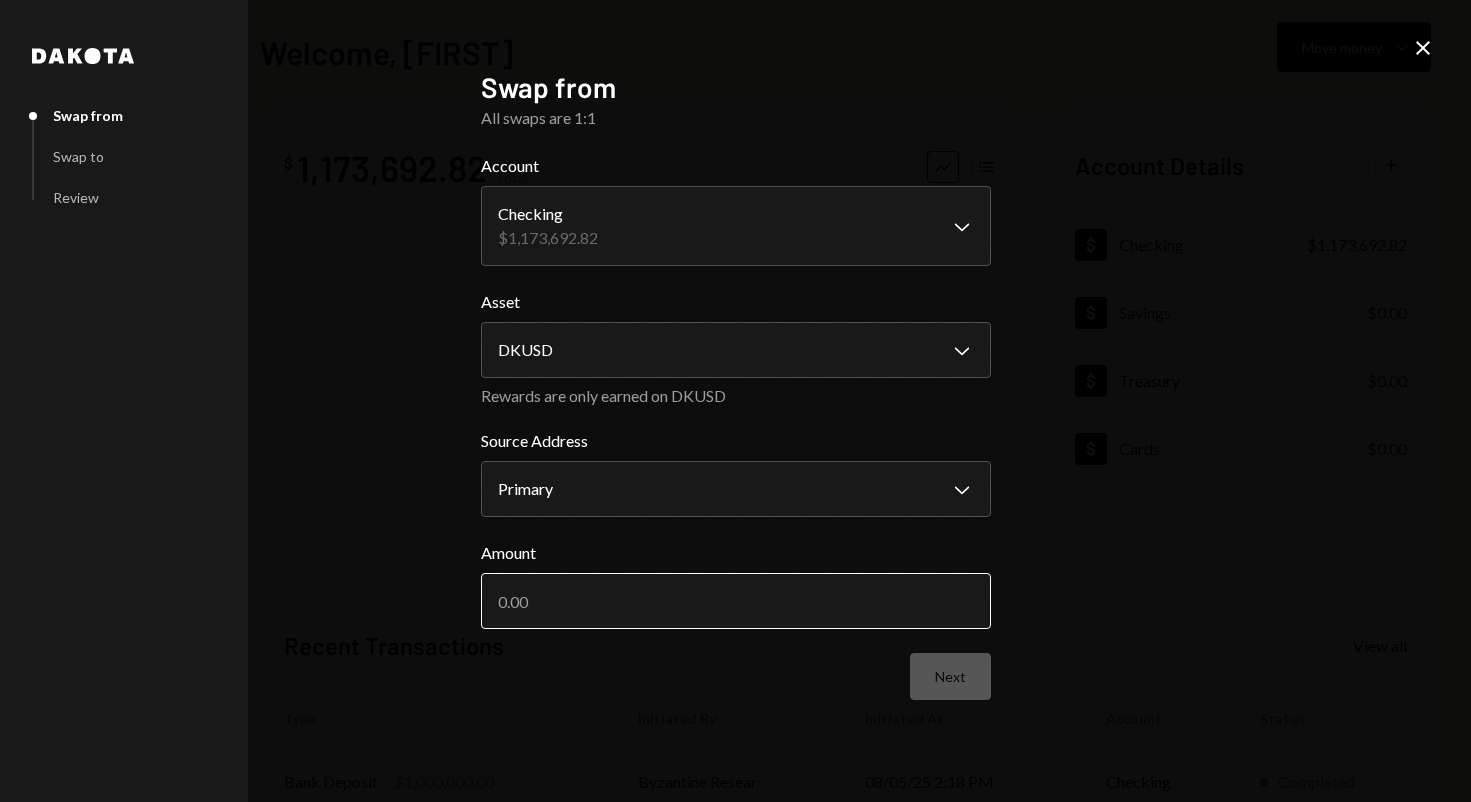 click on "Amount" at bounding box center (736, 601) 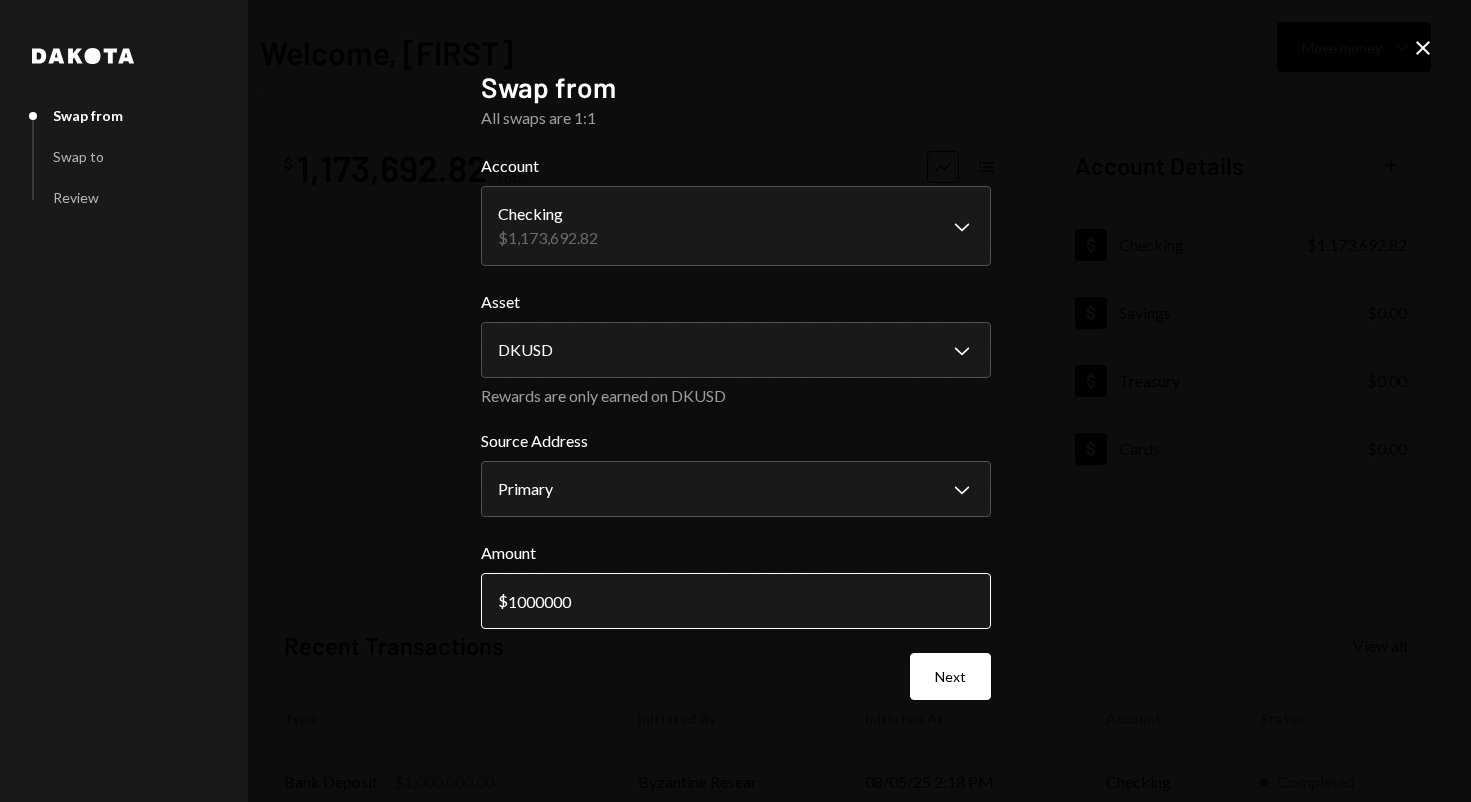 click on "1000000" at bounding box center (736, 601) 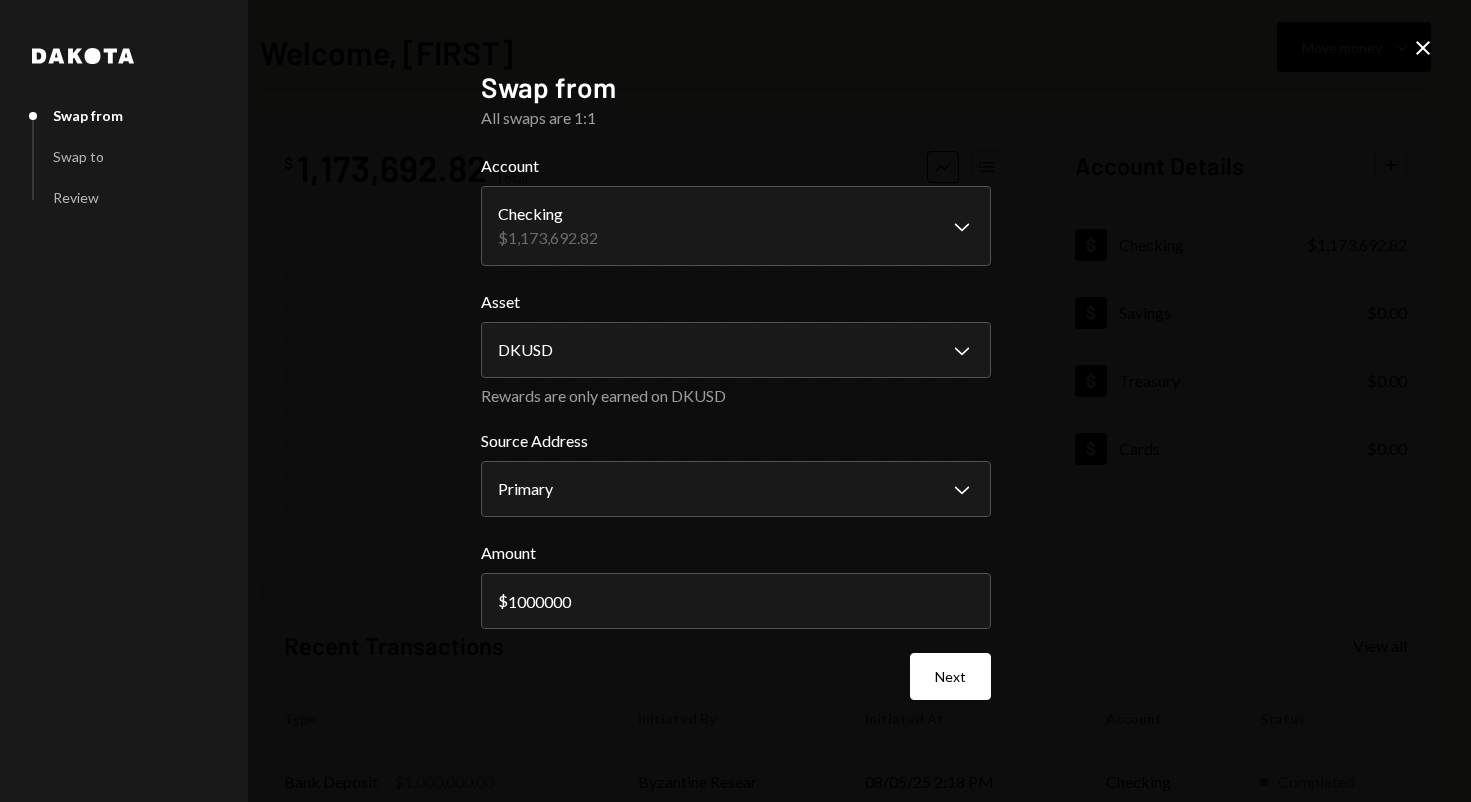 type on "1000000" 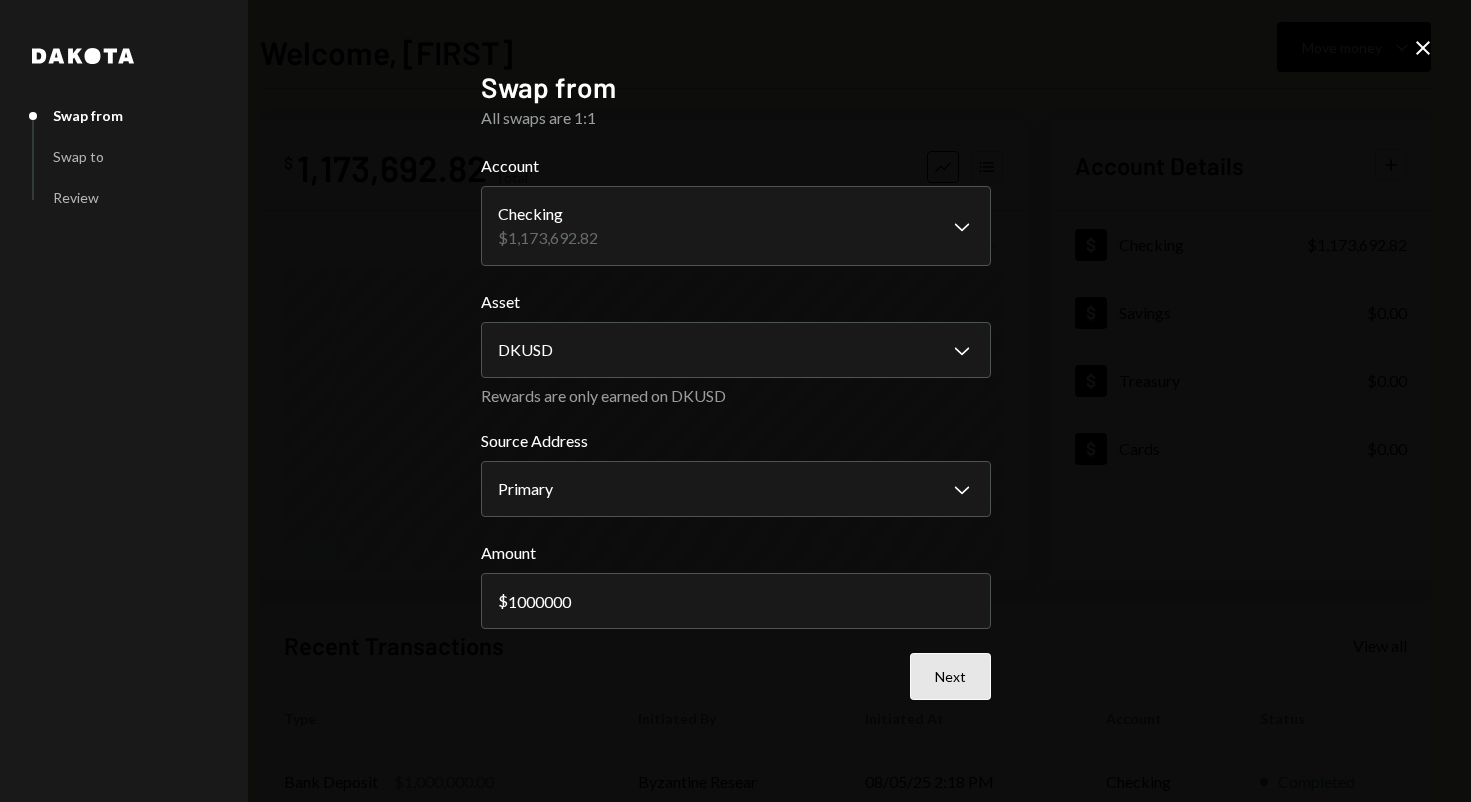 click on "Next" at bounding box center [950, 676] 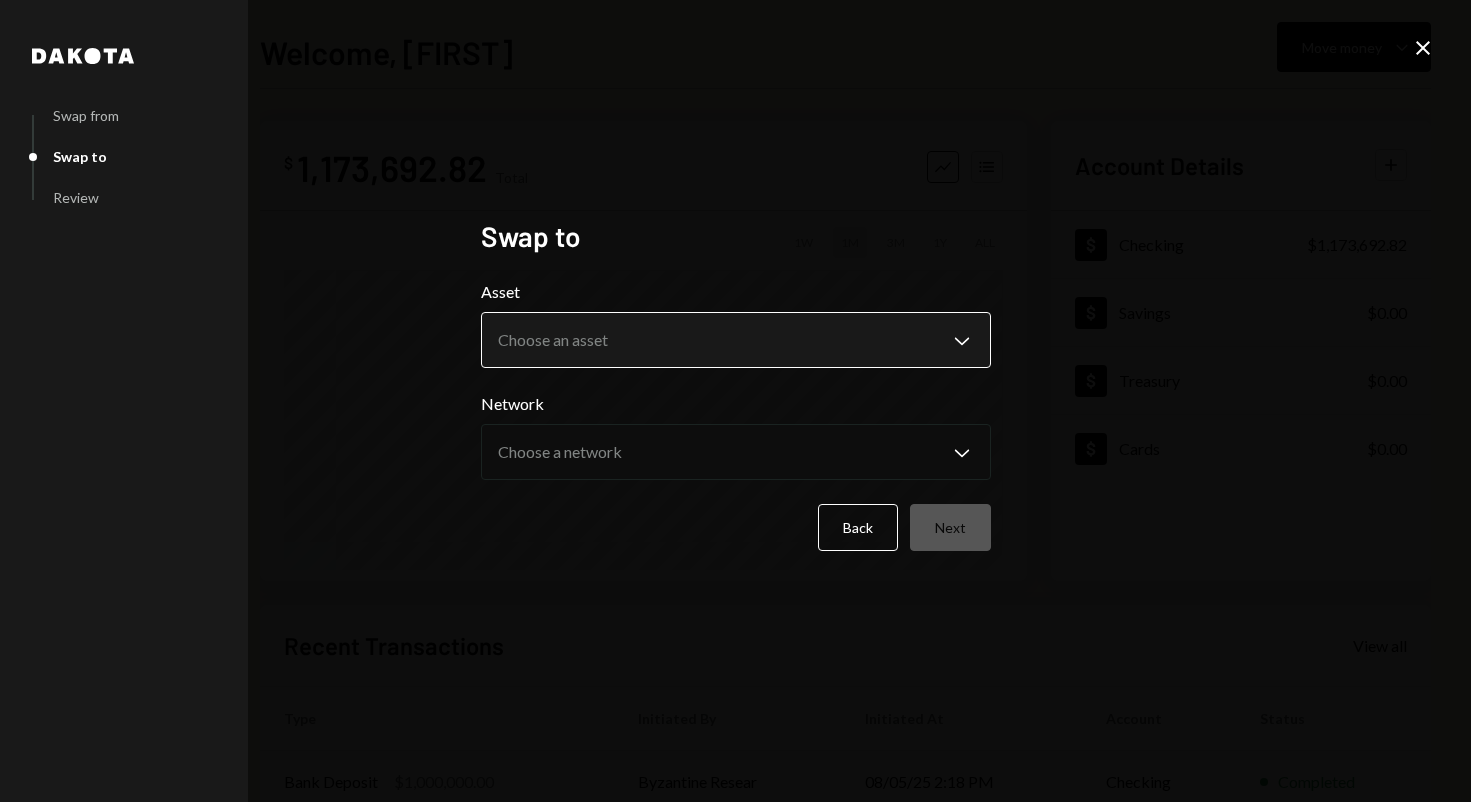 click on "**********" at bounding box center [735, 401] 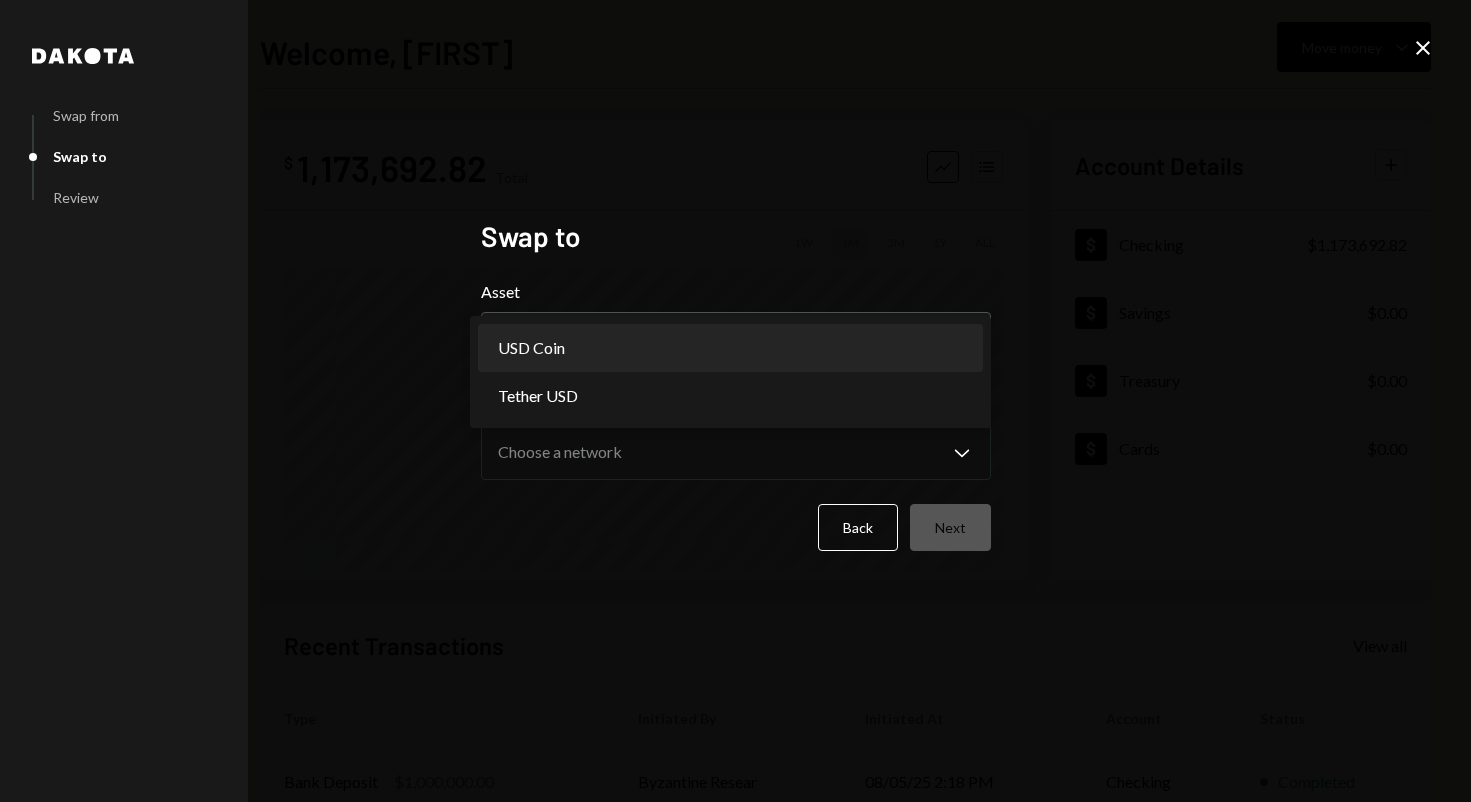 select on "****" 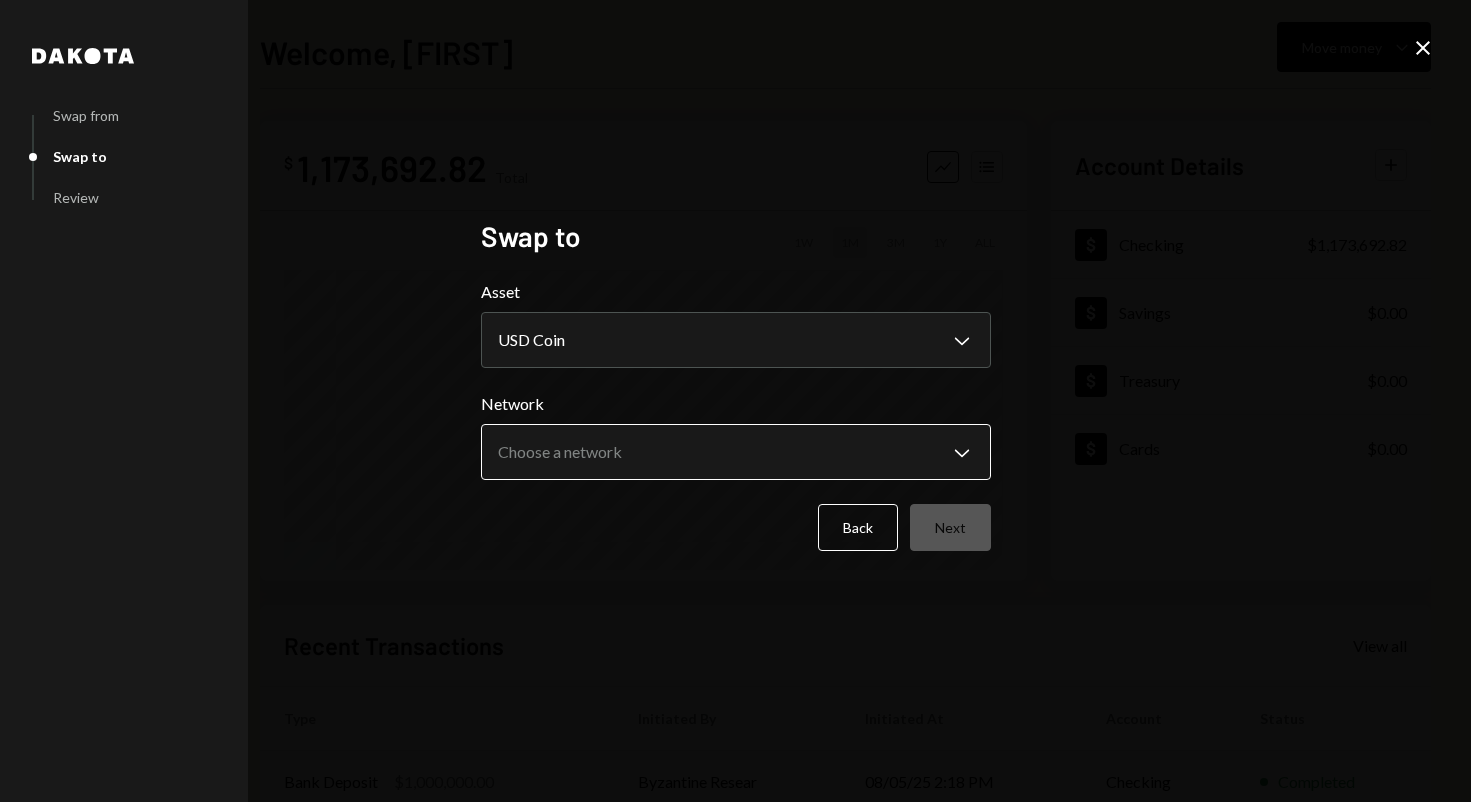 click on "**********" at bounding box center [735, 401] 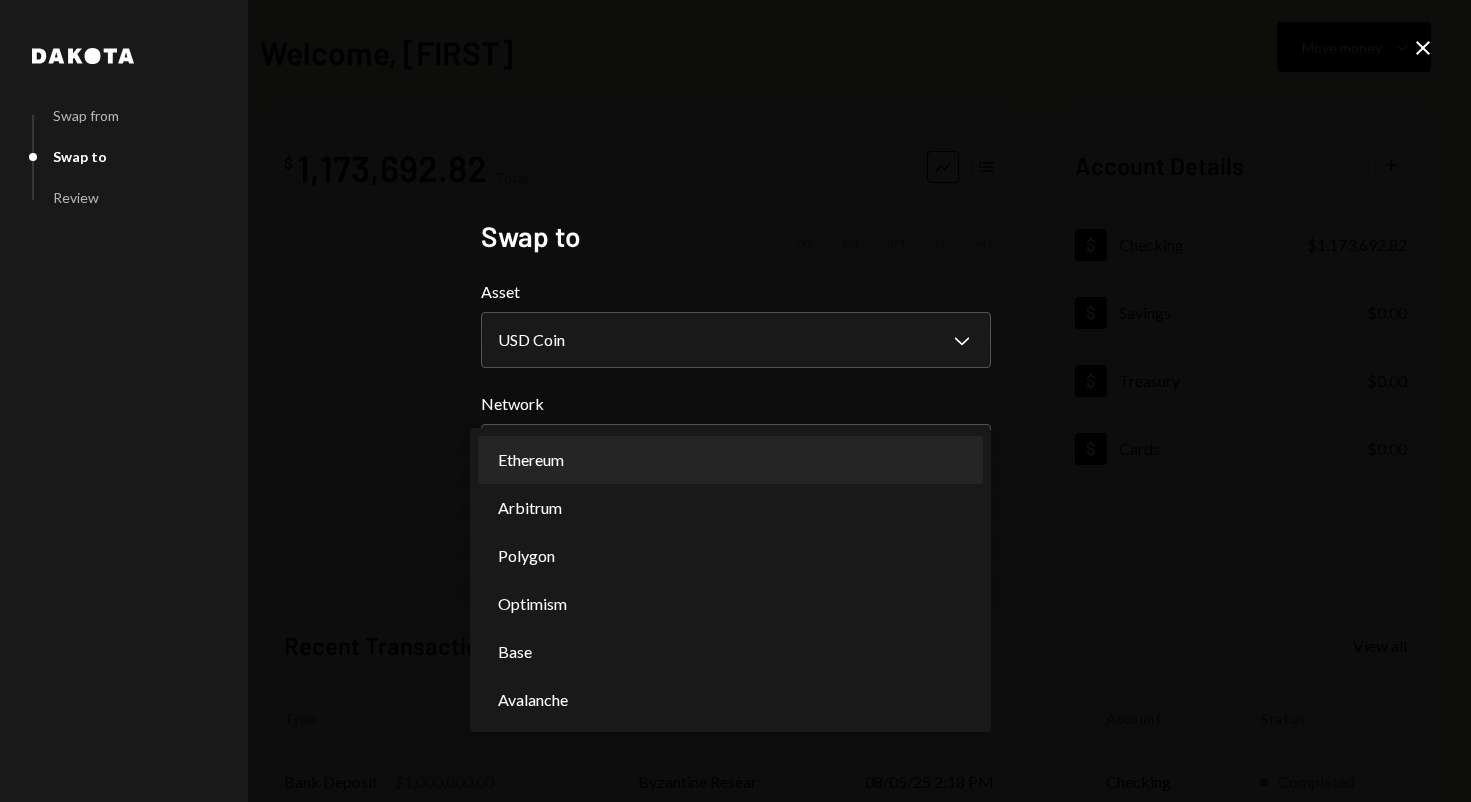 select on "**********" 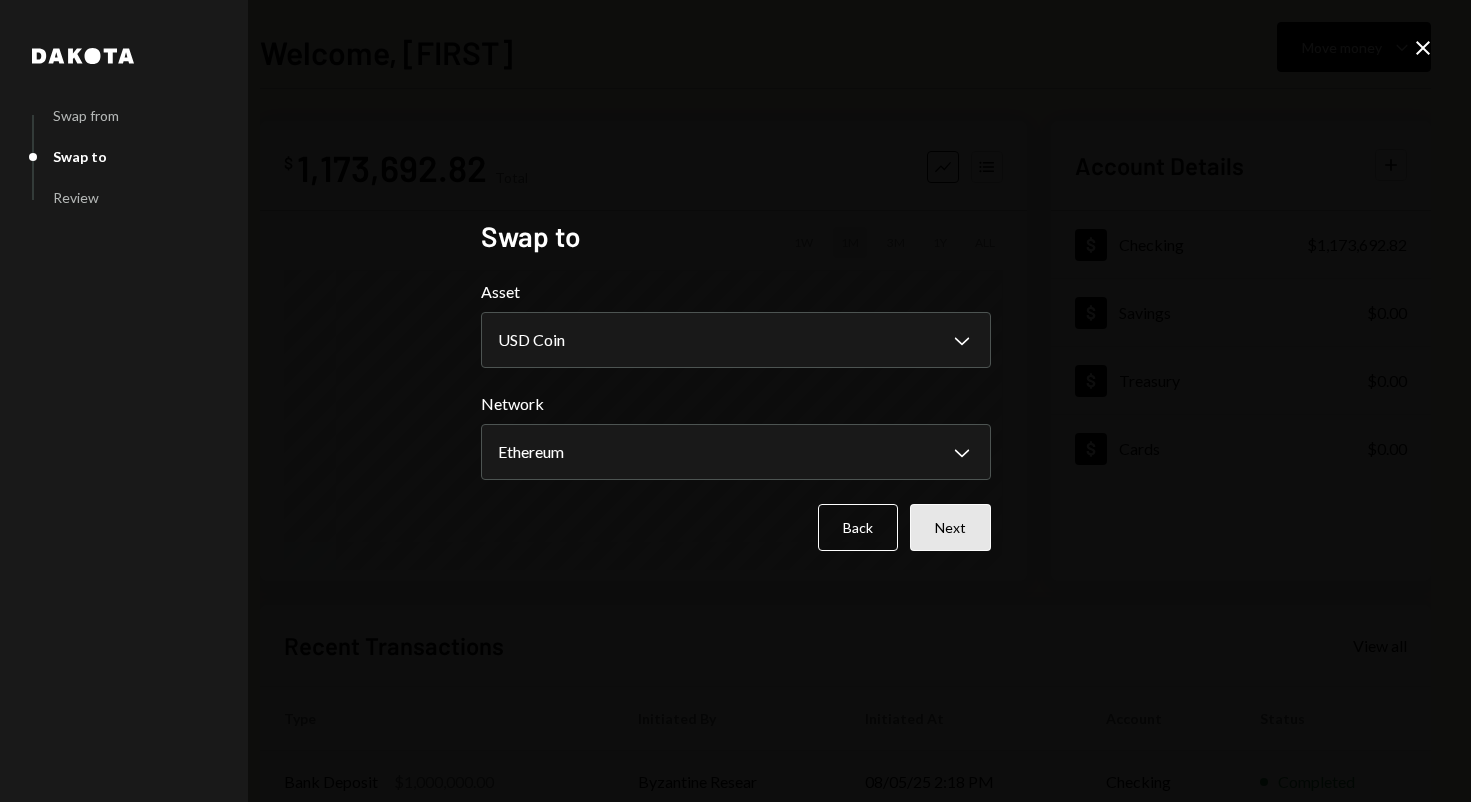 click on "Next" at bounding box center (950, 527) 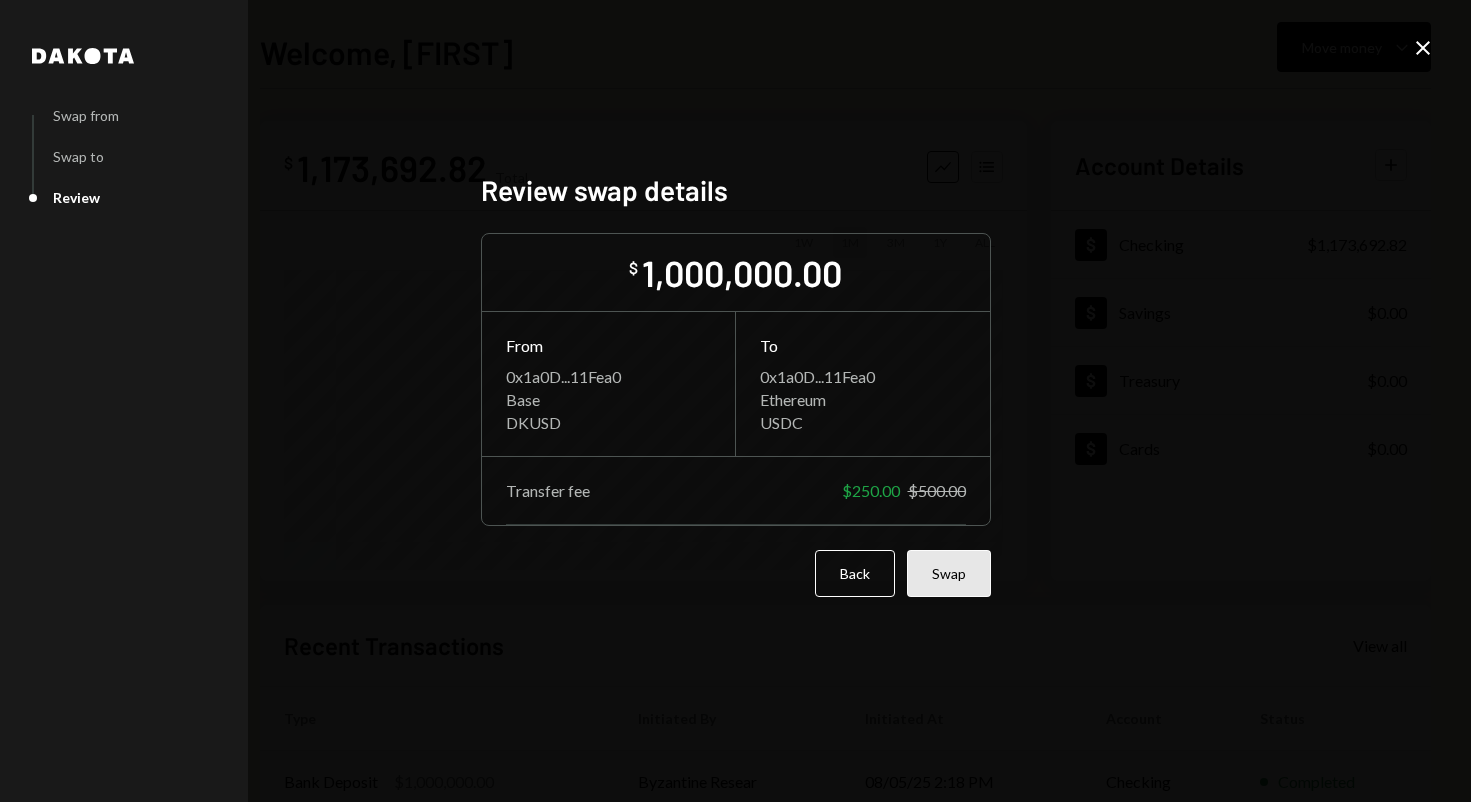 click on "Swap" at bounding box center (949, 573) 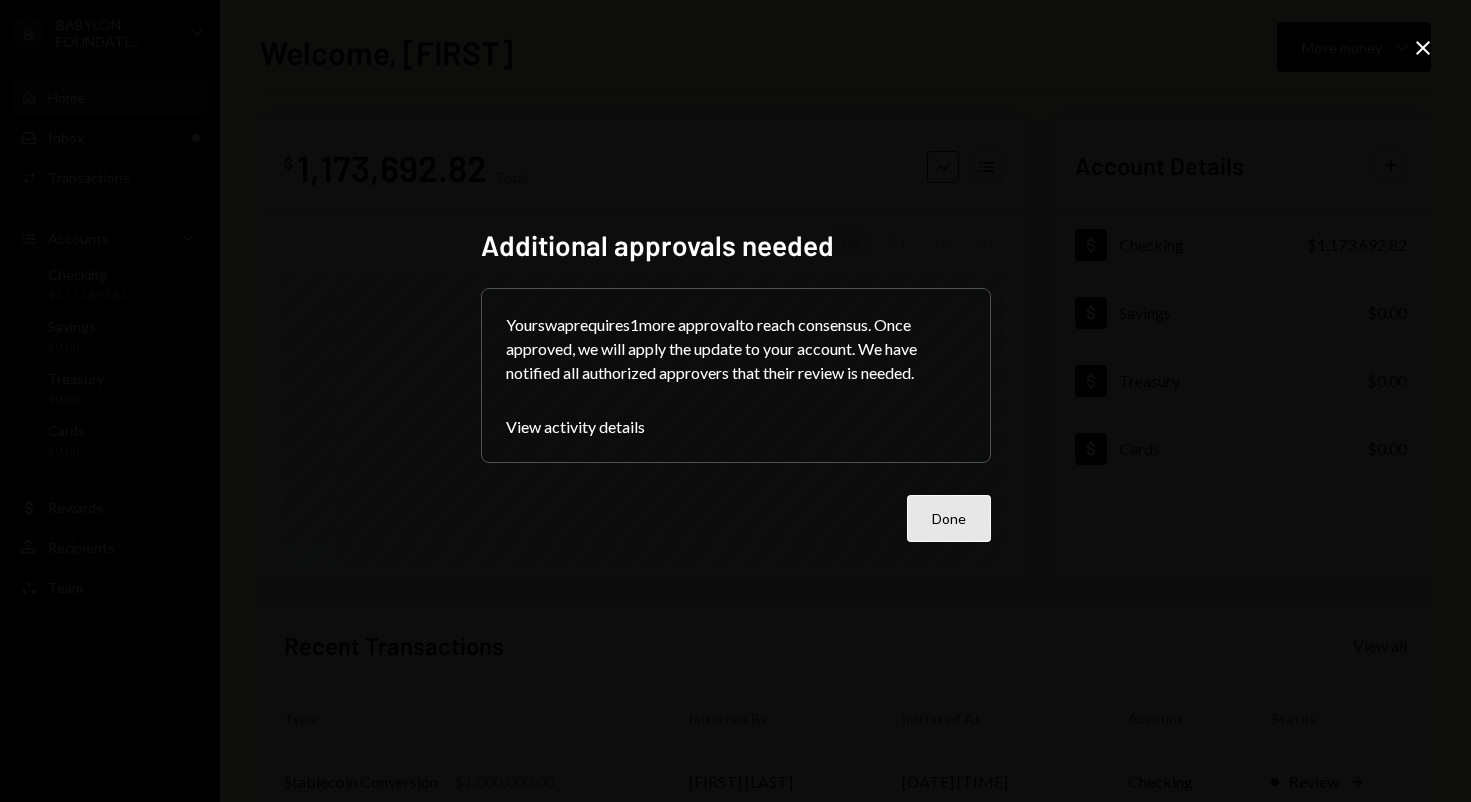 click on "Done" at bounding box center [949, 518] 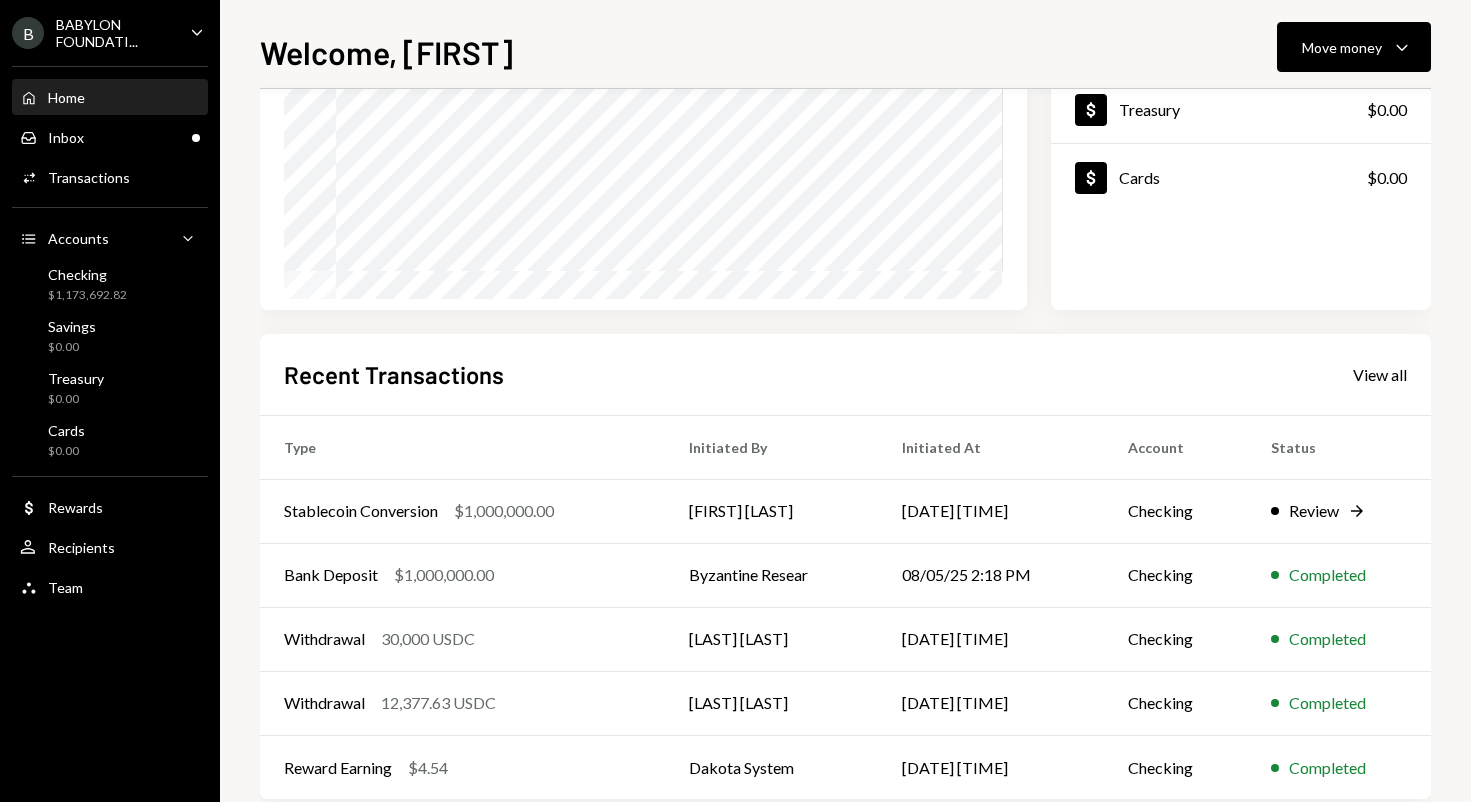 scroll, scrollTop: 308, scrollLeft: 0, axis: vertical 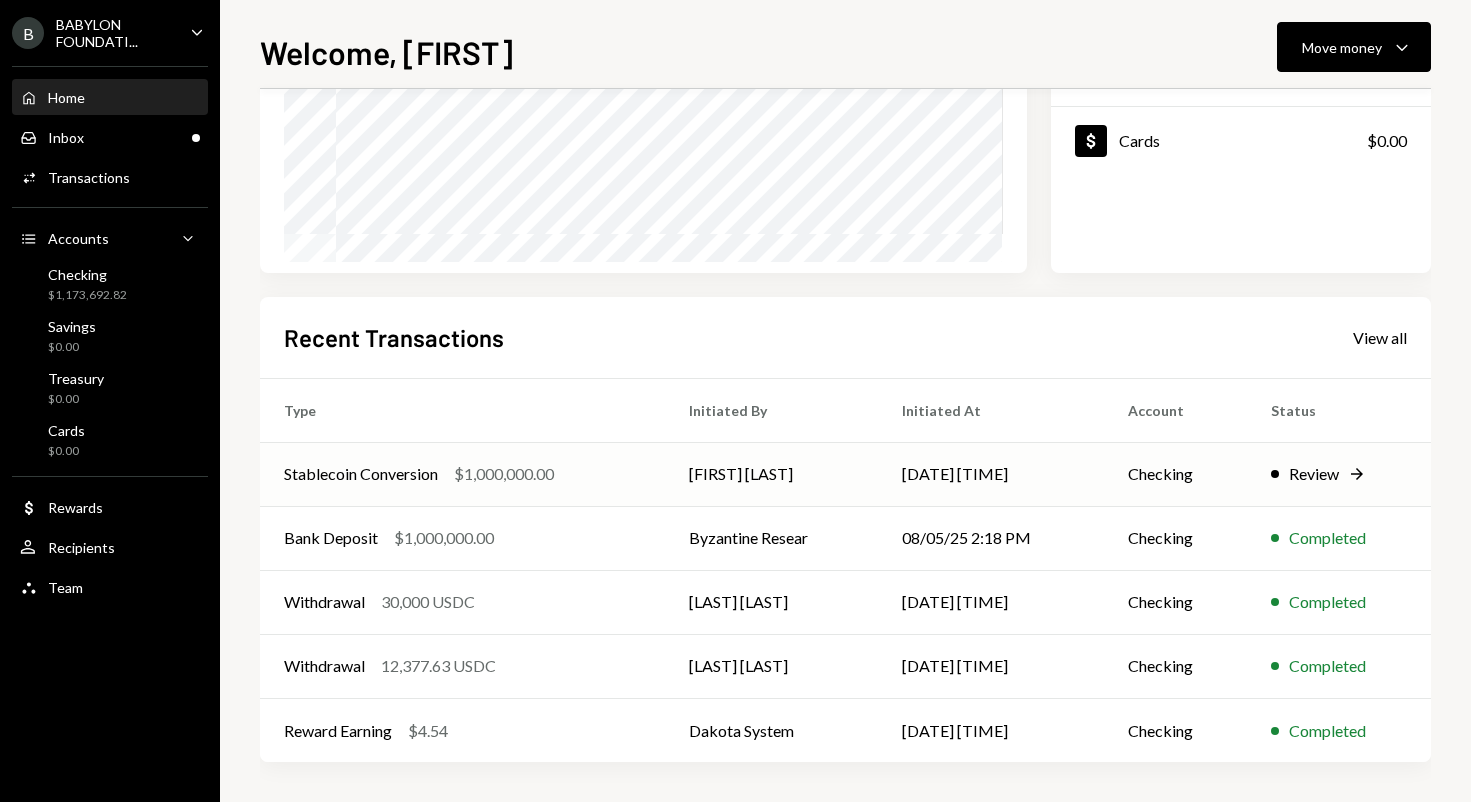 click on "[DATE] [TIME]" at bounding box center [991, 474] 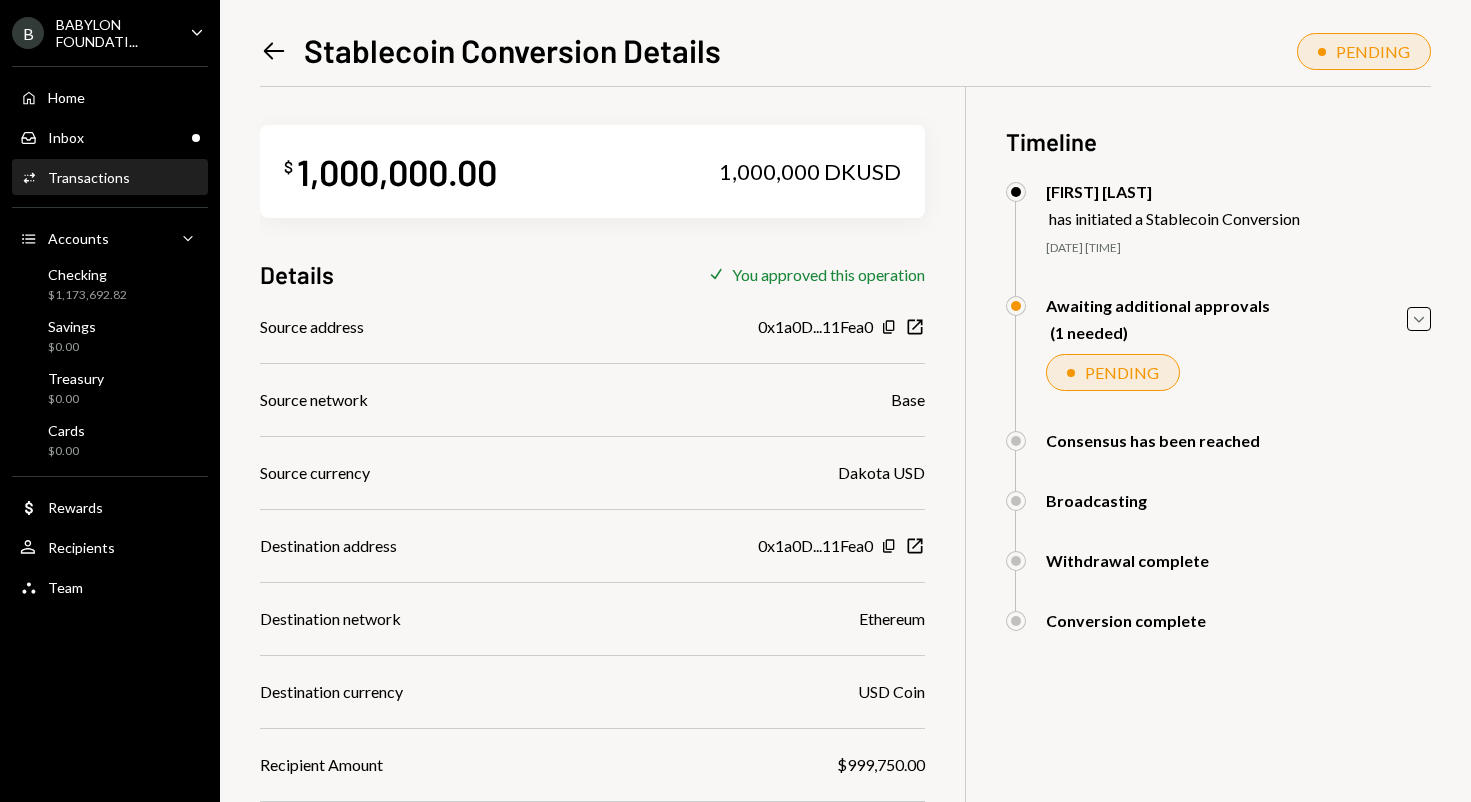 scroll, scrollTop: 0, scrollLeft: 0, axis: both 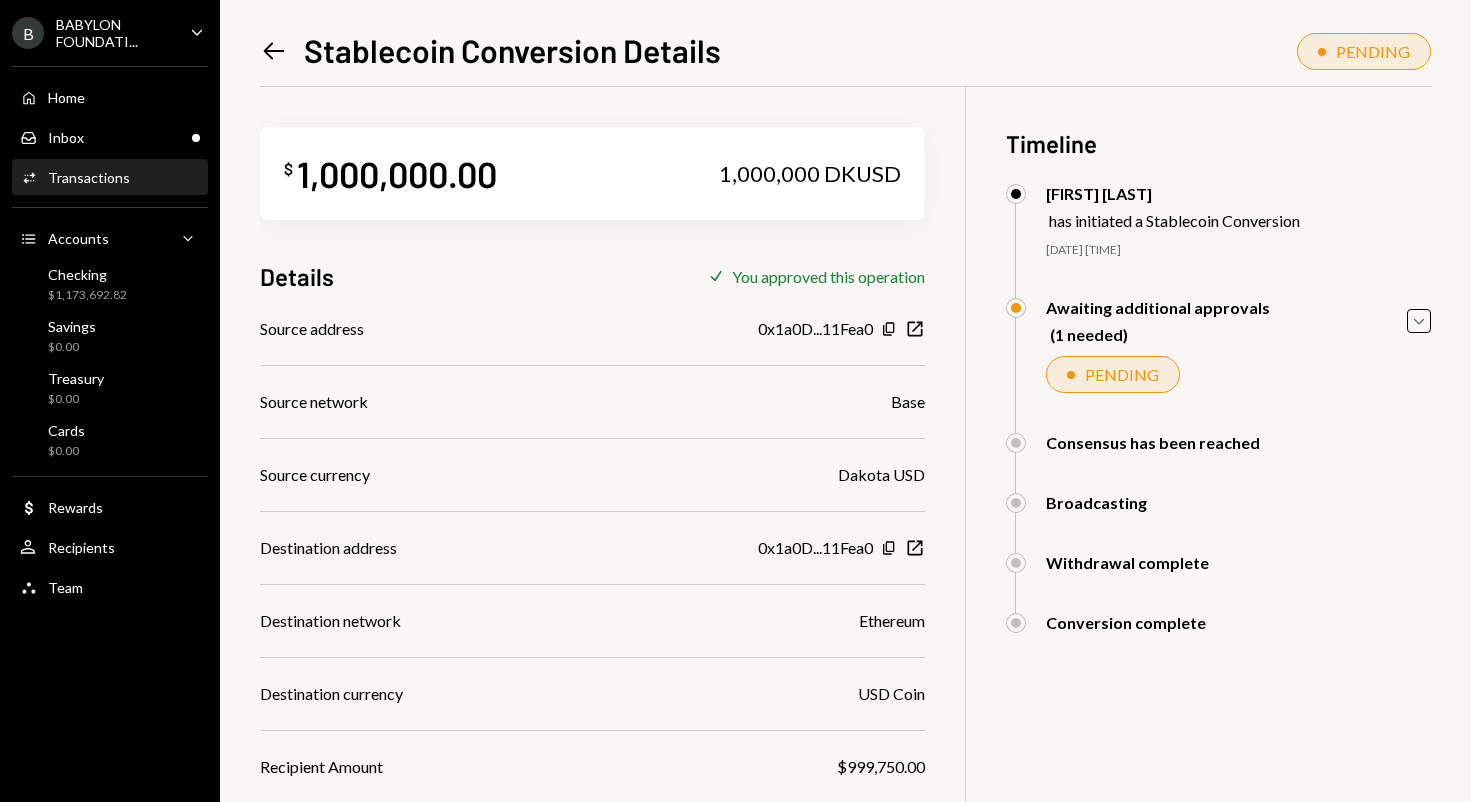click 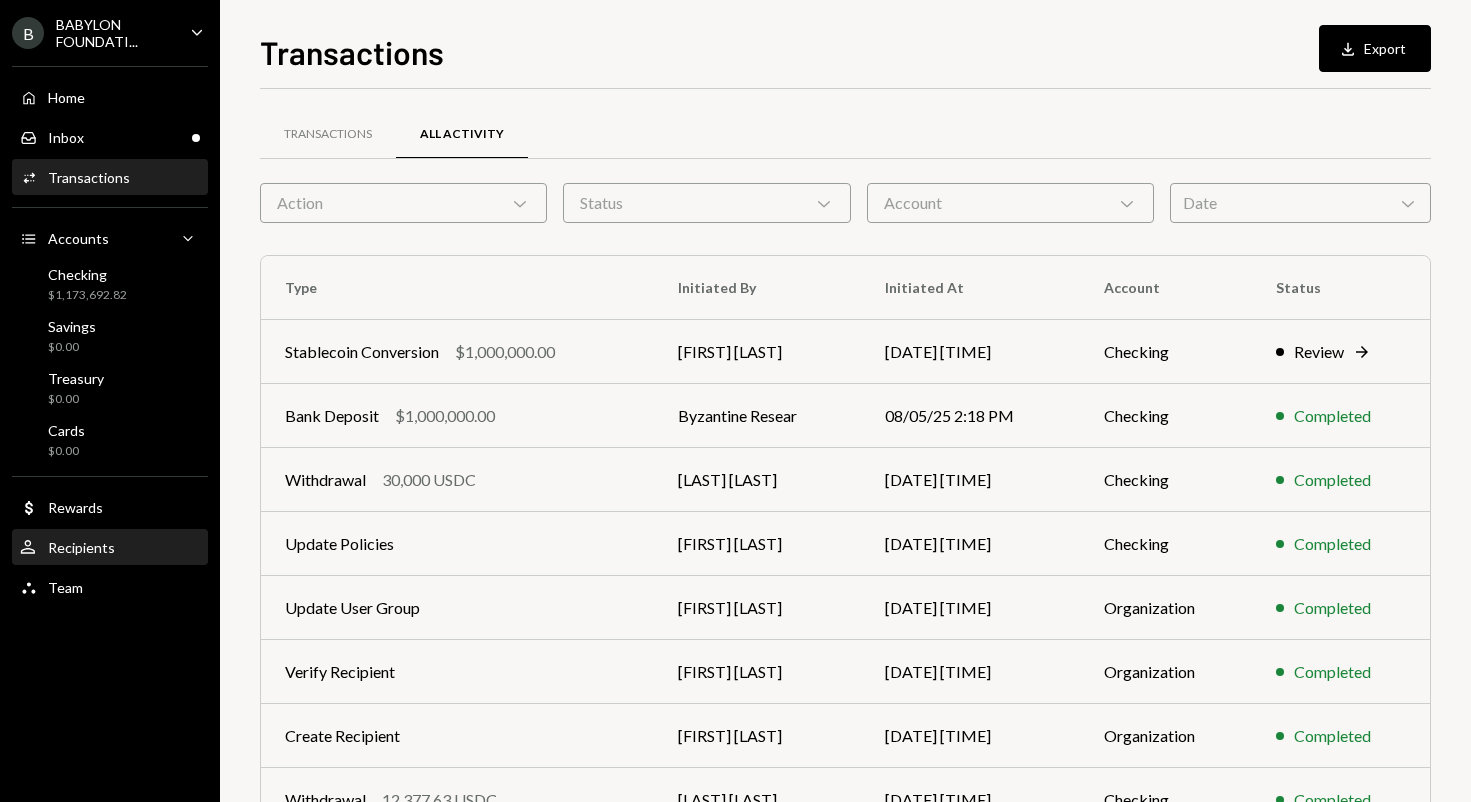 click on "User Recipients" at bounding box center (110, 548) 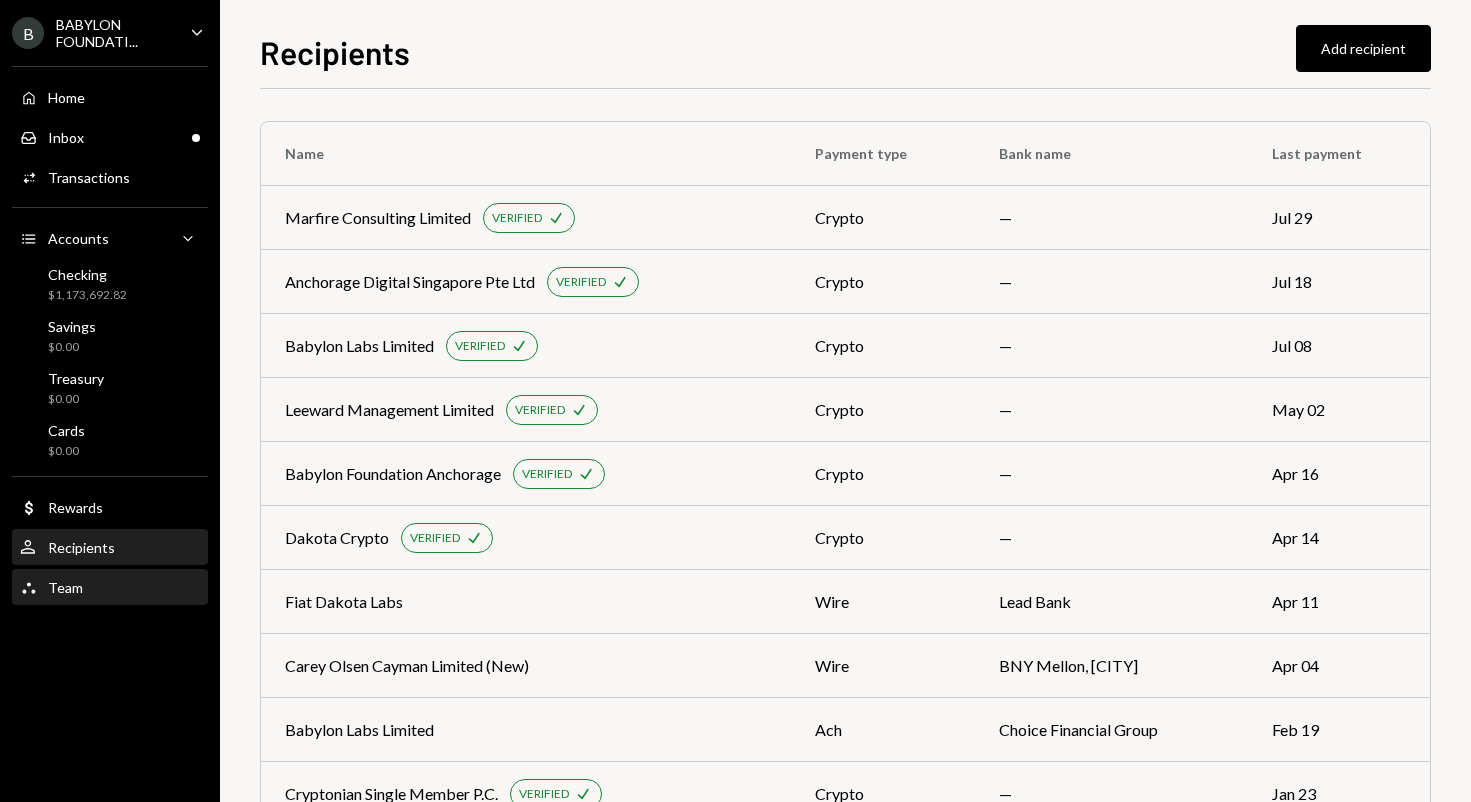 click on "Team Team" at bounding box center [110, 588] 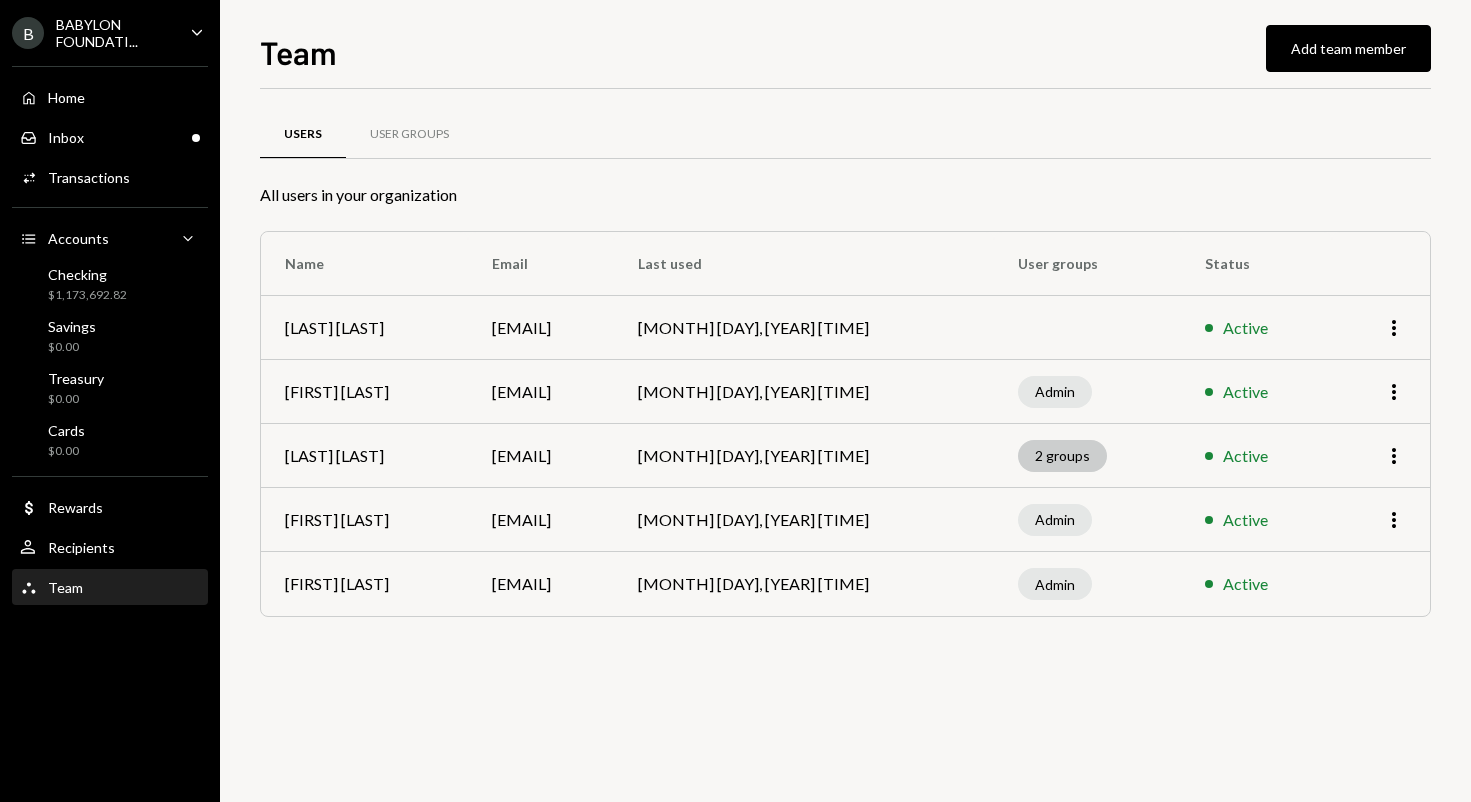 click on "2 groups" at bounding box center [1062, 456] 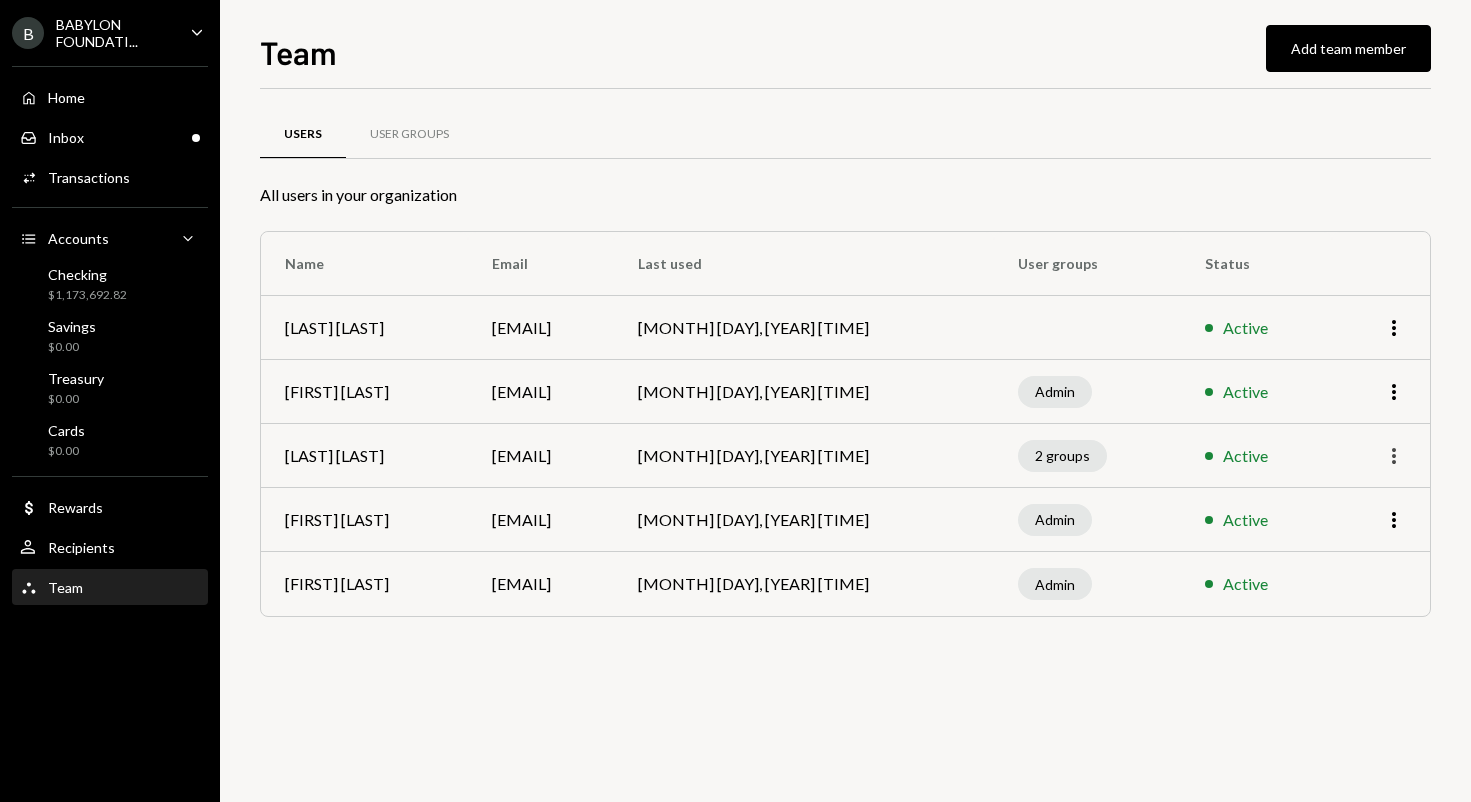 click on "More" 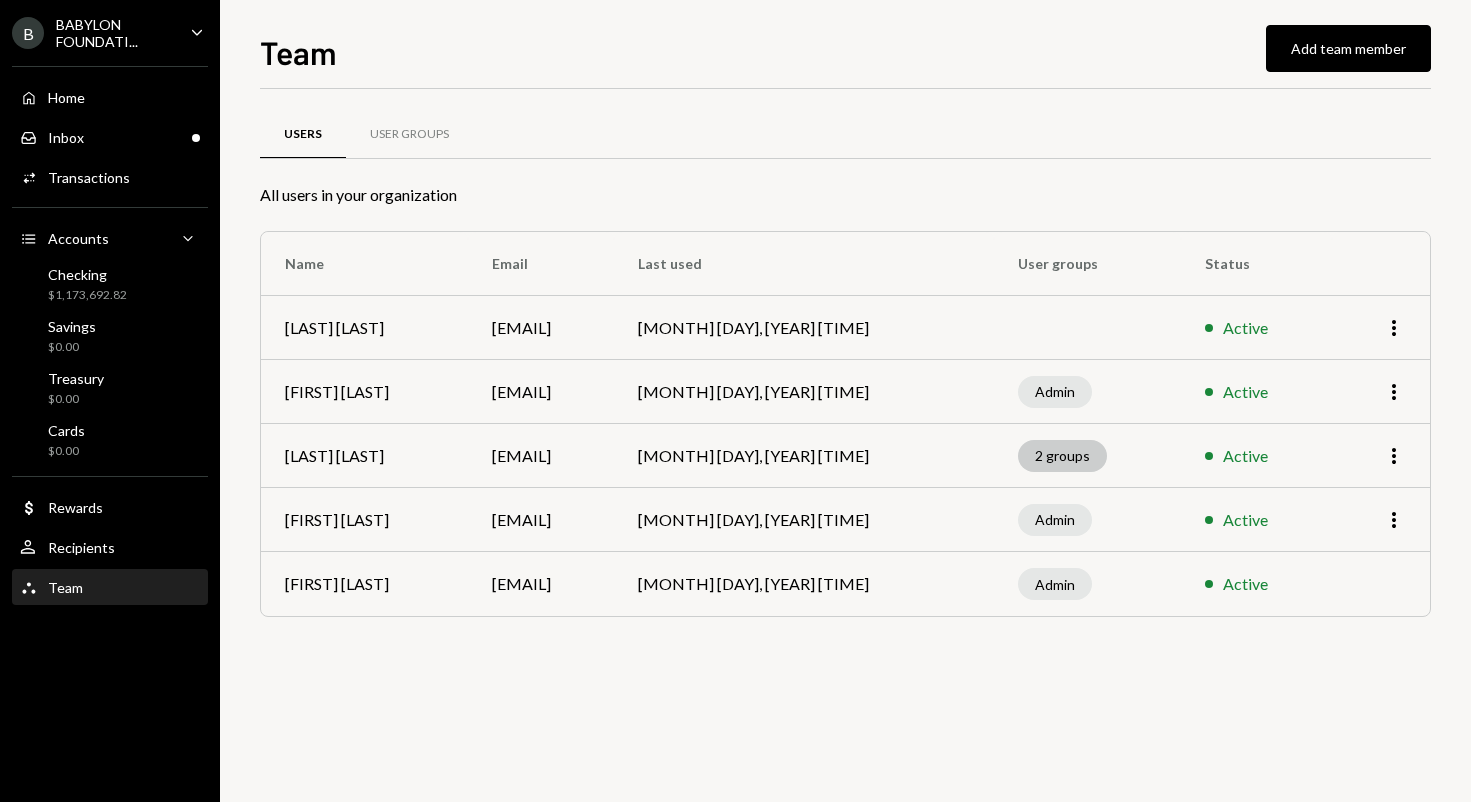click on "2 groups" at bounding box center (1062, 456) 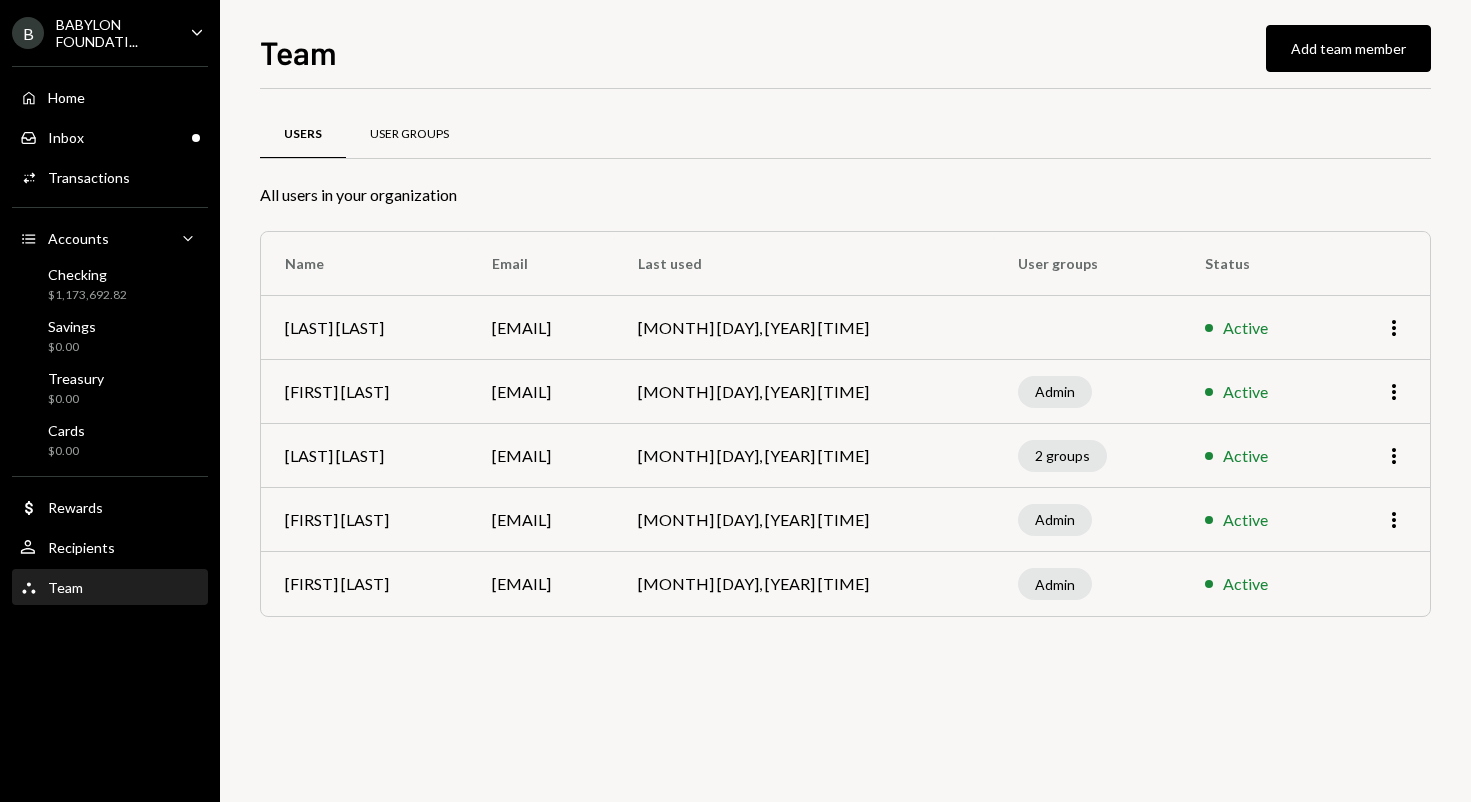 click on "User Groups" at bounding box center (409, 135) 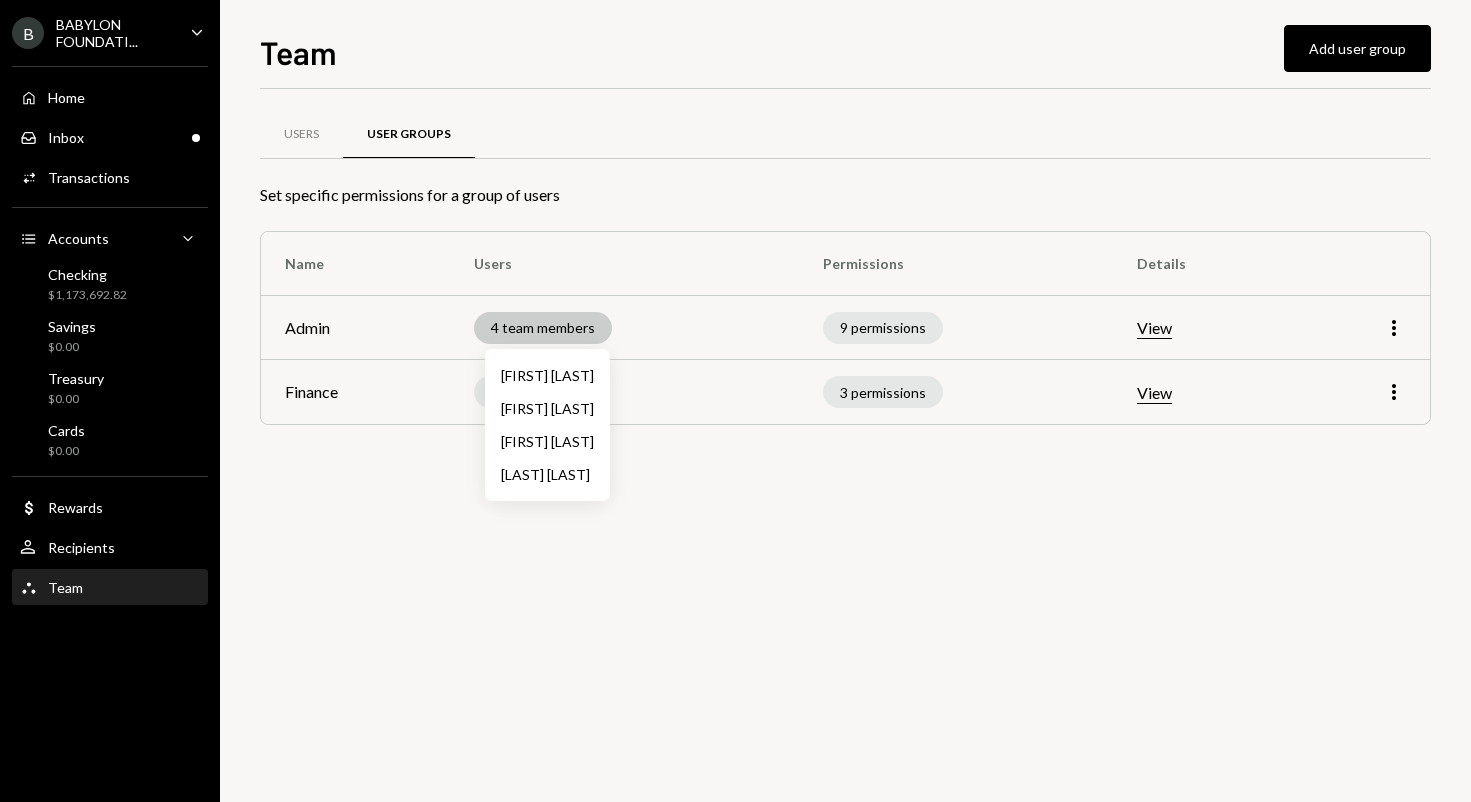 click on "4 team members" at bounding box center [543, 328] 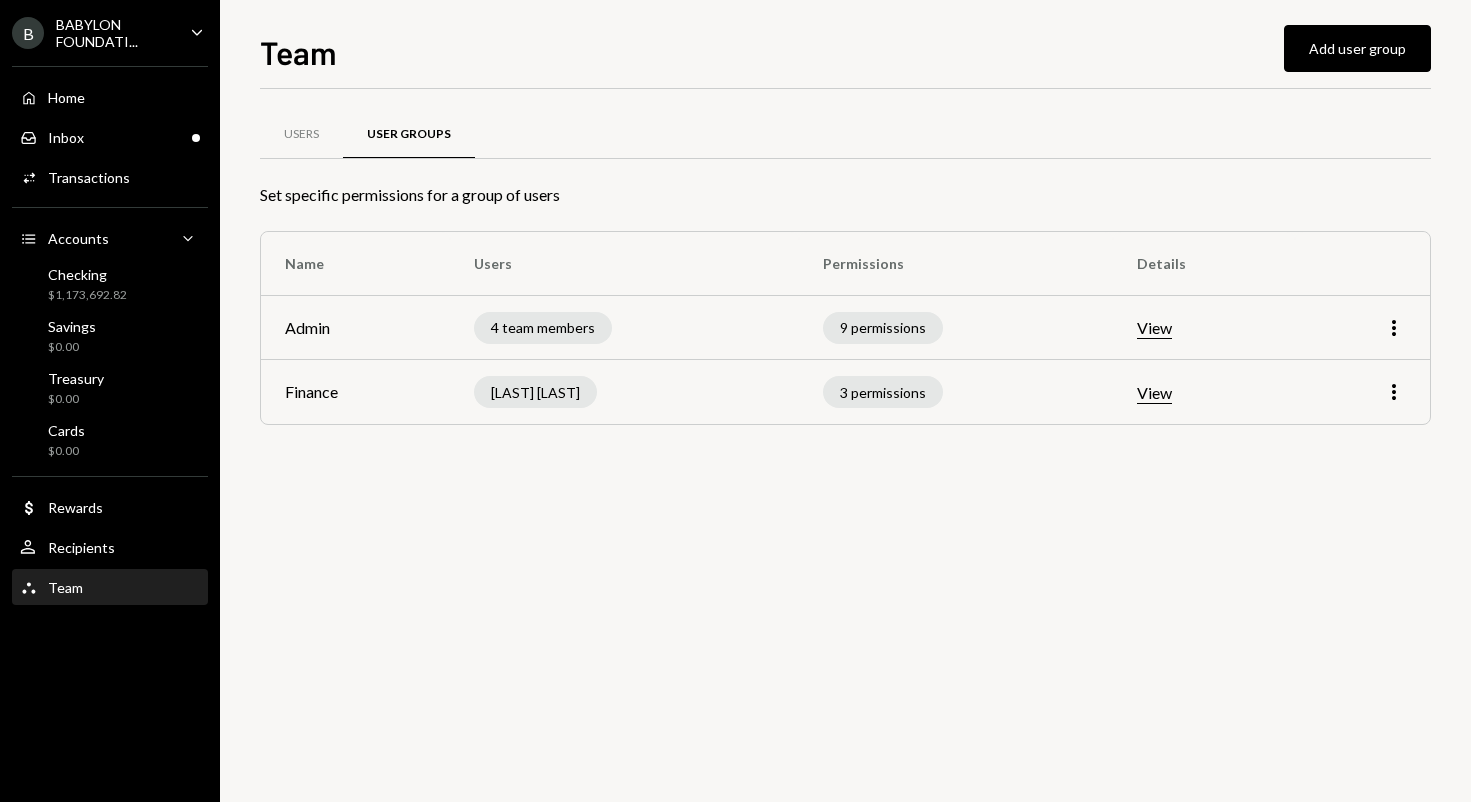 click on "4 team members" at bounding box center (624, 328) 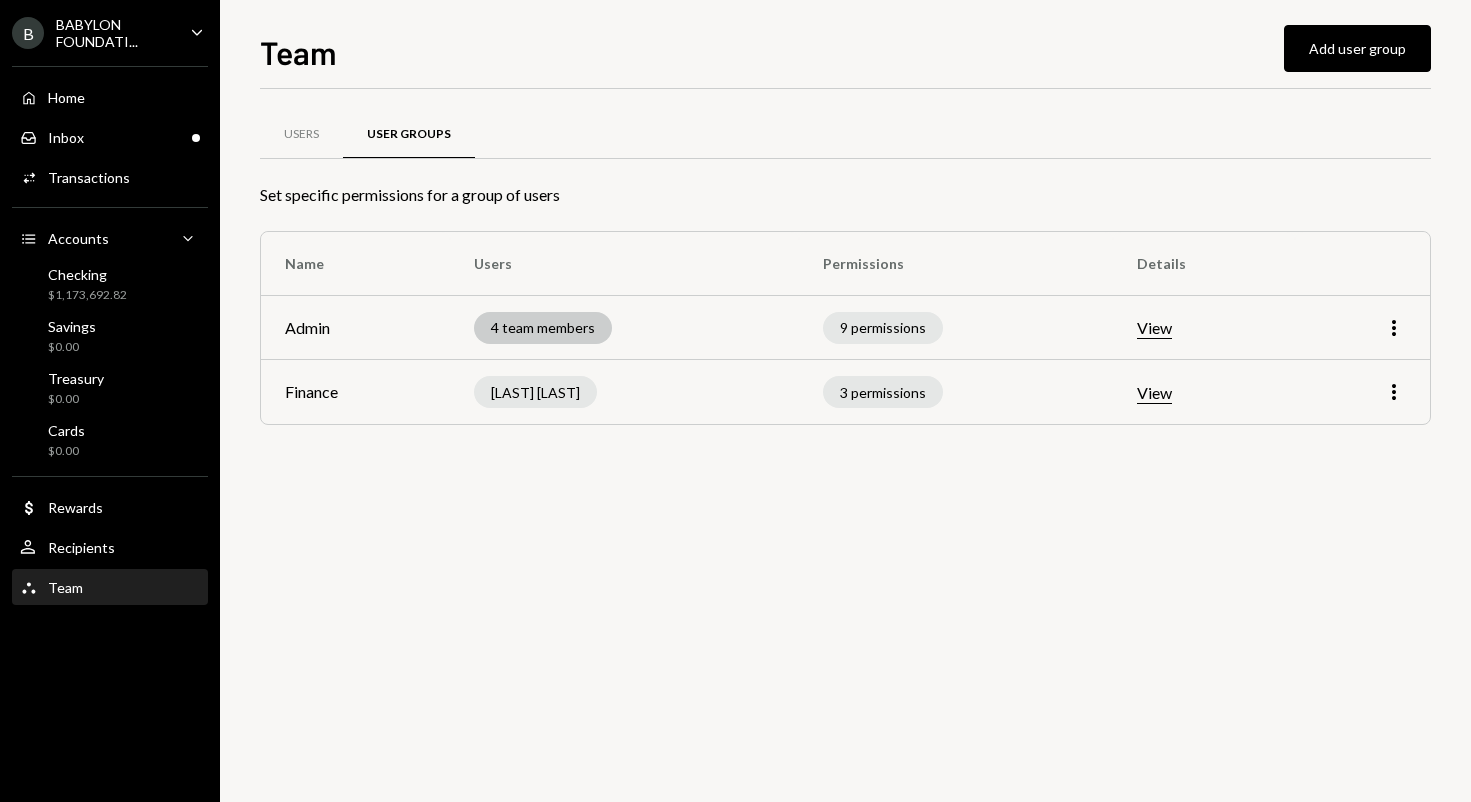 click on "4 team members" at bounding box center [543, 328] 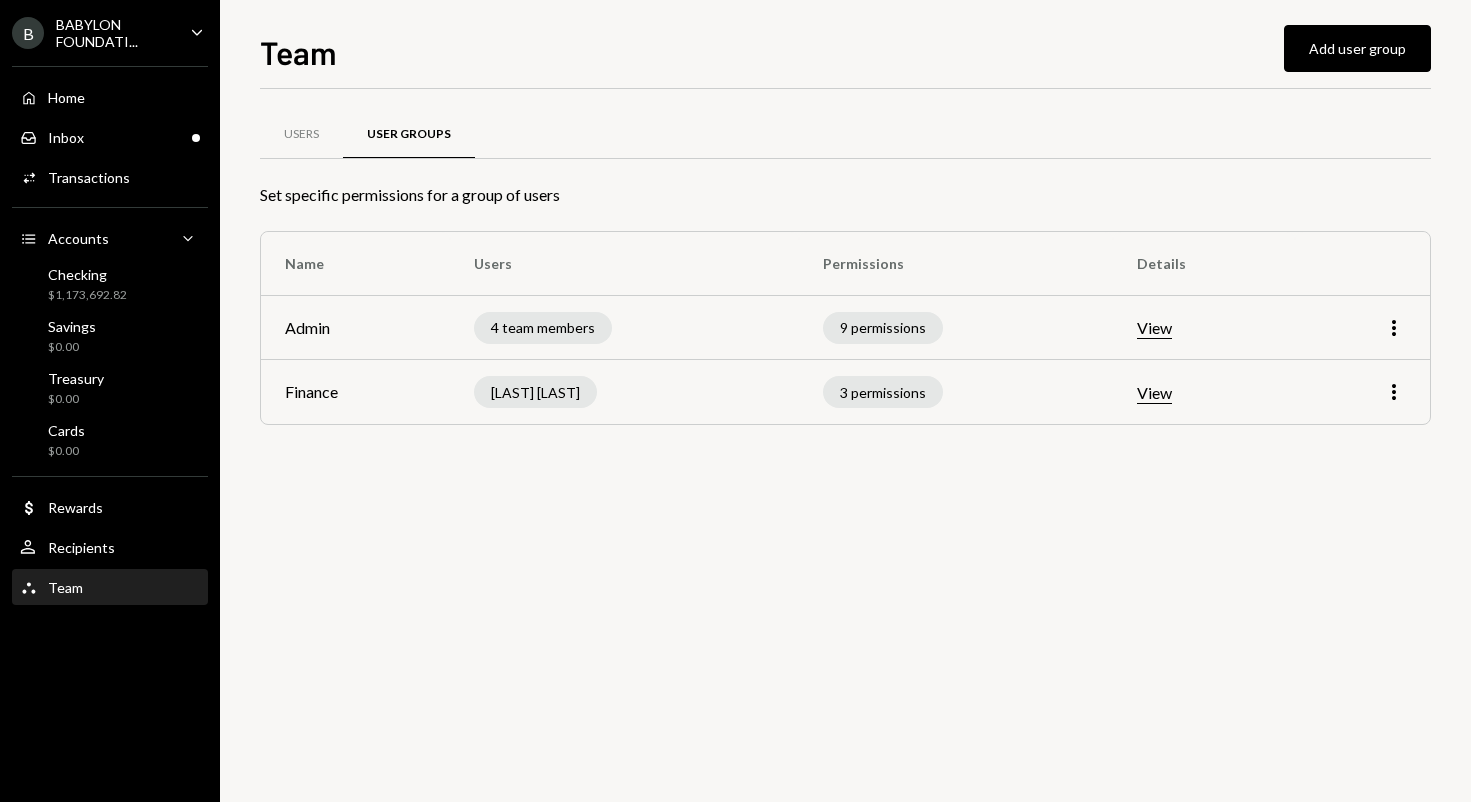 click on "View" at bounding box center (1154, 328) 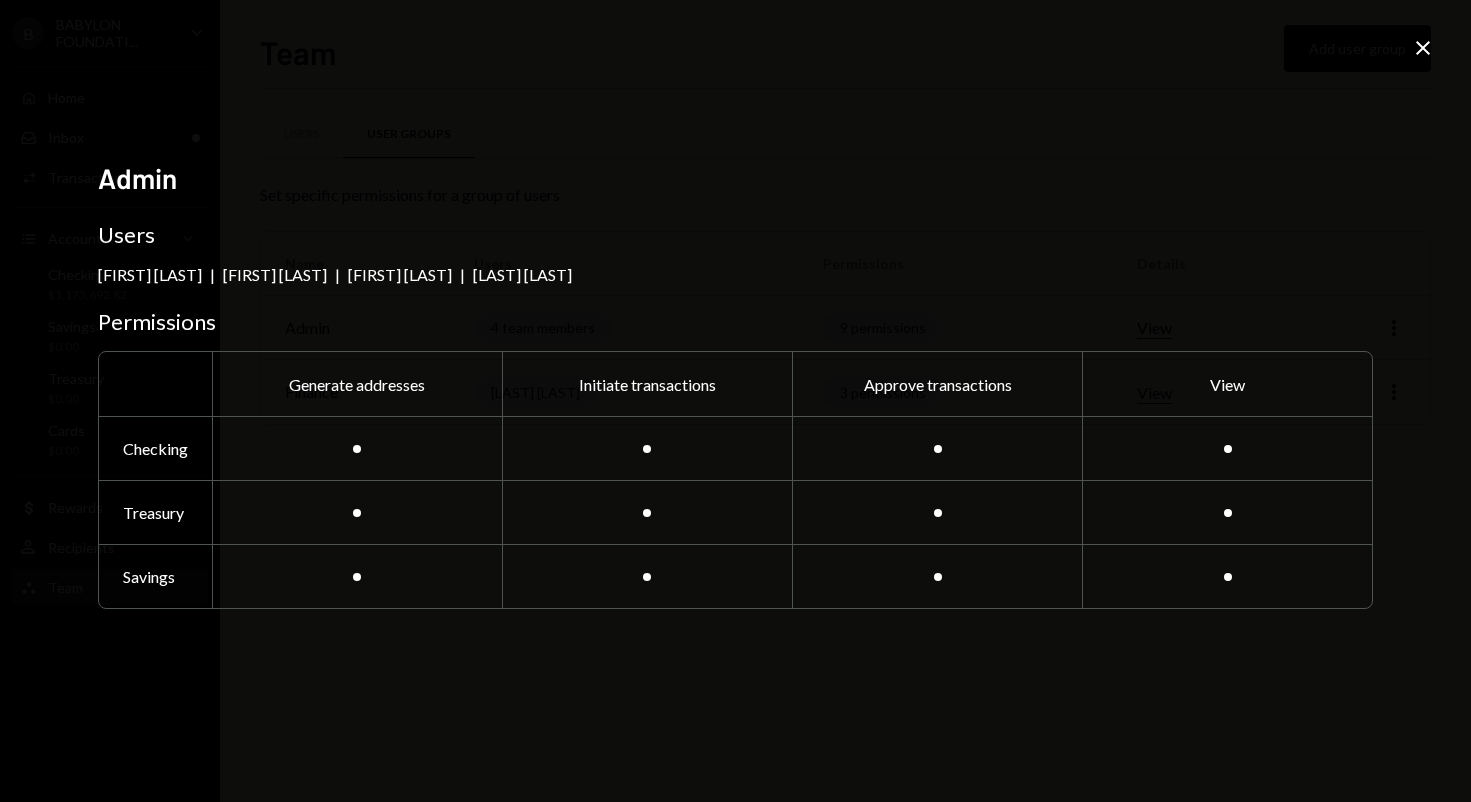 click 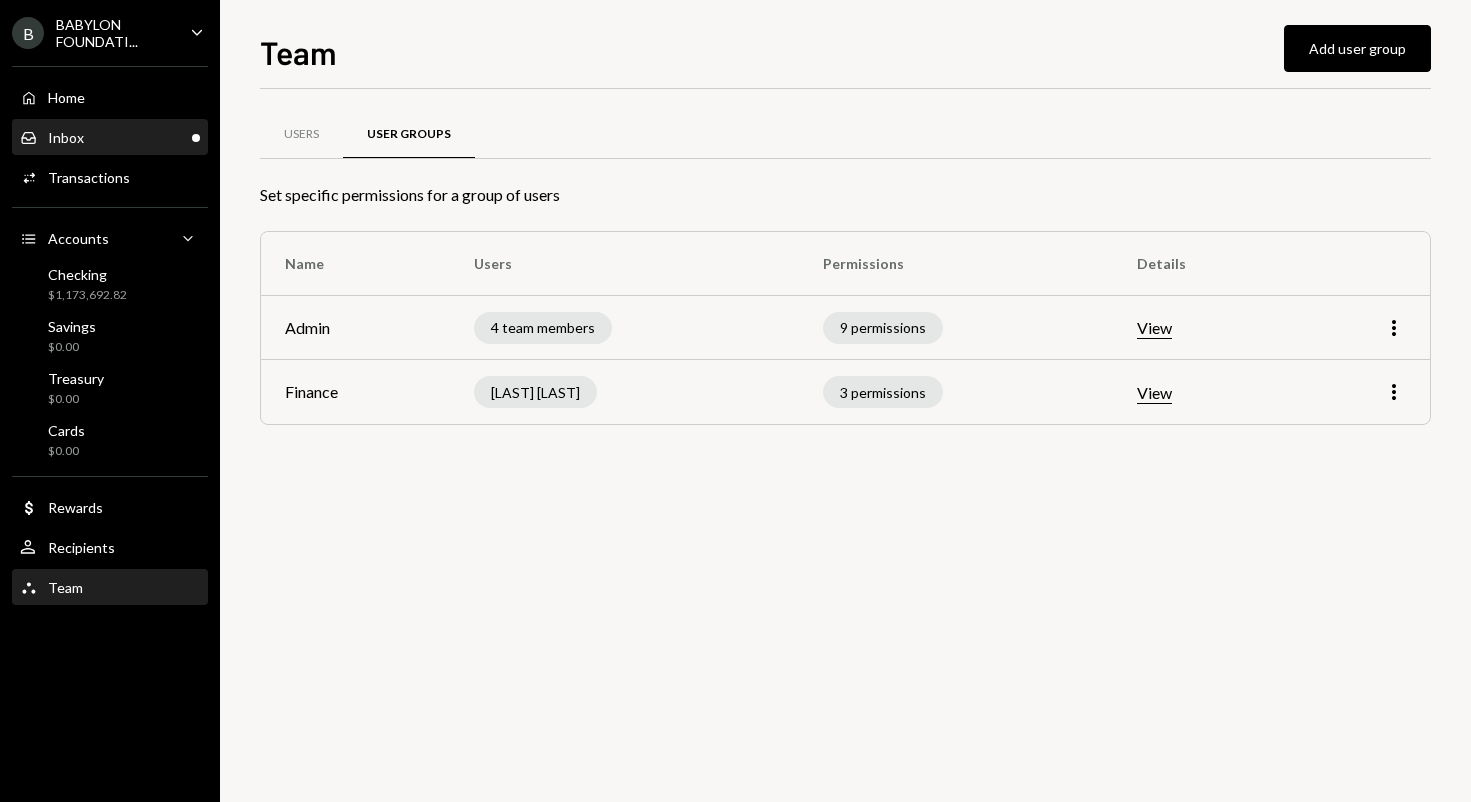 click on "Inbox Inbox" at bounding box center (110, 138) 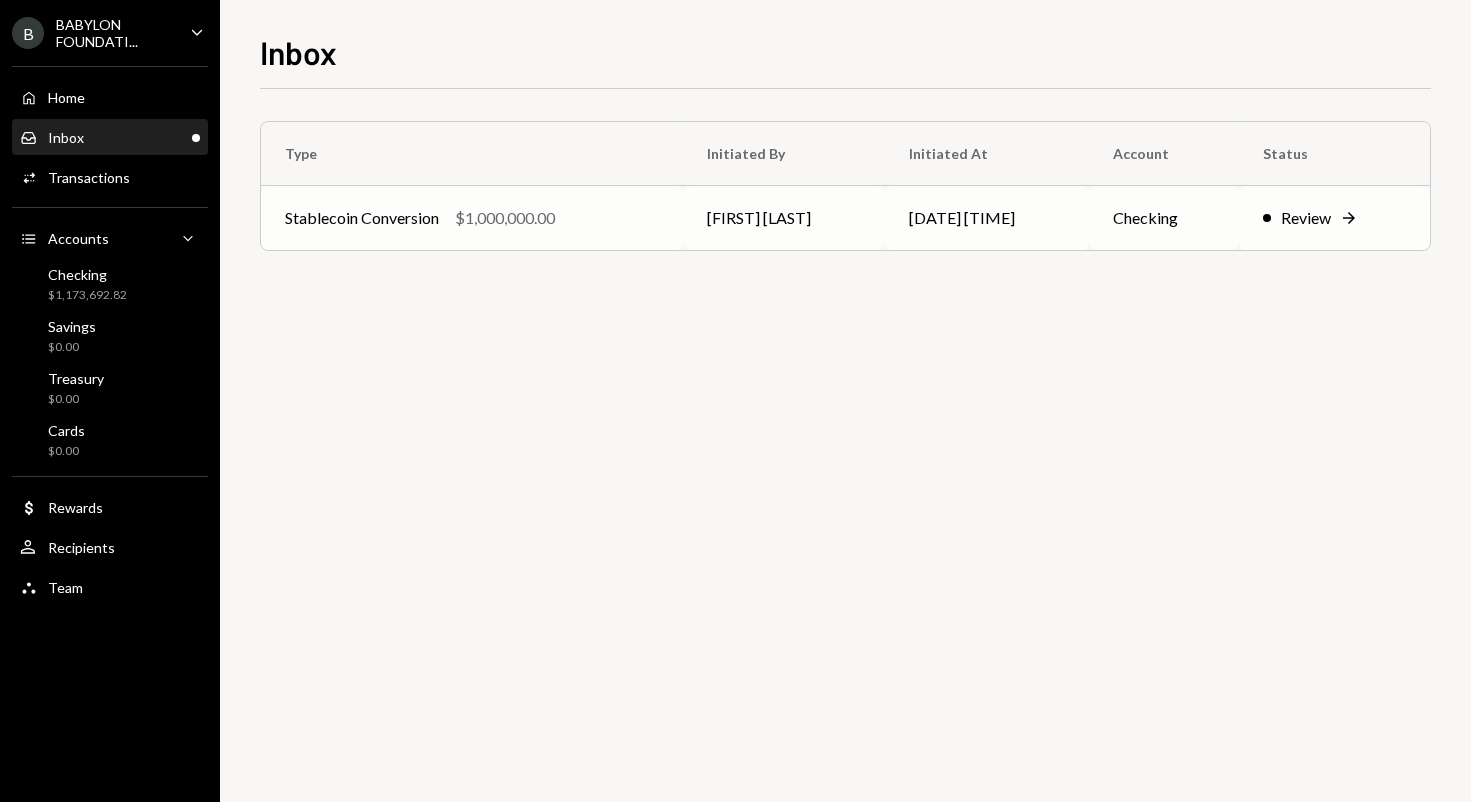 click on "[DATE] [TIME]" at bounding box center (987, 218) 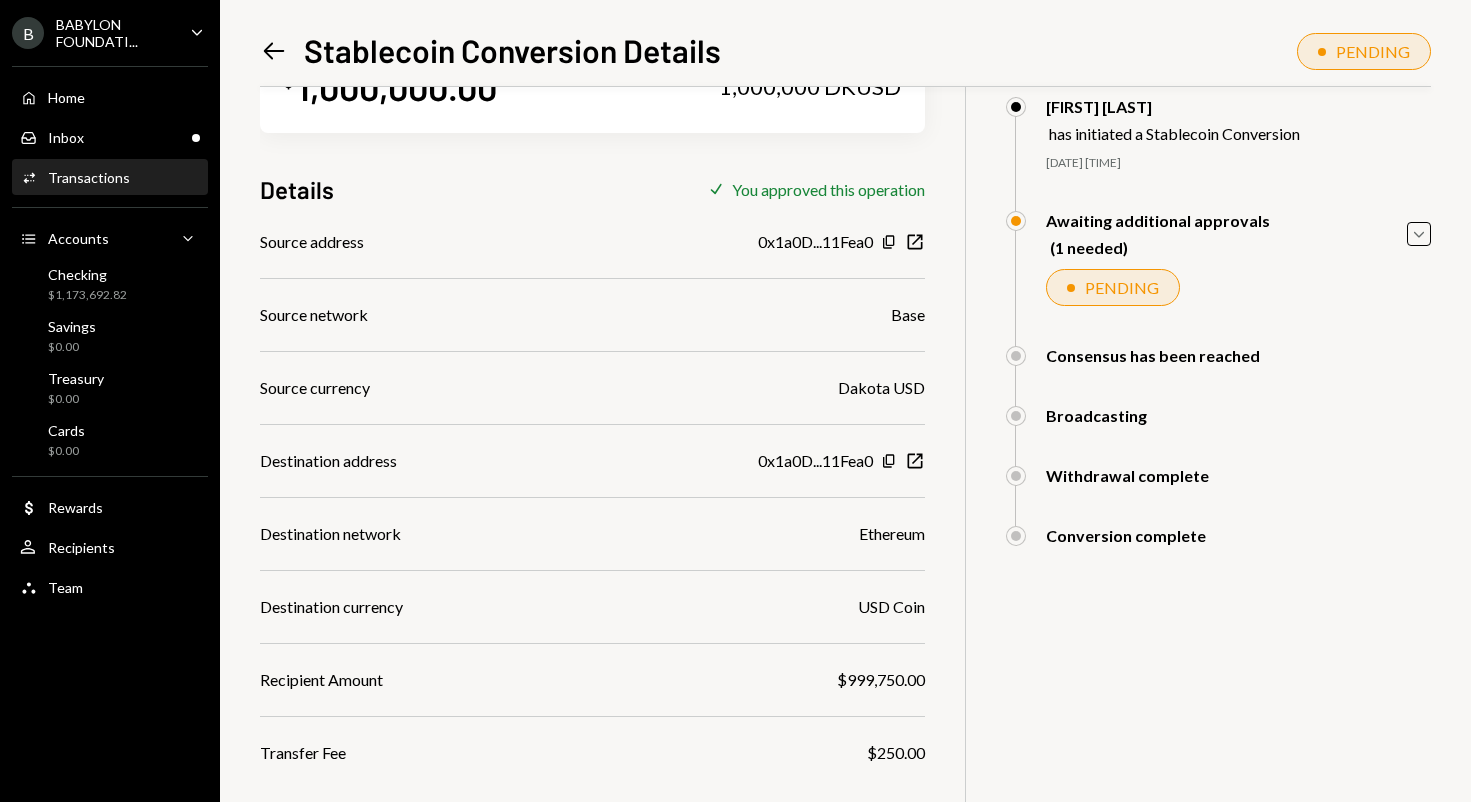 scroll, scrollTop: 0, scrollLeft: 0, axis: both 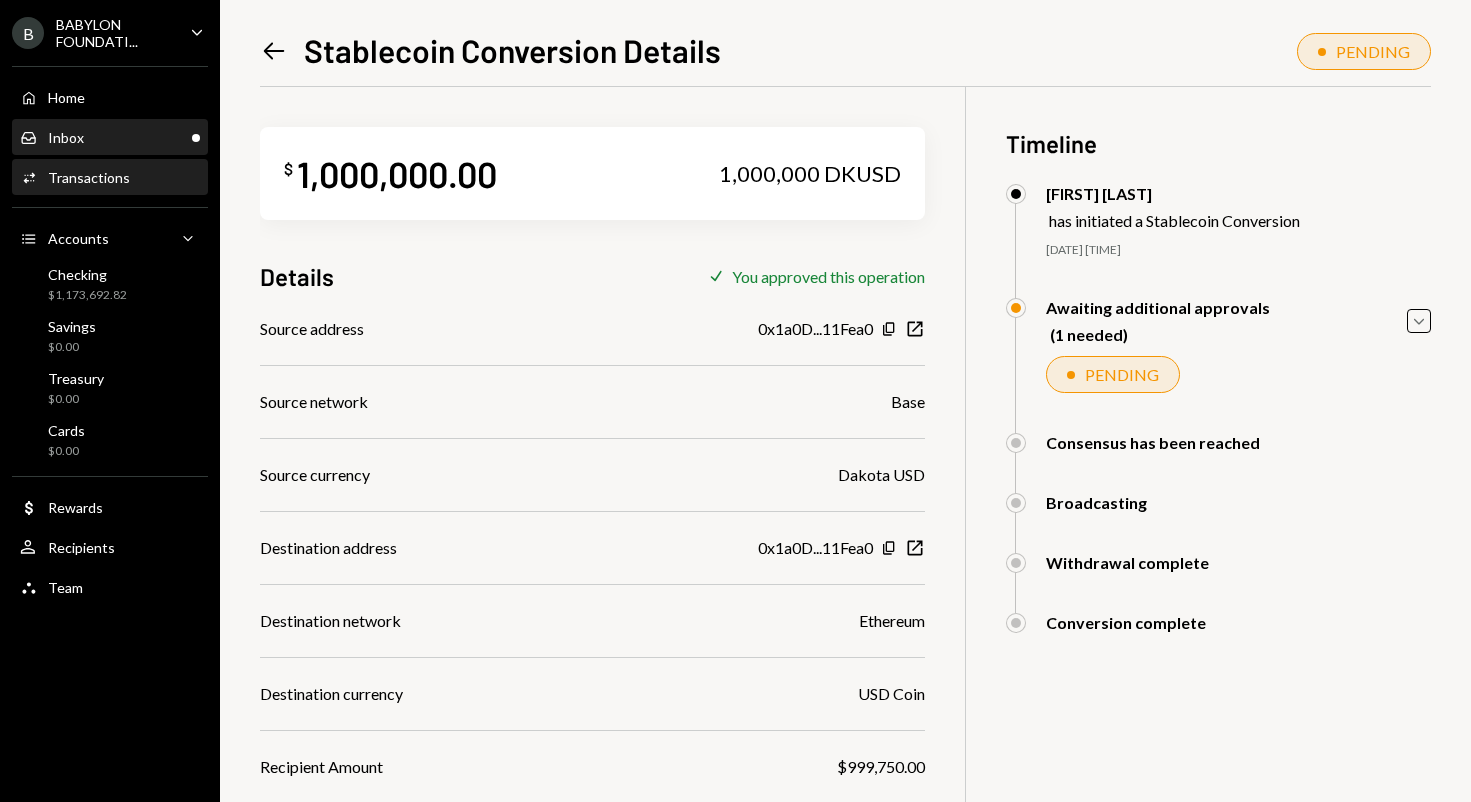 click on "Inbox Inbox" at bounding box center [110, 138] 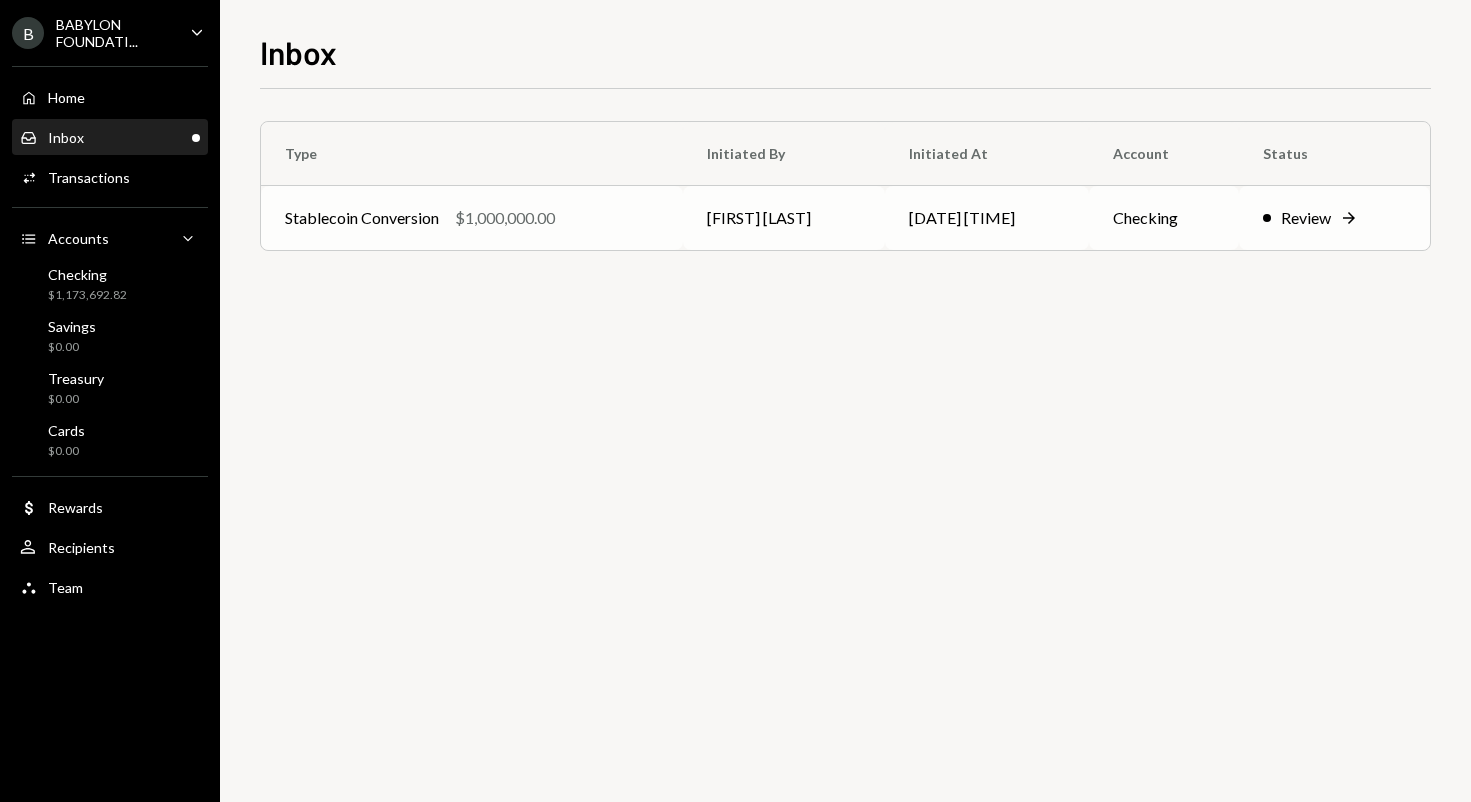 click on "Stablecoin Conversion $1,000,000.00" at bounding box center (472, 218) 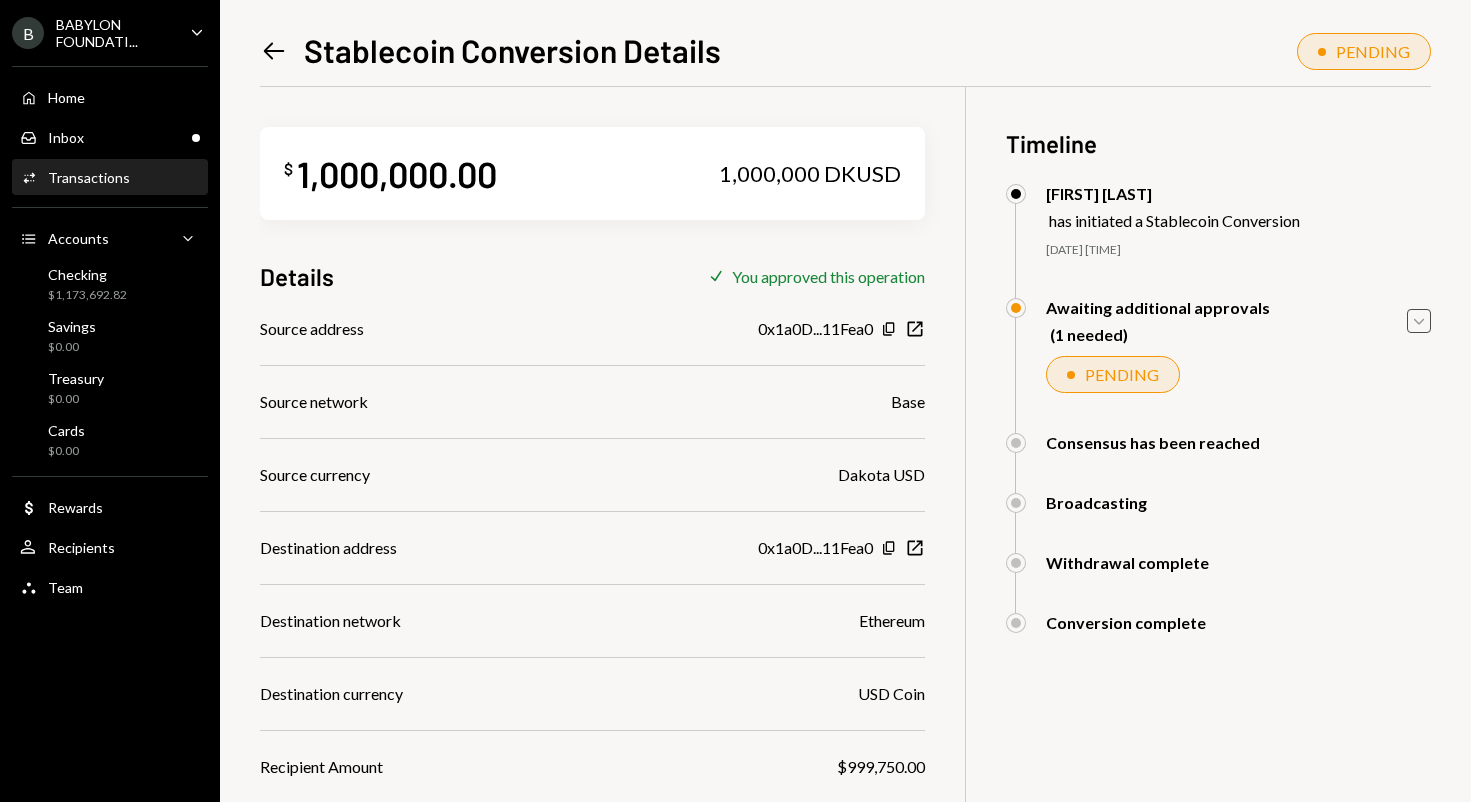 click on "Caret Down" 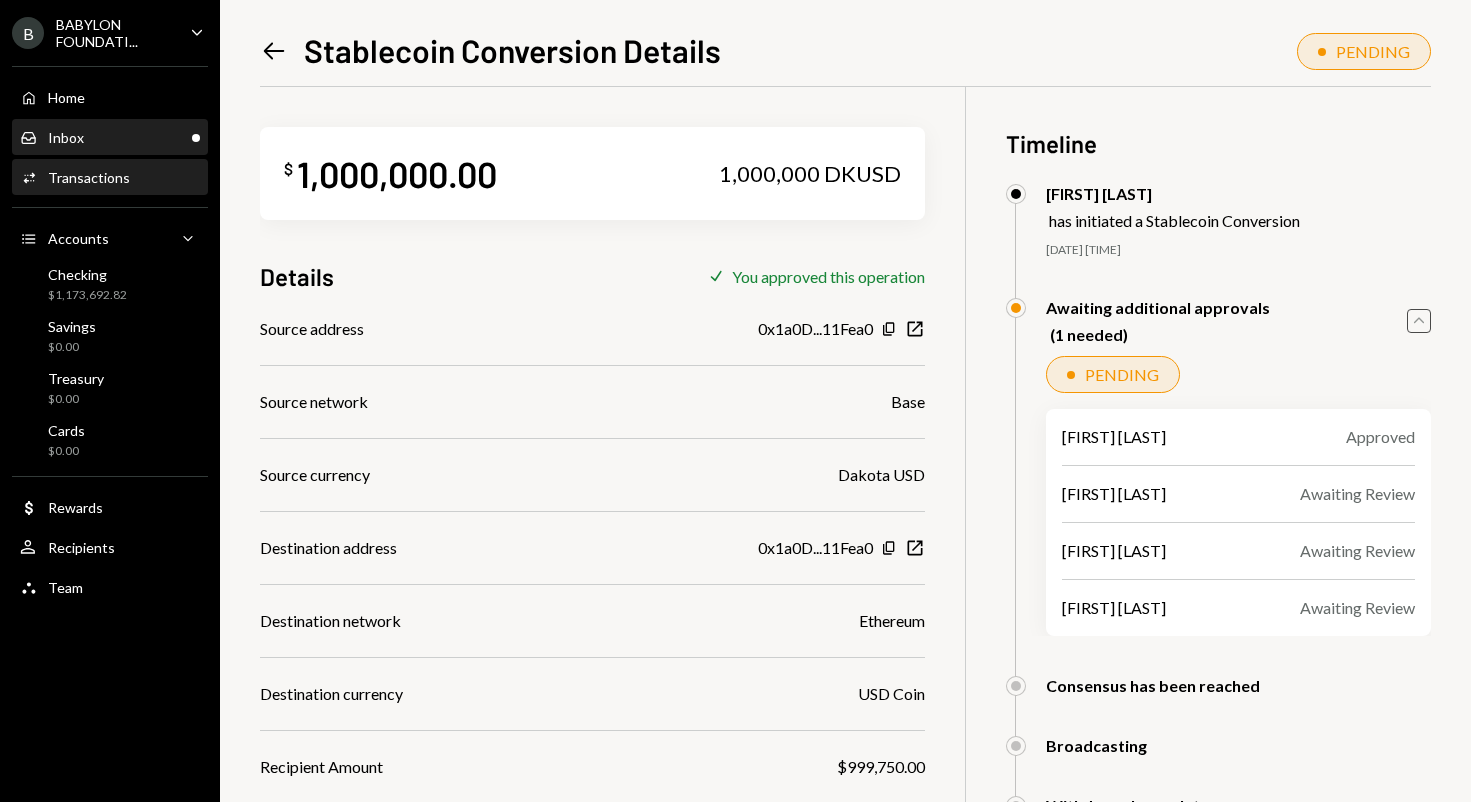 click on "Inbox Inbox" at bounding box center [110, 138] 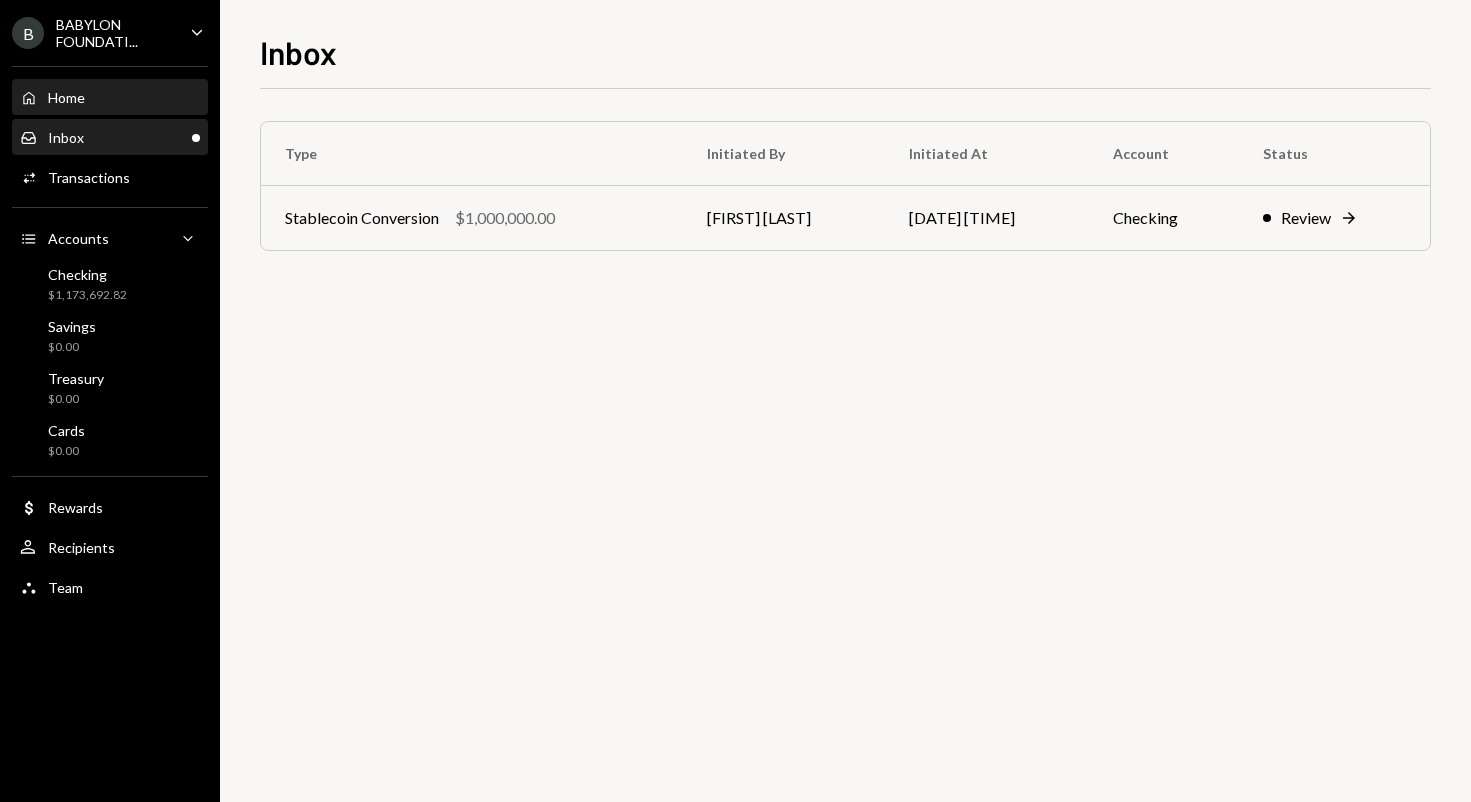 click on "Home Home" at bounding box center [110, 98] 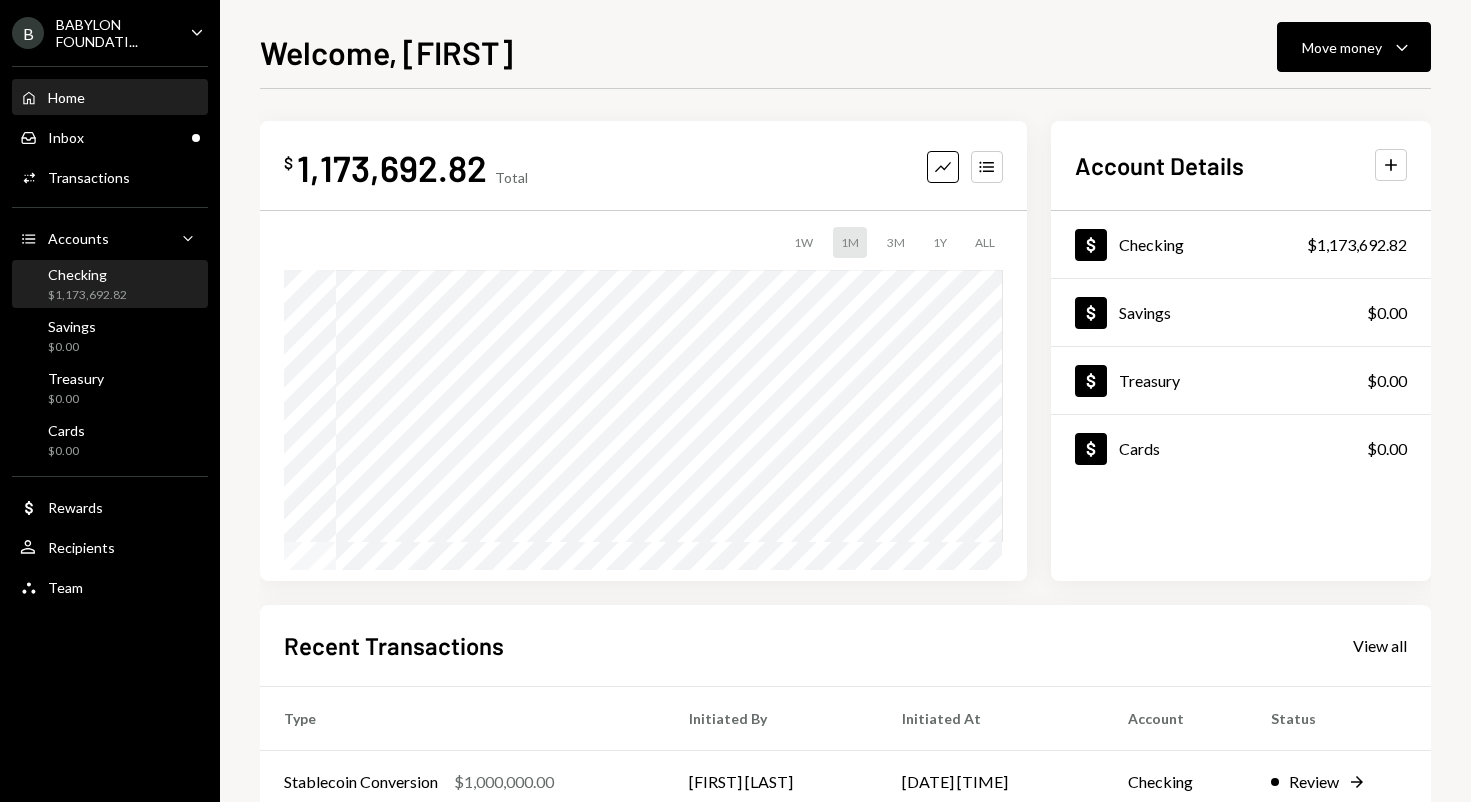 click on "Checking" at bounding box center [87, 274] 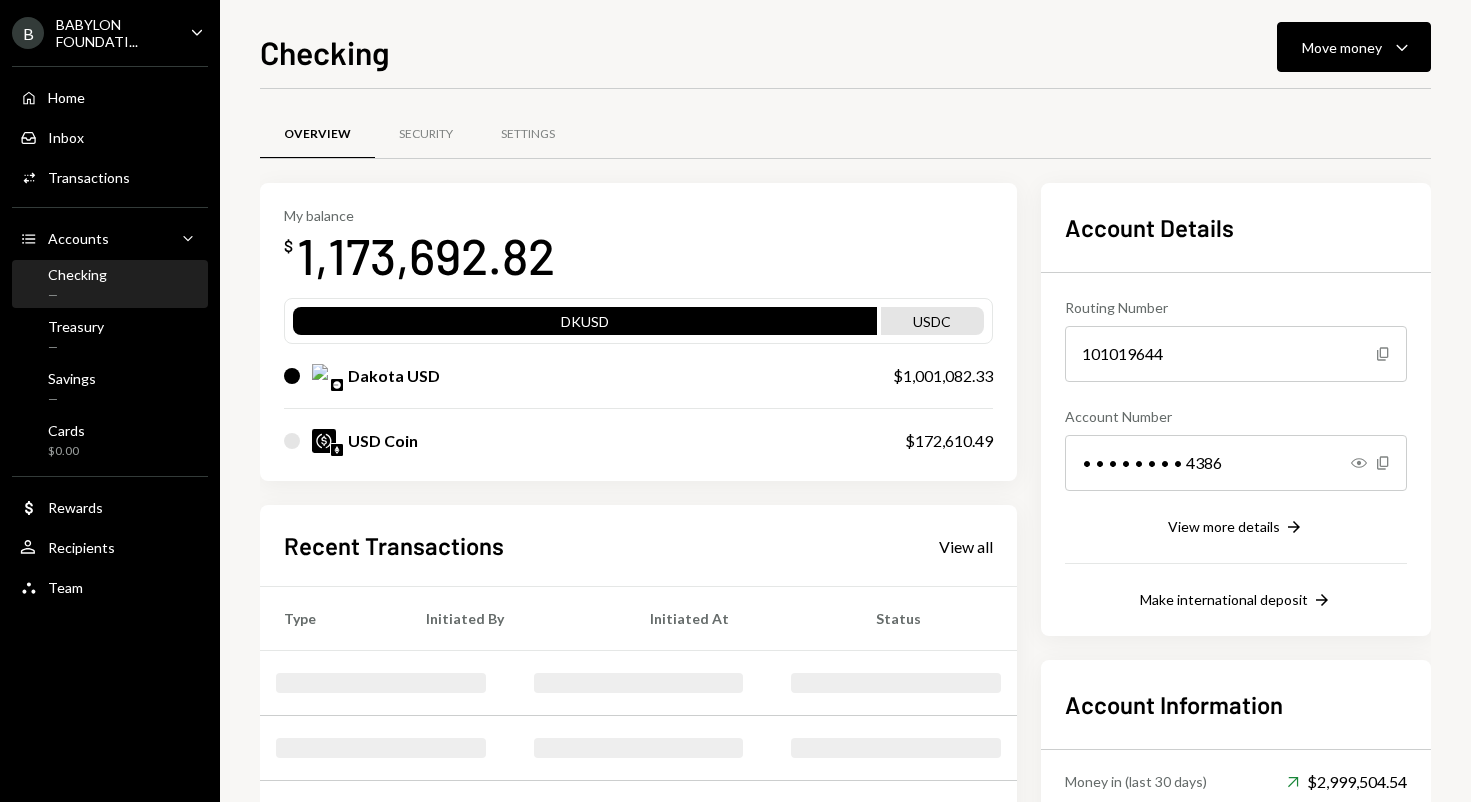 scroll, scrollTop: 0, scrollLeft: 0, axis: both 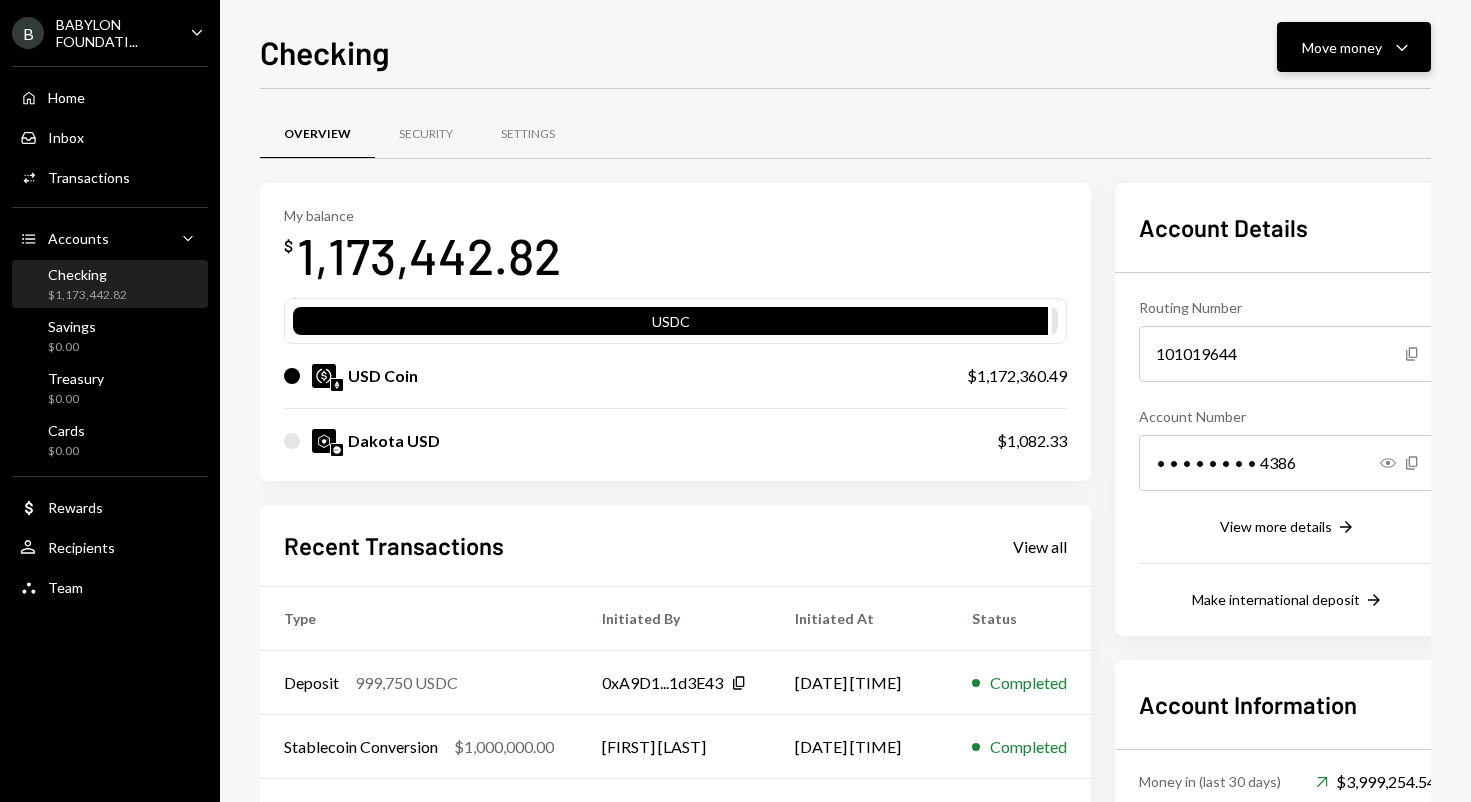 click on "Move money" at bounding box center [1342, 47] 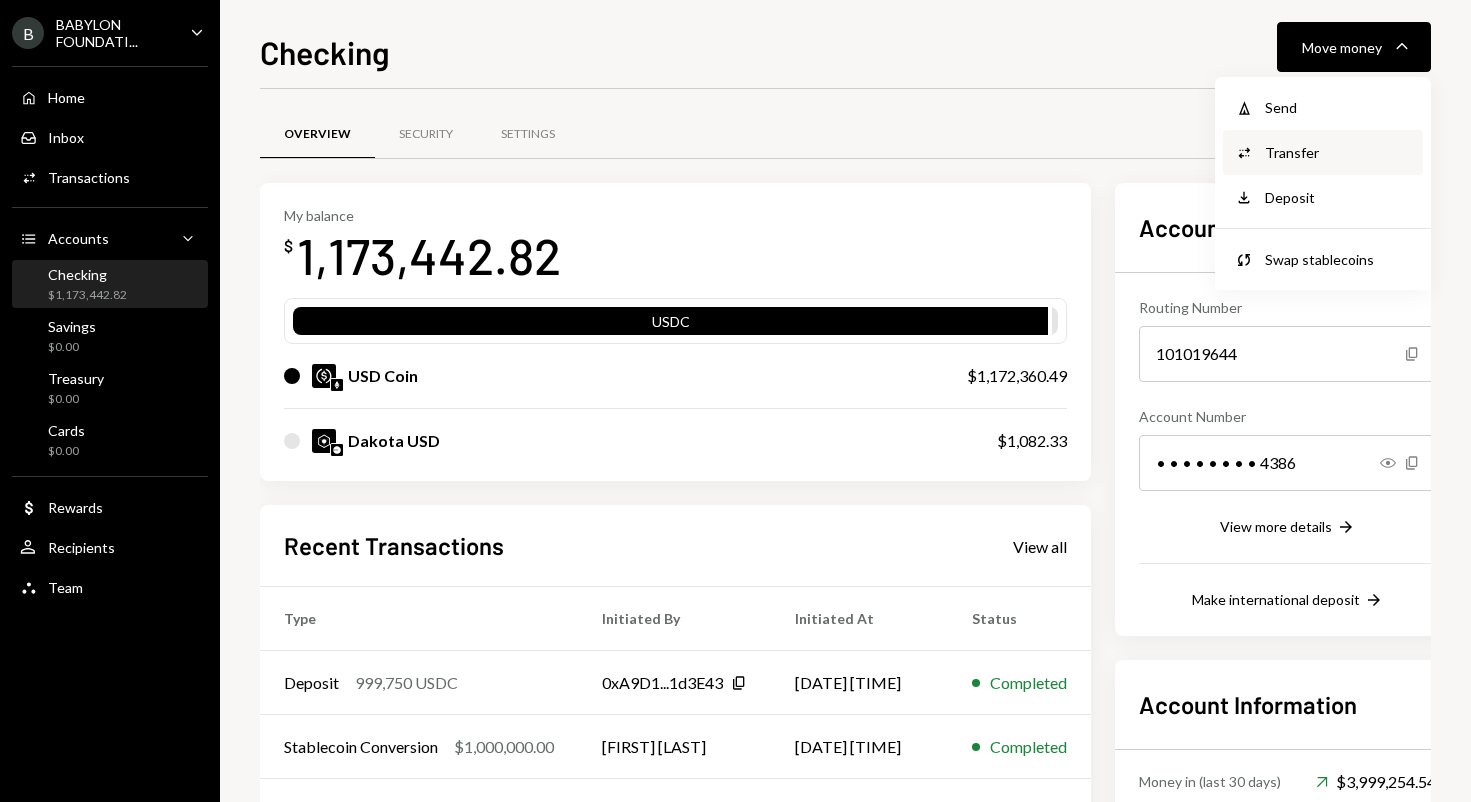 click on "Transfer" at bounding box center (1338, 152) 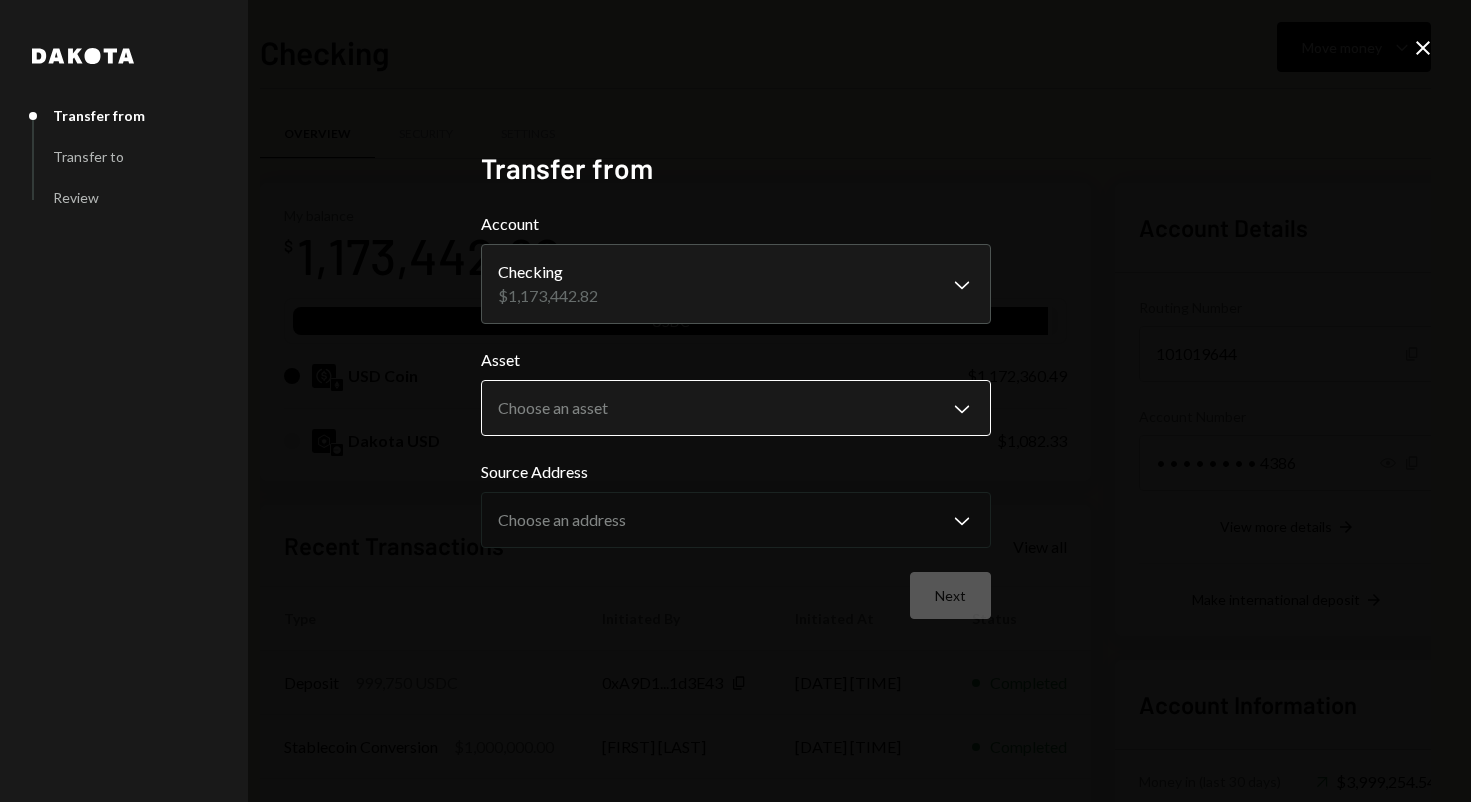 click on "B BABYLON FOUNDATI... Caret Down Home Home Inbox Inbox Activities Transactions Accounts Accounts Caret Down Checking $1,173,442.82 Savings $0.00 Treasury $0.00 Cards $0.00 Dollar Rewards User Recipients Team Team Checking Move money Caret Down Overview Security Settings My balance $ 1,173,442.82 USDC USD Coin $1,172,360.49 Dakota USD $1,082.33 Recent Transactions View all Type Initiated By Initiated At Status Deposit 999,750  USDC 0xA9D1...1d3E43 Copy 08/06/25 8:56 AM Completed Stablecoin Conversion $1,000,000.00 Taylor Navarro 08/06/25 8:45 AM Completed Bank Deposit $1,000,000.00 Byzantine Resear 08/05/25 2:18 PM Completed Withdrawal 30,000  USDC Gregor Mocnik 07/29/25 2:01 AM Completed Withdrawal 12,377.63  USDC Gregor Mocnik 07/18/25 12:55 AM Completed Account Details Routing Number 101019644 Copy Account Number • • • • • • • •  4386 Show Copy View more details Right Arrow Make international deposit Right Arrow Account Information Money in (last 30 days) Up Right Arrow $3,999,254.54 Dakota" at bounding box center (735, 401) 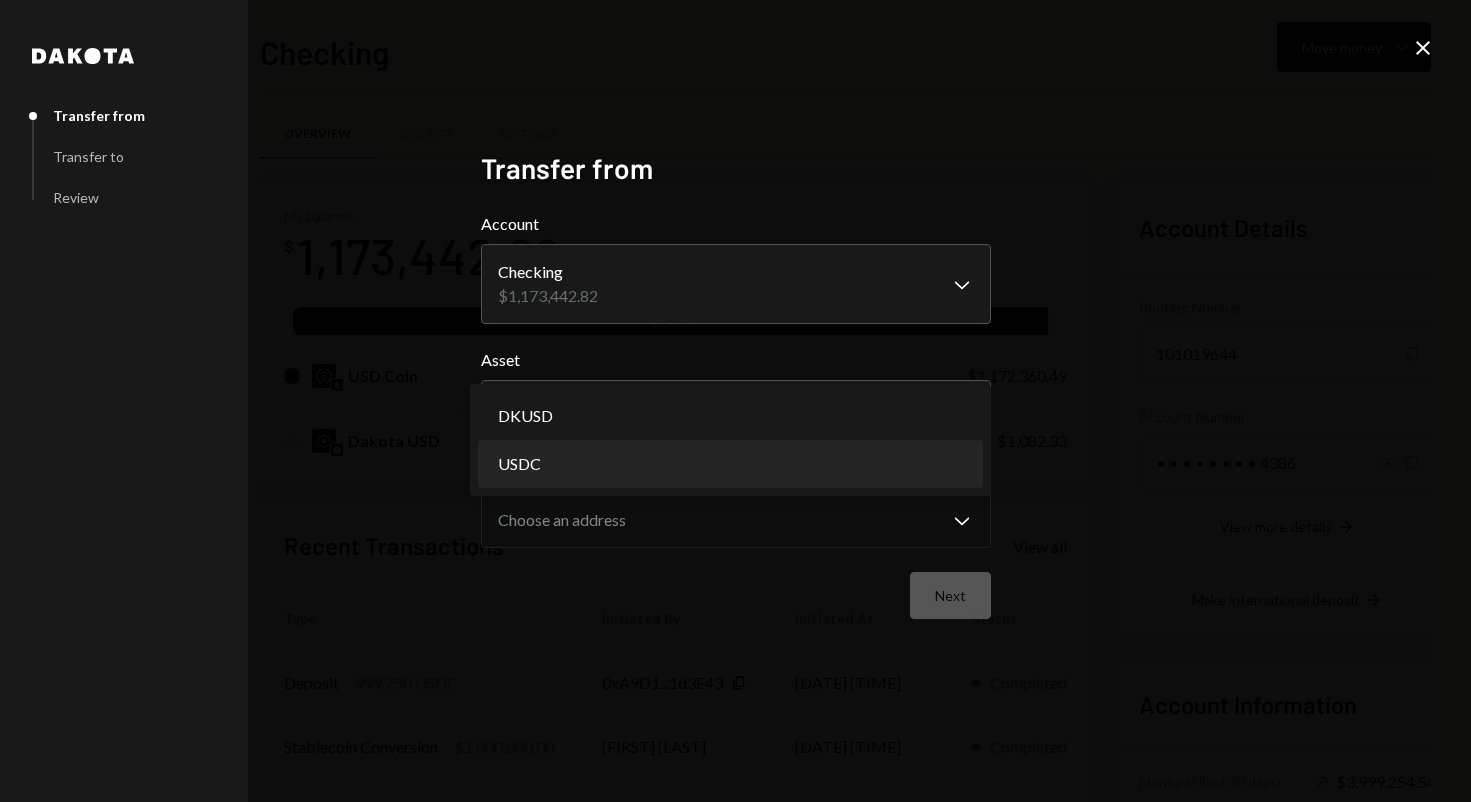 select on "****" 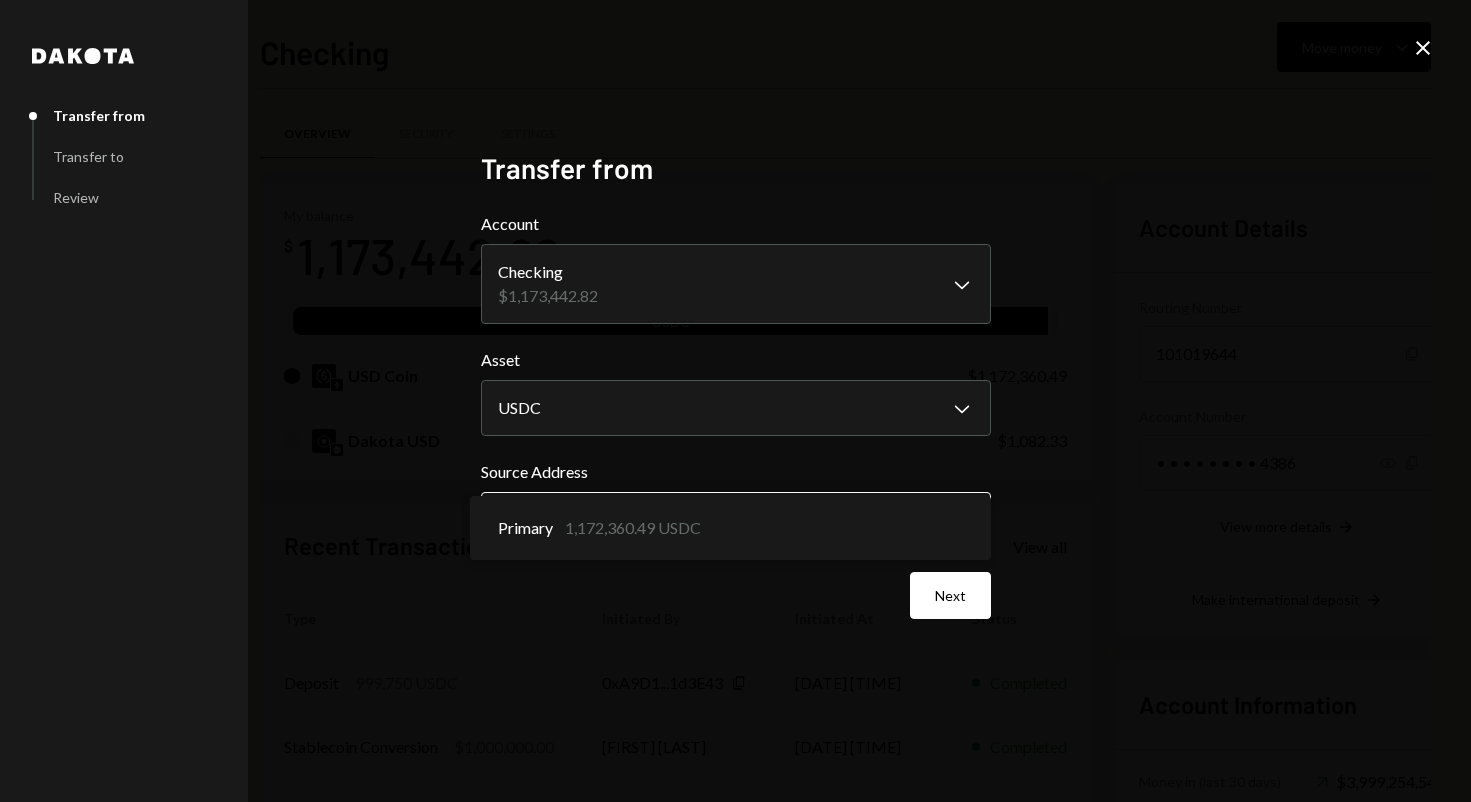 click on "B BABYLON FOUNDATI... Caret Down Home Home Inbox Inbox Activities Transactions Accounts Accounts Caret Down Checking $1,173,442.82 Savings $0.00 Treasury $0.00 Cards $0.00 Dollar Rewards User Recipients Team Team Checking Move money Caret Down Overview Security Settings My balance $ 1,173,442.82 USDC USD Coin $1,172,360.49 Dakota USD $1,082.33 Recent Transactions View all Type Initiated By Initiated At Status Deposit 999,750  USDC 0xA9D1...1d3E43 Copy 08/06/25 8:56 AM Completed Stablecoin Conversion $1,000,000.00 Taylor Navarro 08/06/25 8:45 AM Completed Bank Deposit $1,000,000.00 Byzantine Resear 08/05/25 2:18 PM Completed Withdrawal 30,000  USDC Gregor Mocnik 07/29/25 2:01 AM Completed Withdrawal 12,377.63  USDC Gregor Mocnik 07/18/25 12:55 AM Completed Account Details Routing Number 101019644 Copy Account Number • • • • • • • •  4386 Show Copy View more details Right Arrow Make international deposit Right Arrow Account Information Money in (last 30 days) Up Right Arrow $3,999,254.54 Dakota" at bounding box center [735, 401] 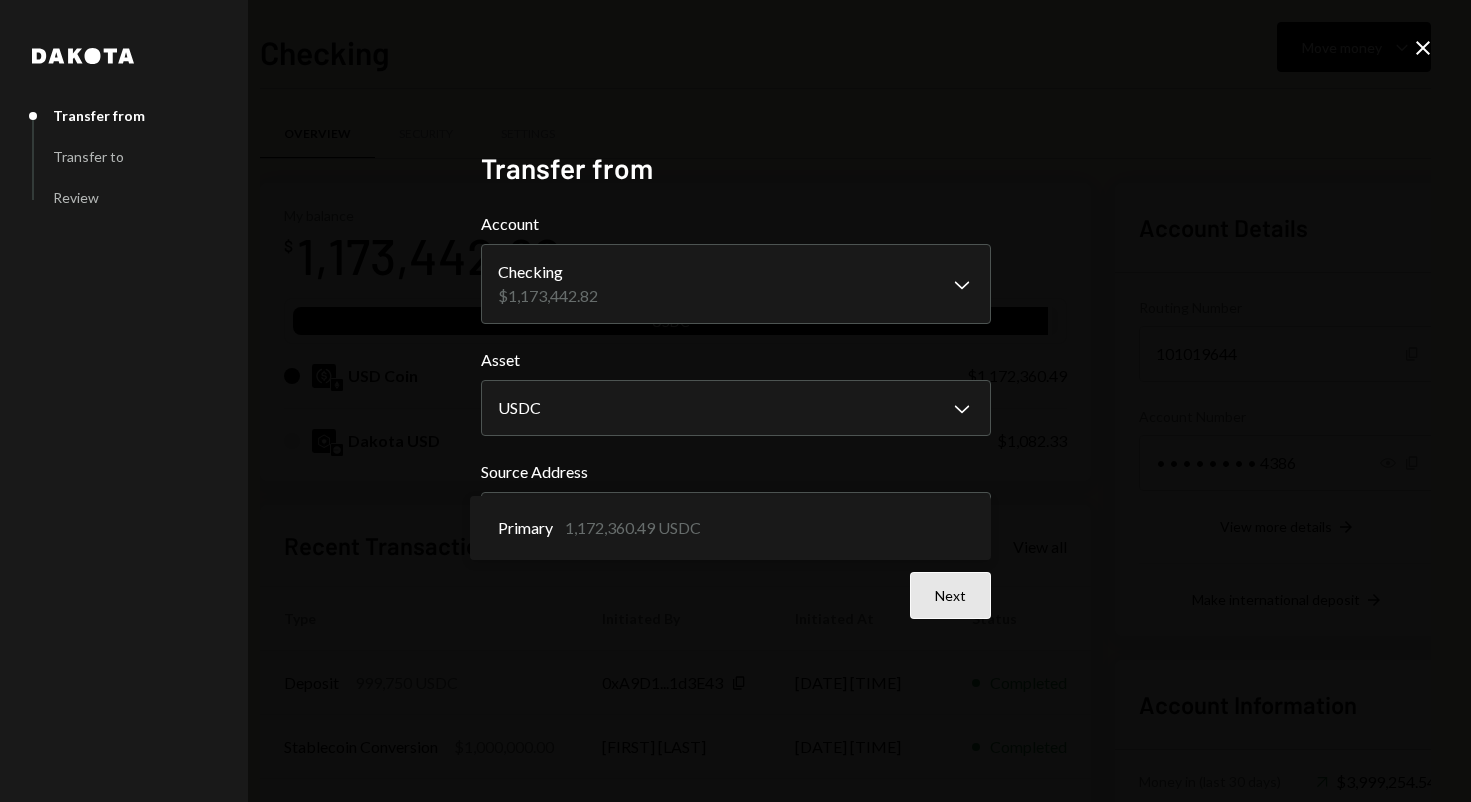 click on "Next" at bounding box center (950, 595) 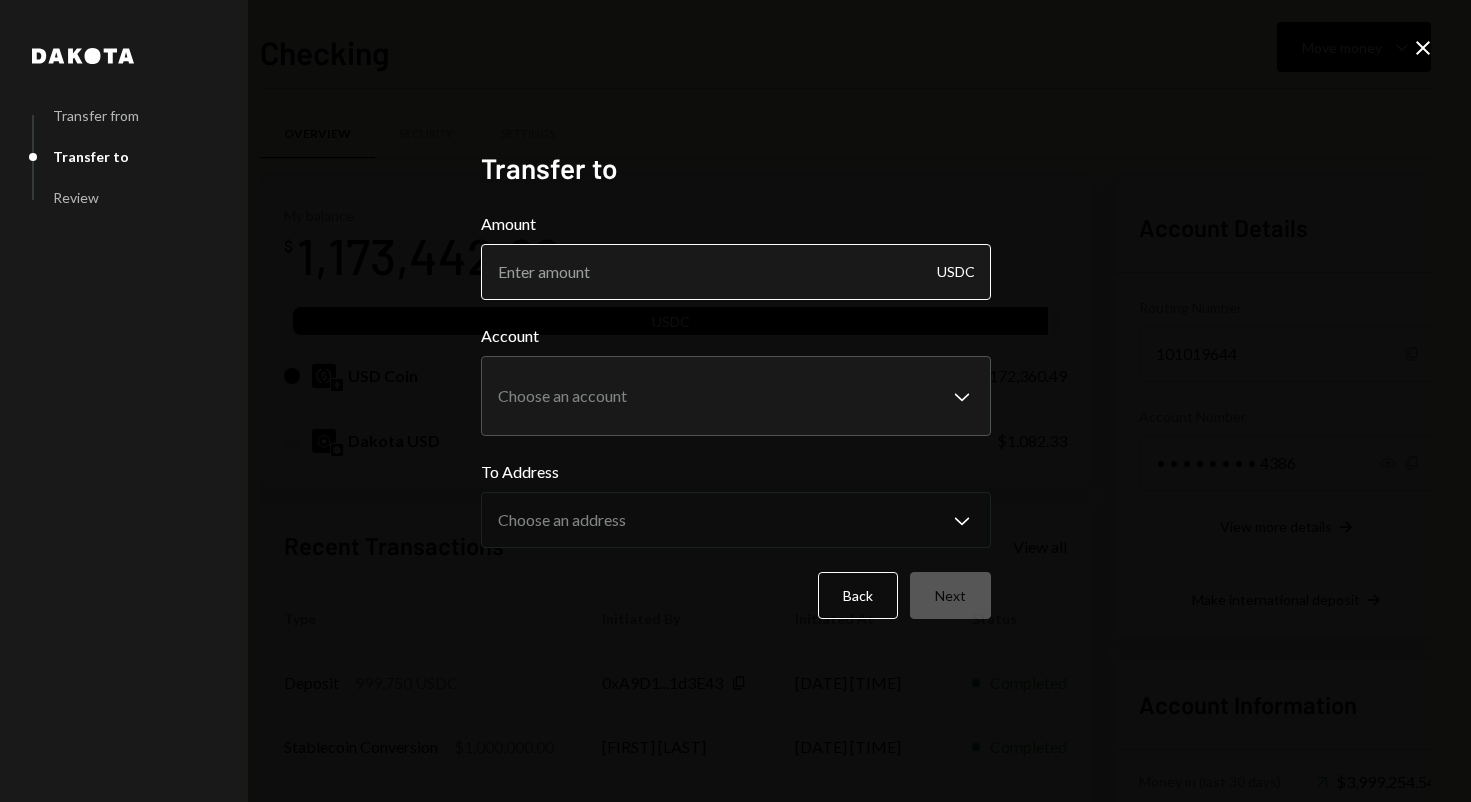 click on "Amount" at bounding box center (736, 272) 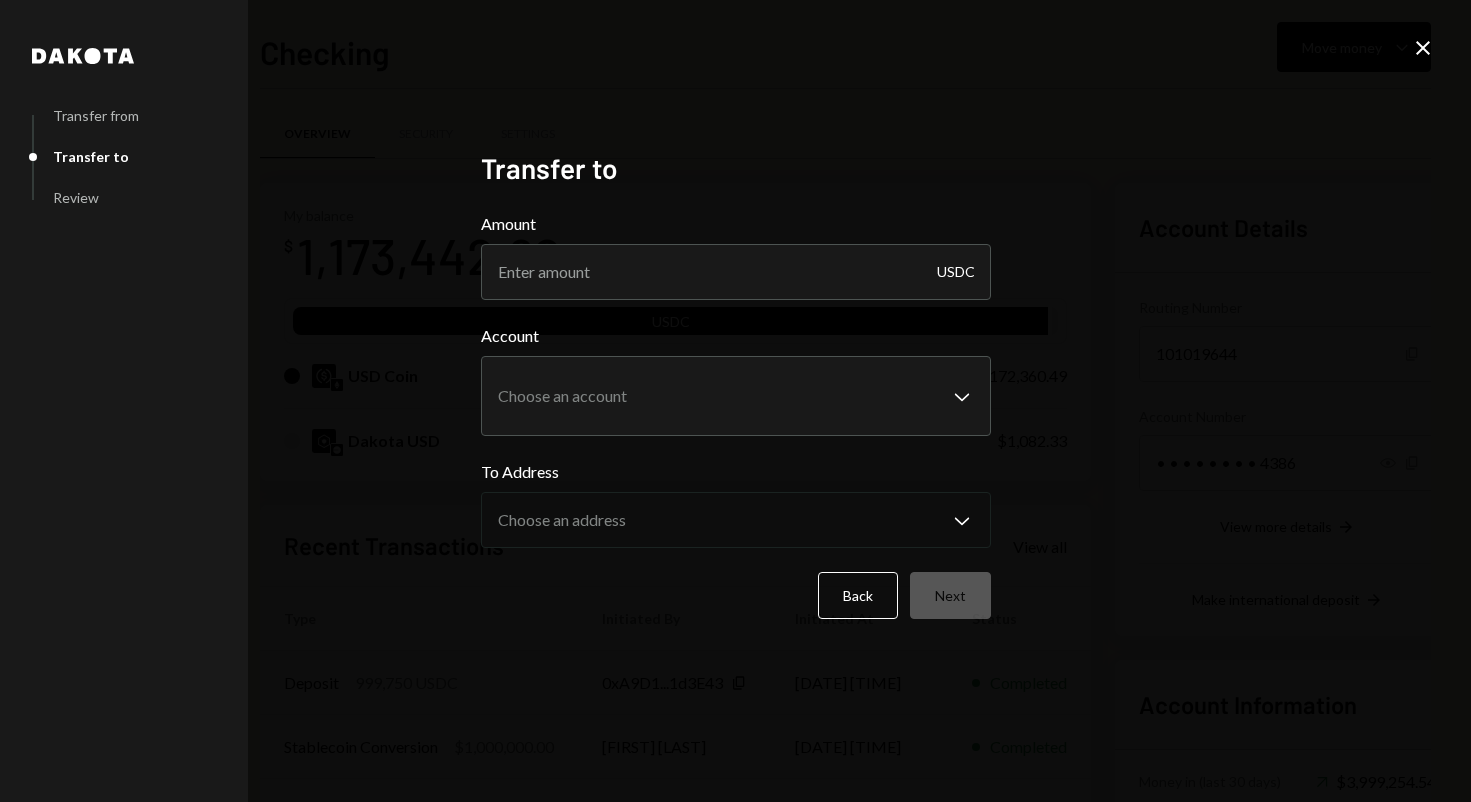 click on "Close" 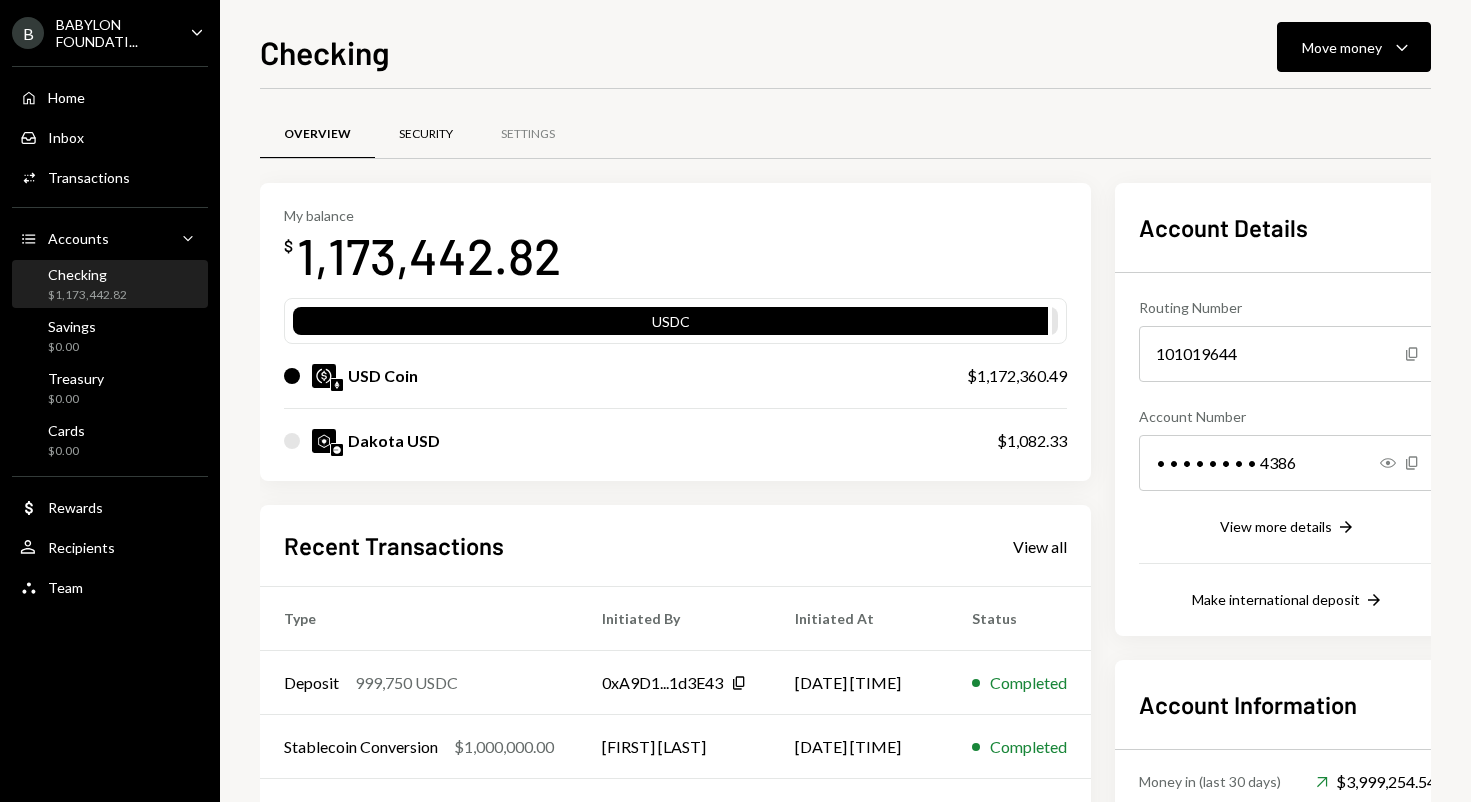 click on "Security" at bounding box center [426, 134] 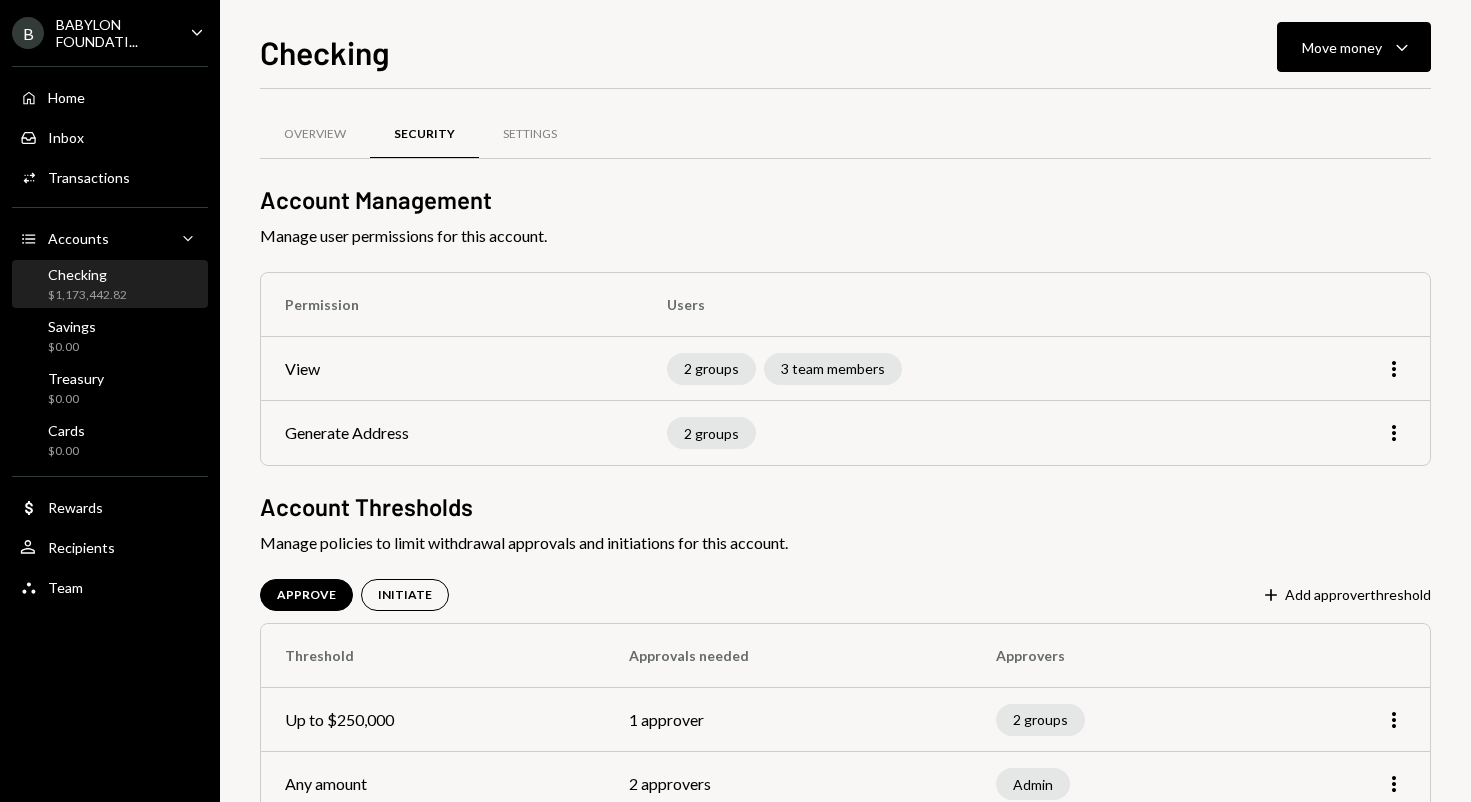 scroll, scrollTop: 55, scrollLeft: 0, axis: vertical 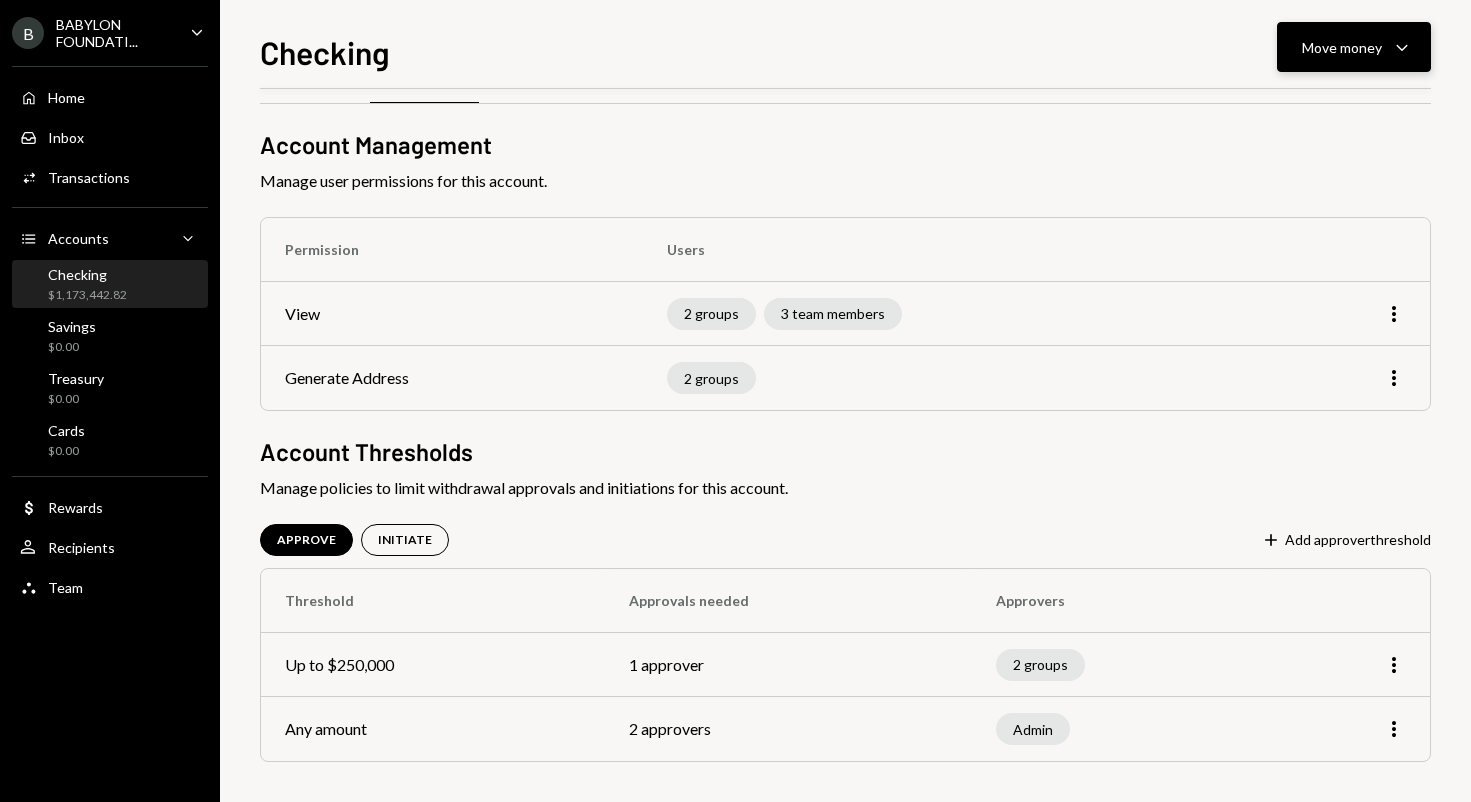 click on "Move money Caret Down" at bounding box center (1354, 47) 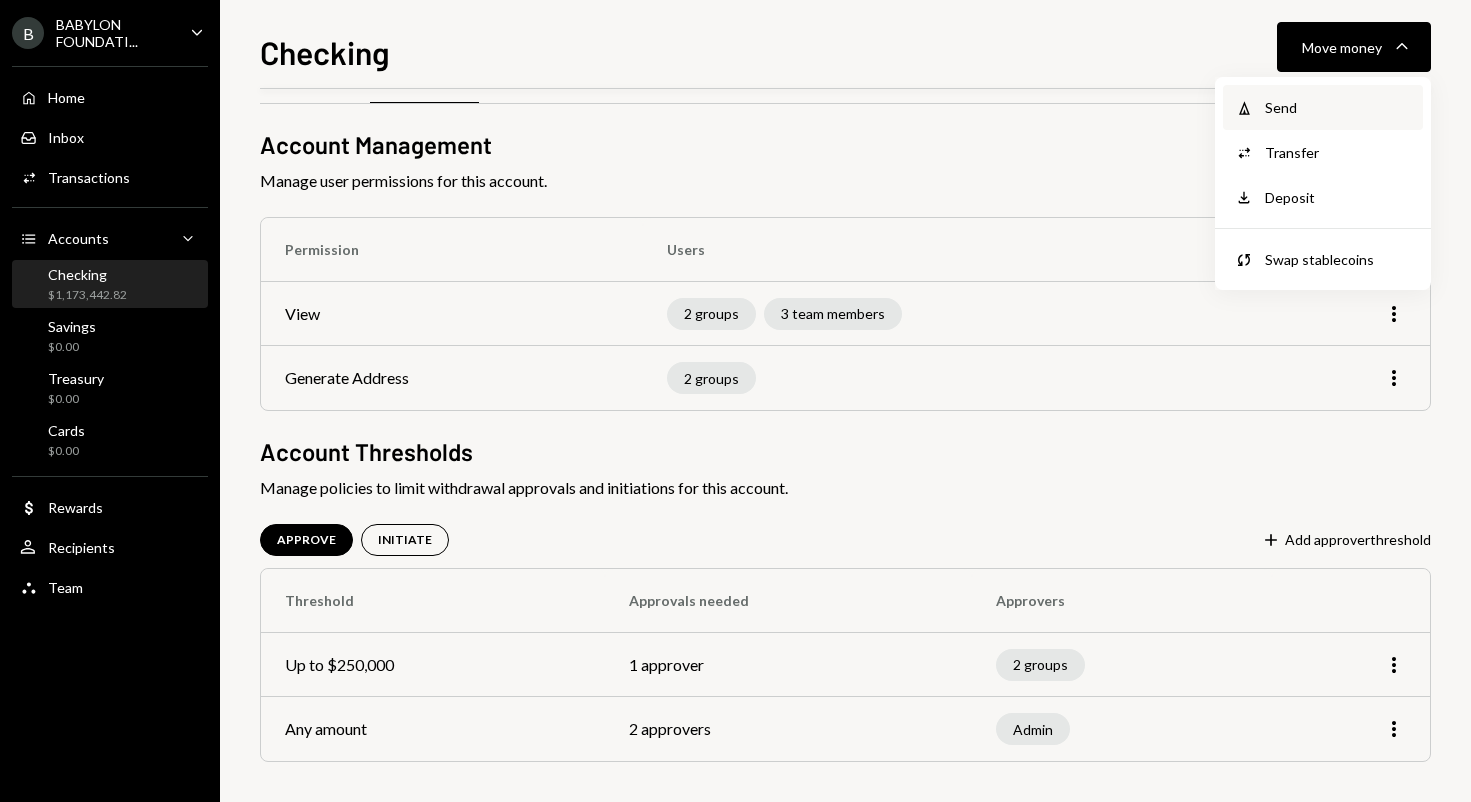 click on "Send" at bounding box center (1338, 107) 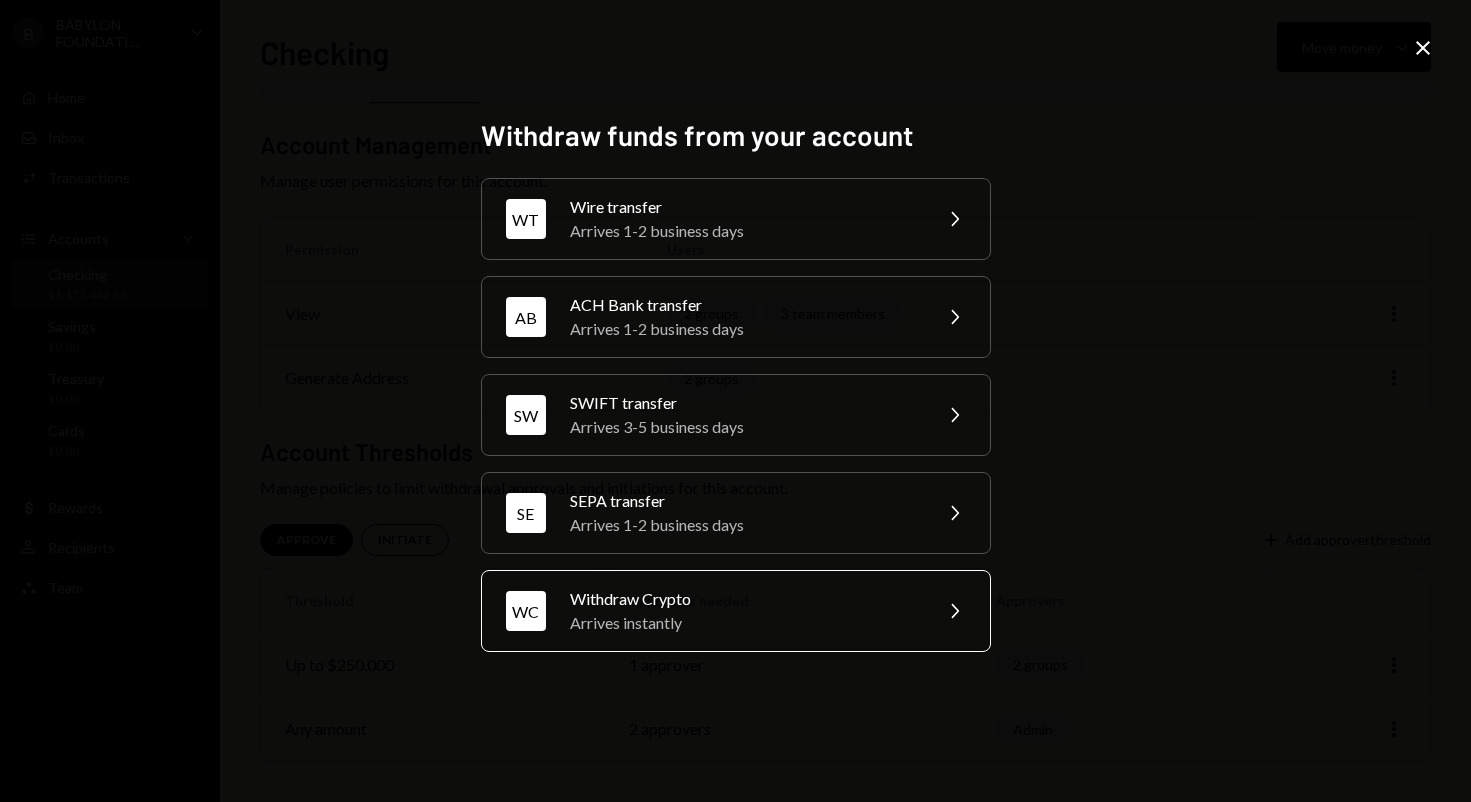 click on "Withdraw Crypto" at bounding box center [744, 599] 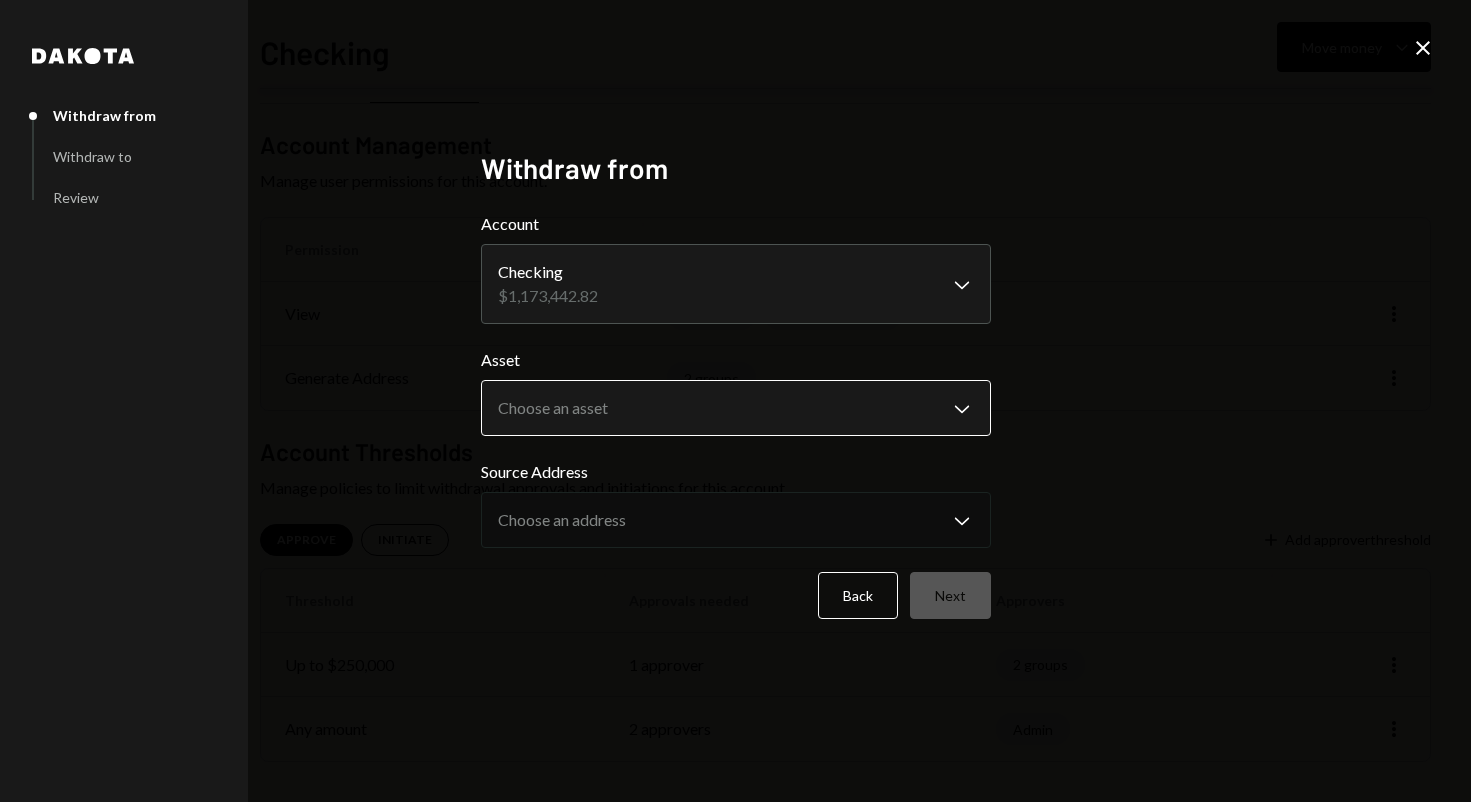 click on "**********" at bounding box center [735, 401] 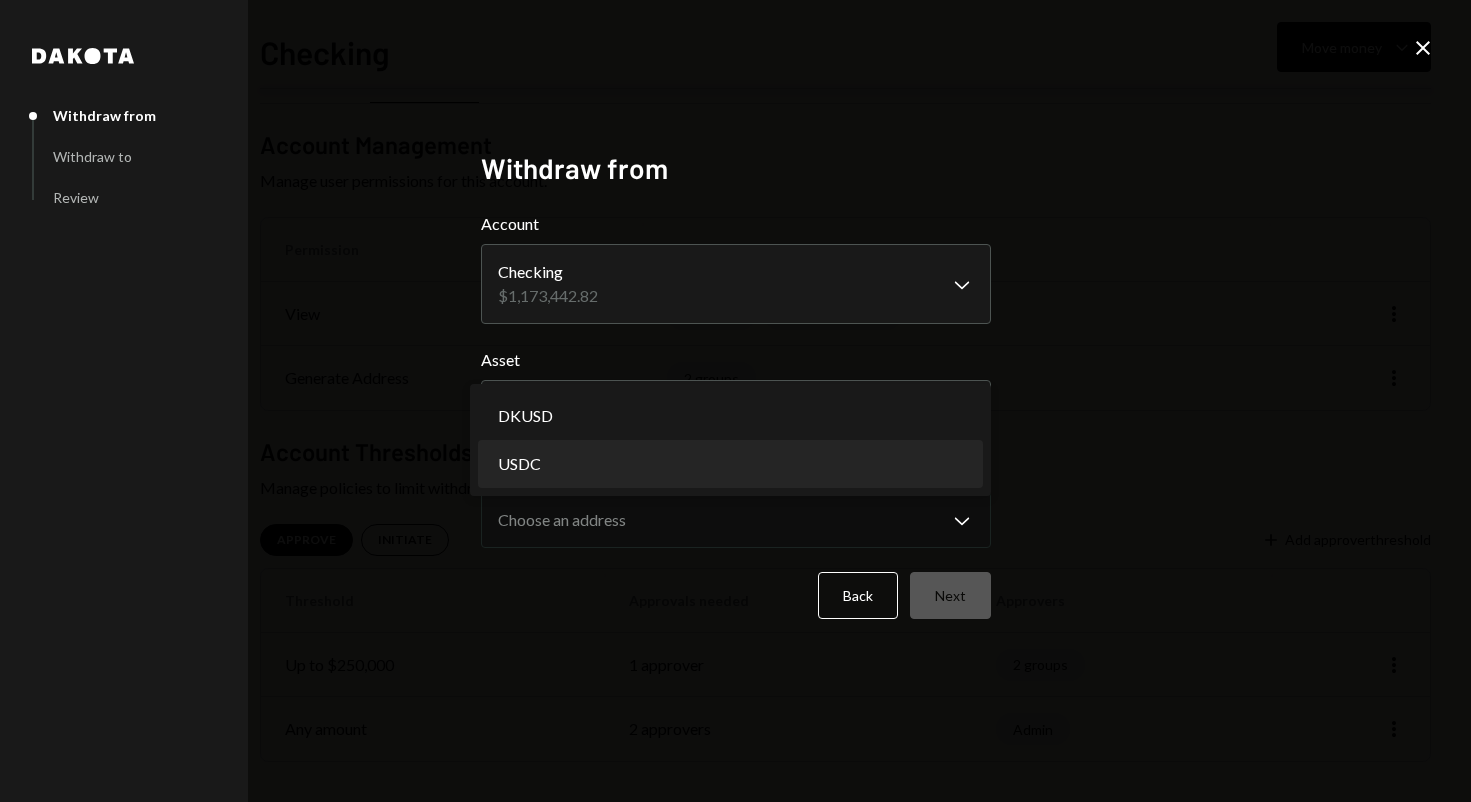 select on "****" 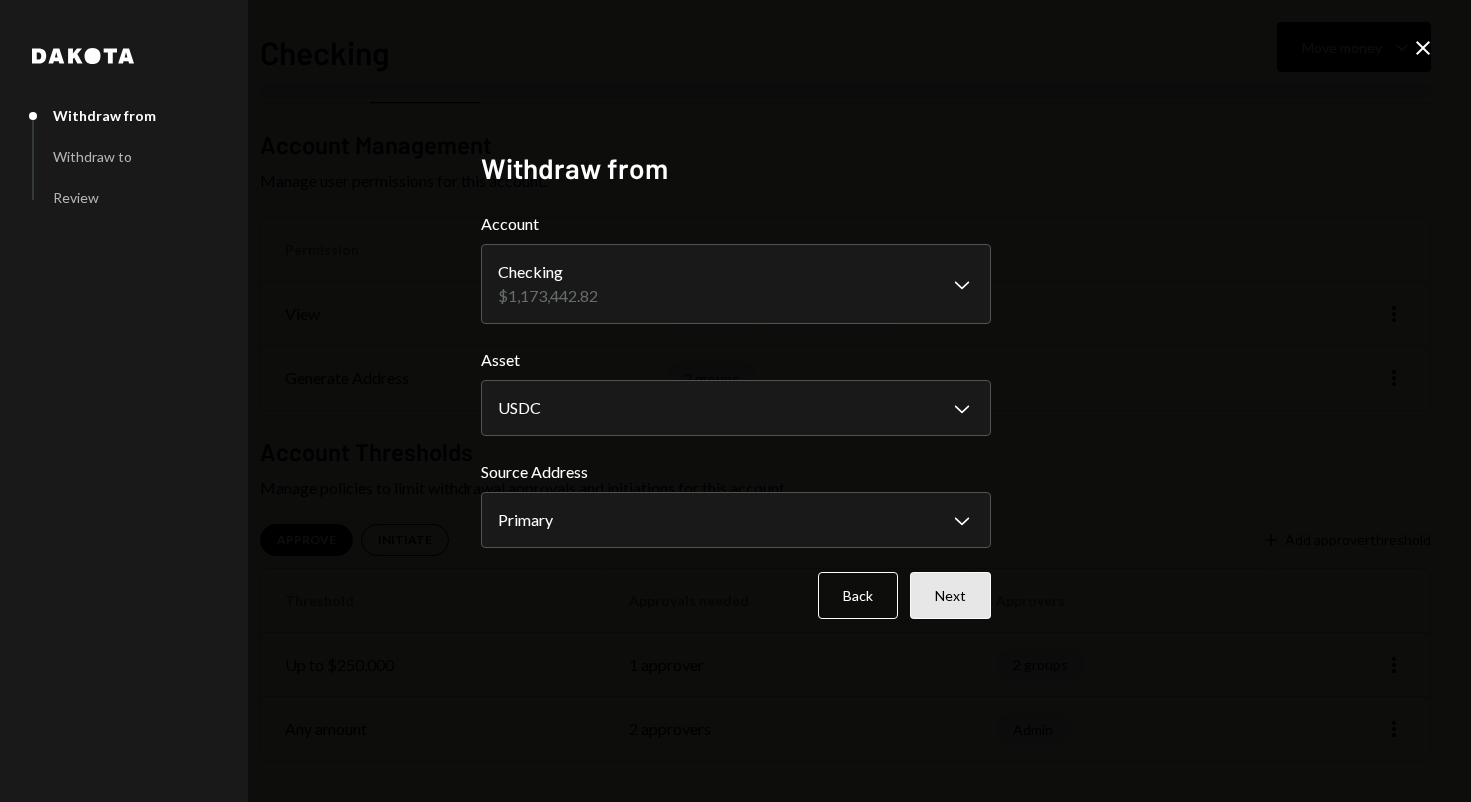 click on "Next" at bounding box center [950, 595] 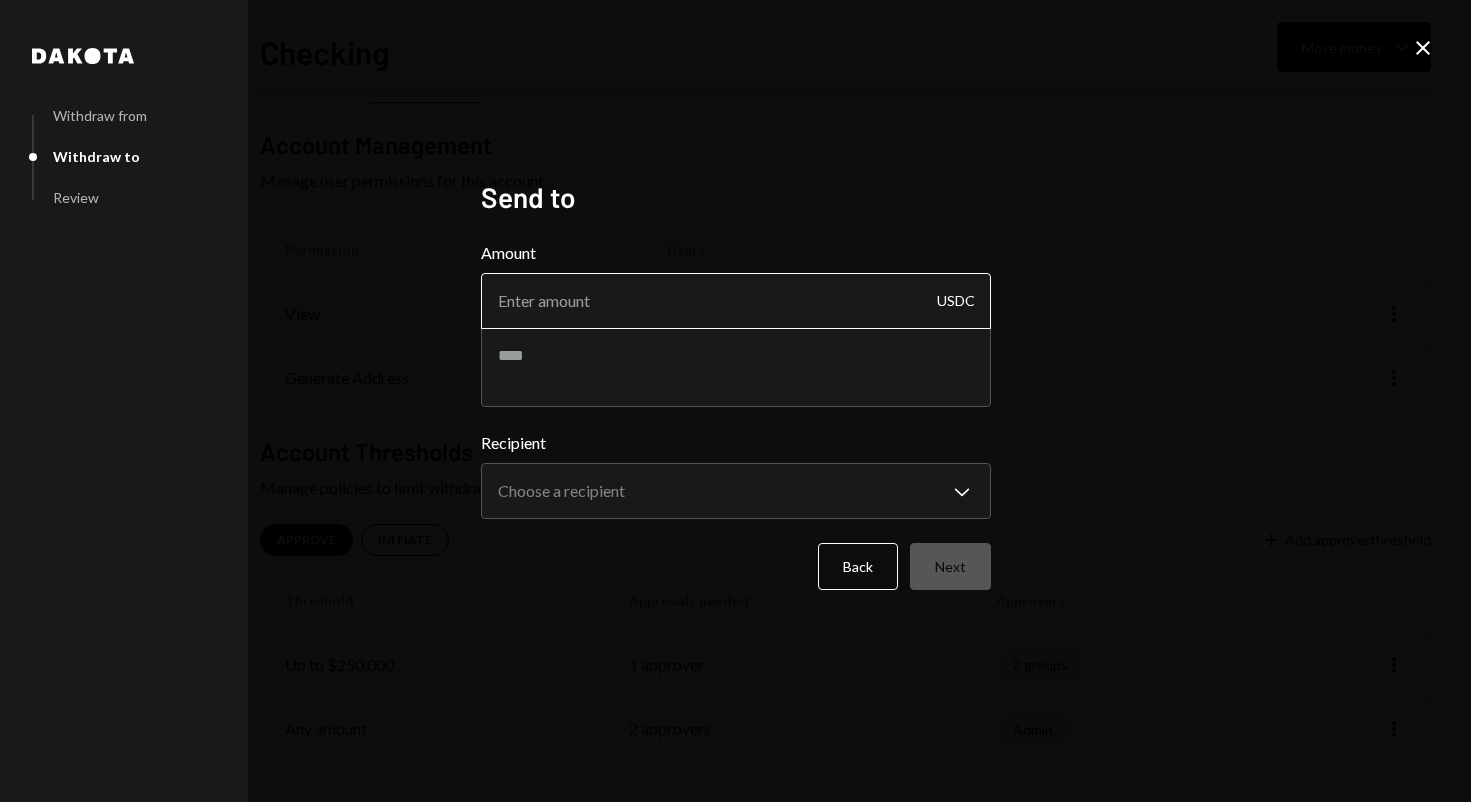 click on "Amount" at bounding box center [736, 301] 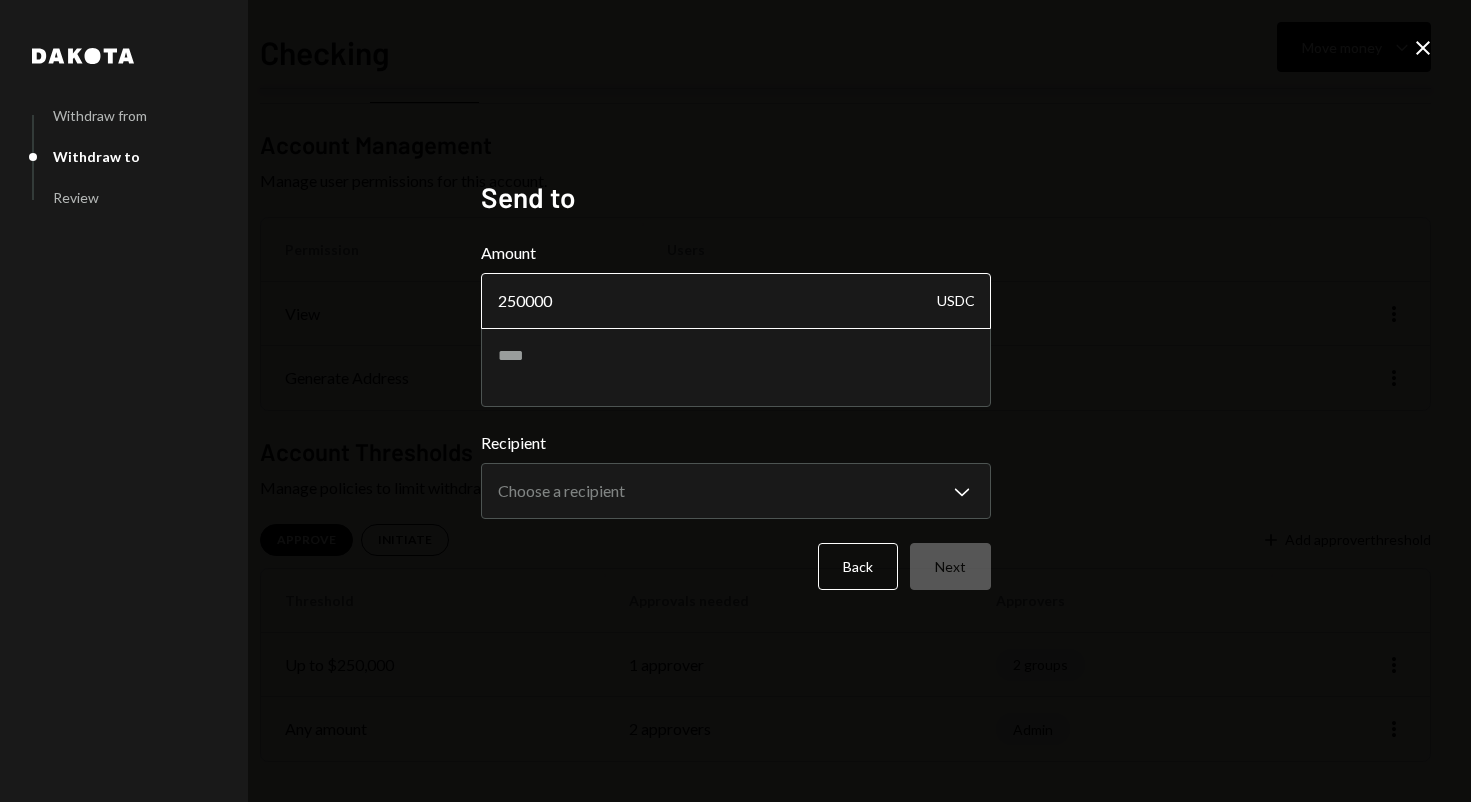 click on "250000" at bounding box center [736, 301] 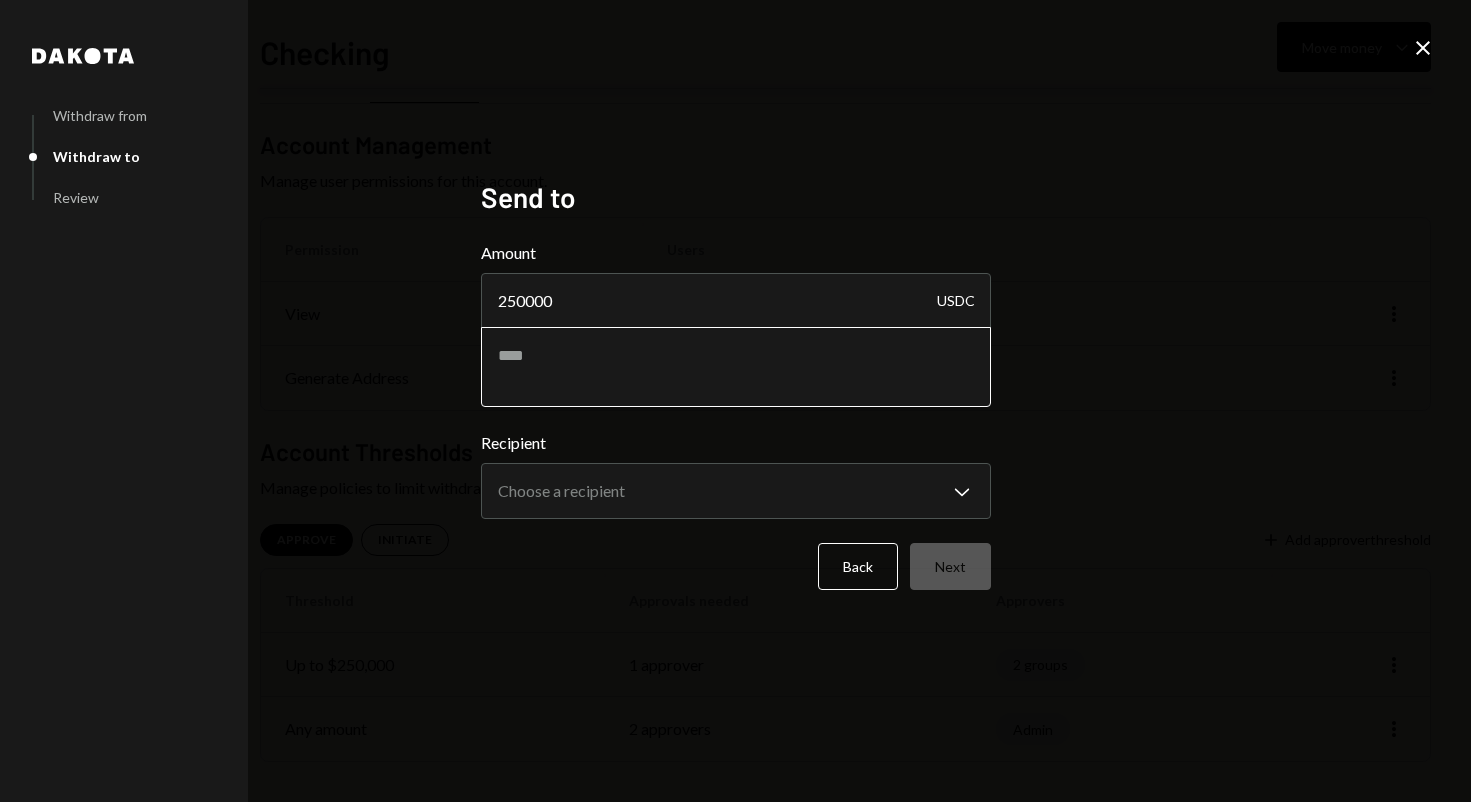 type on "250000" 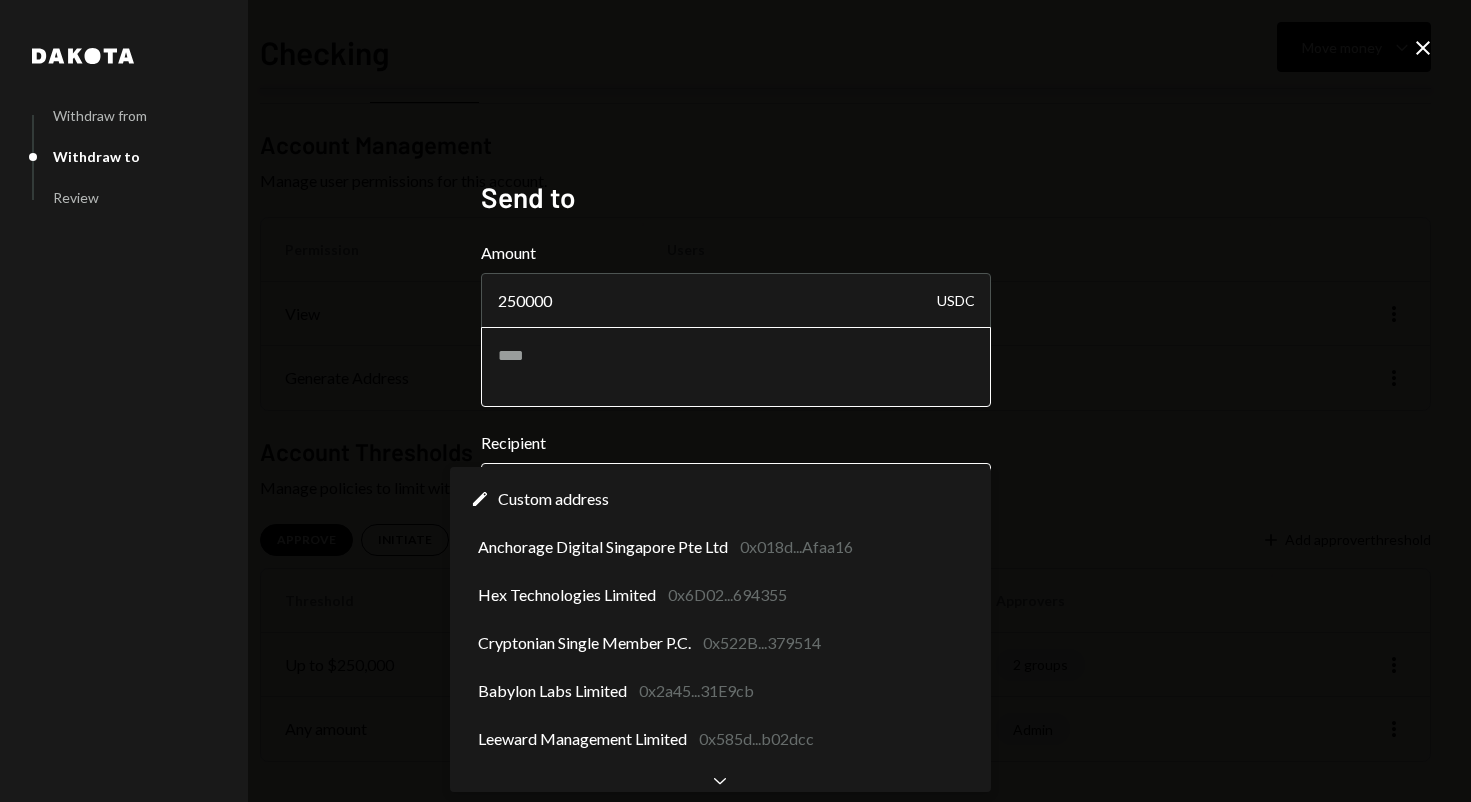 click on "**********" at bounding box center (735, 401) 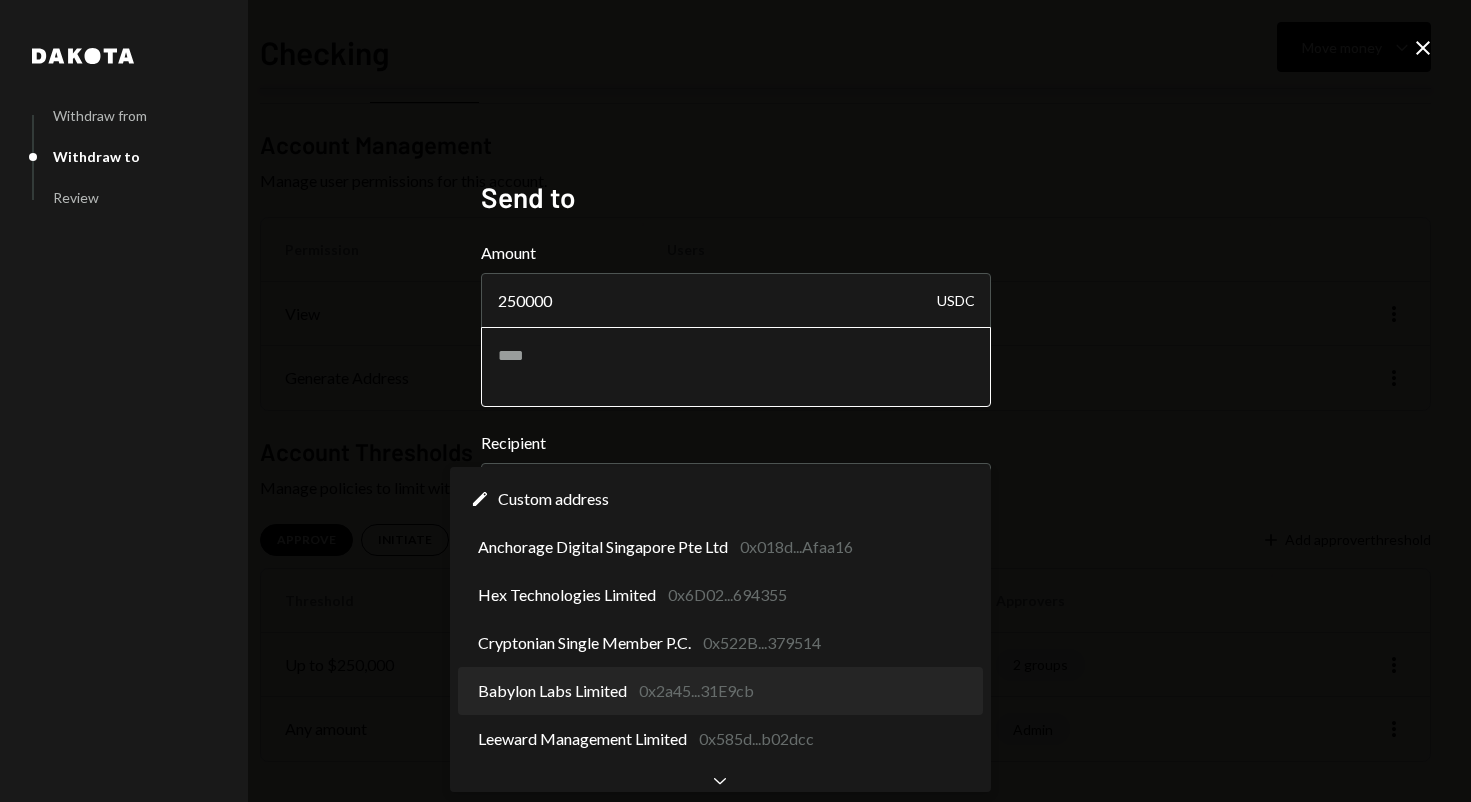 select on "**********" 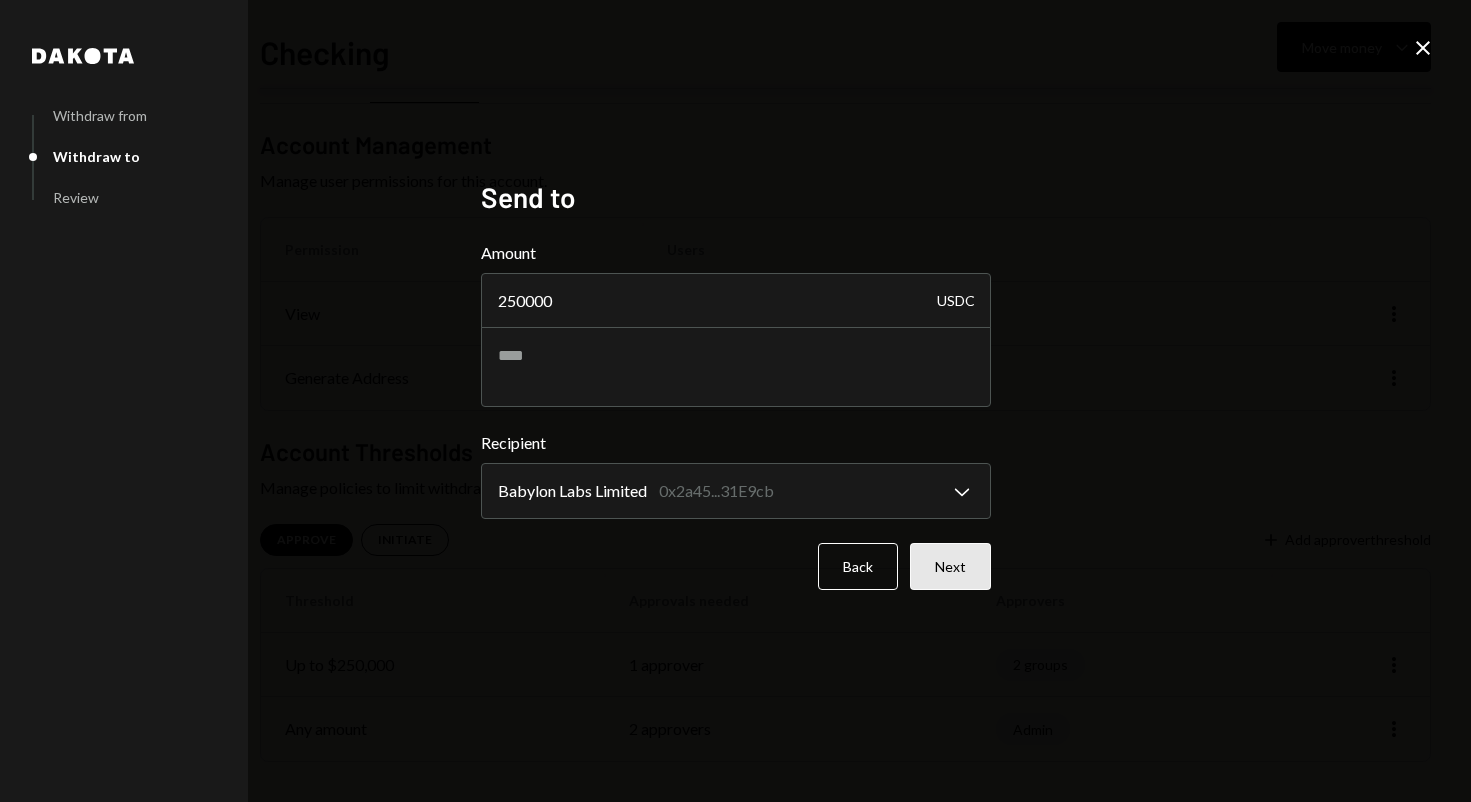 click on "Next" at bounding box center (950, 566) 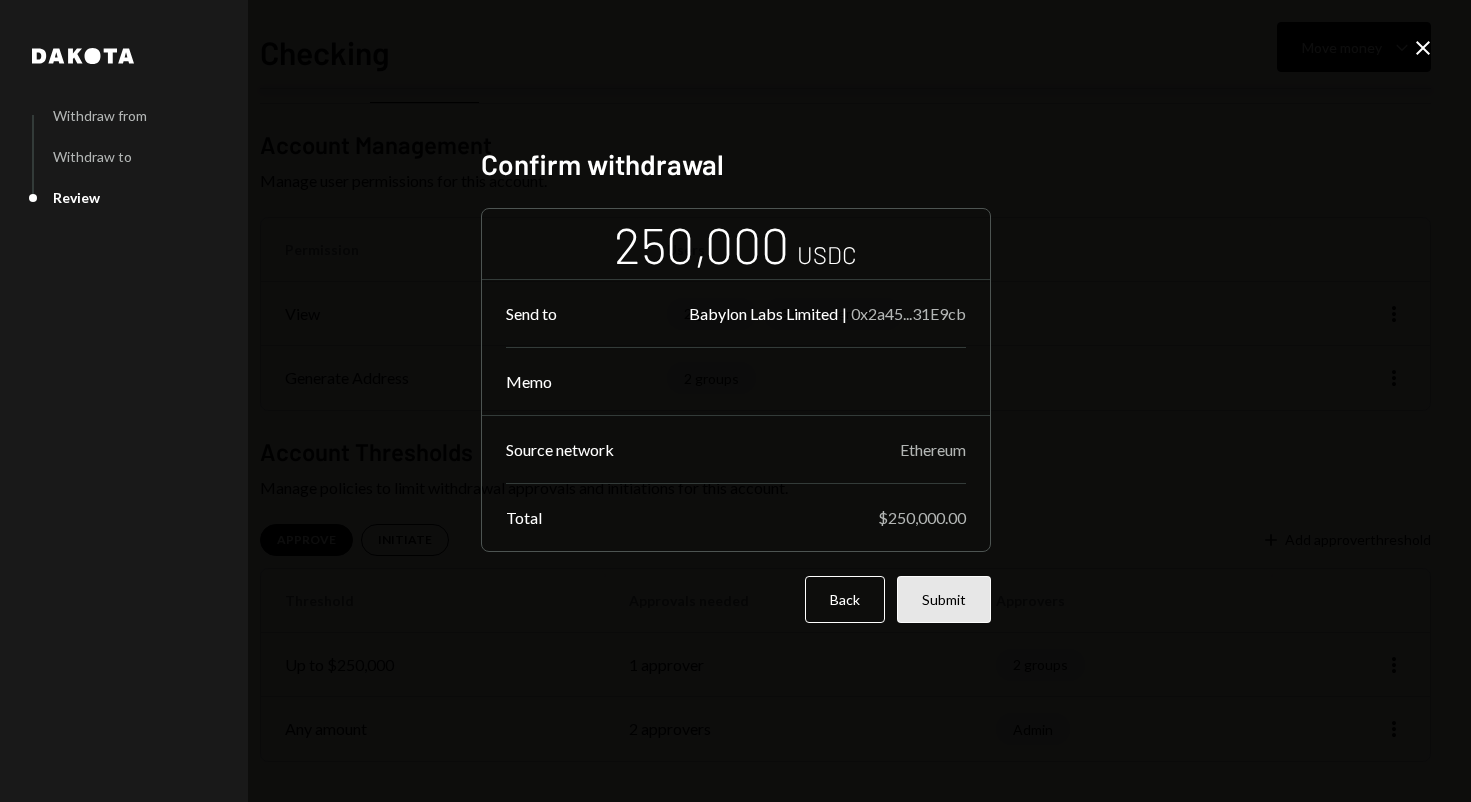 click on "Submit" at bounding box center [944, 599] 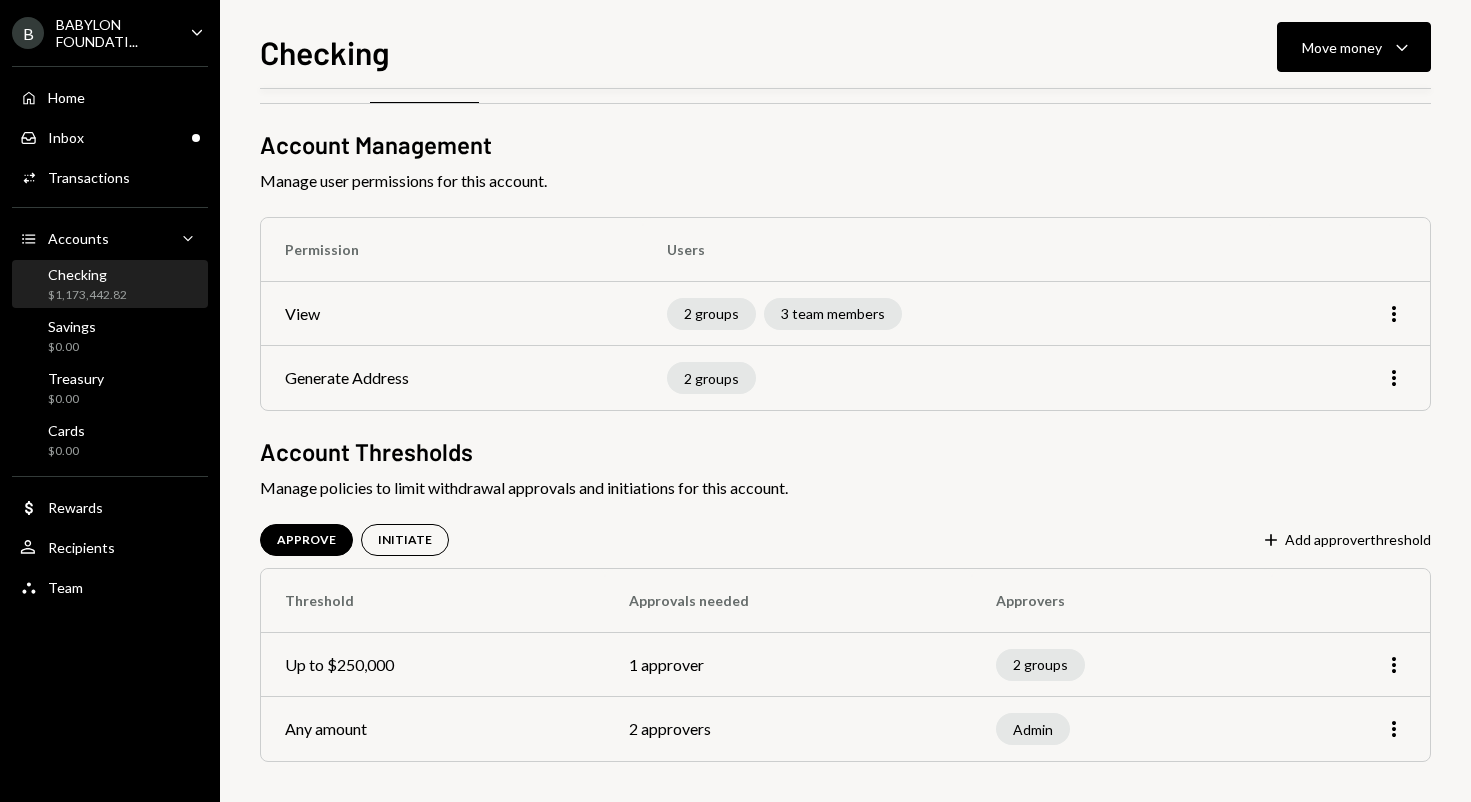 click on "Checking" at bounding box center [87, 274] 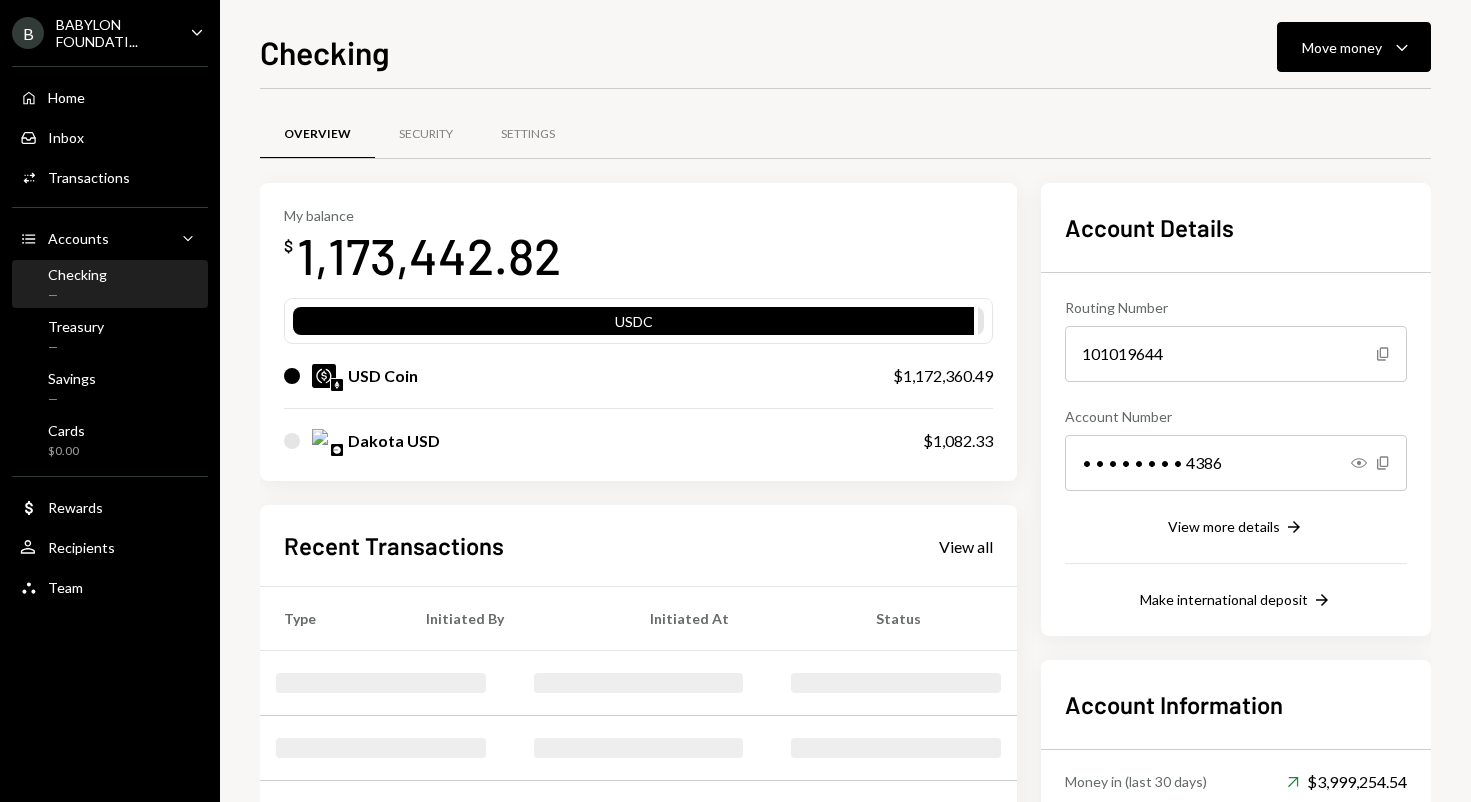 scroll, scrollTop: 0, scrollLeft: 0, axis: both 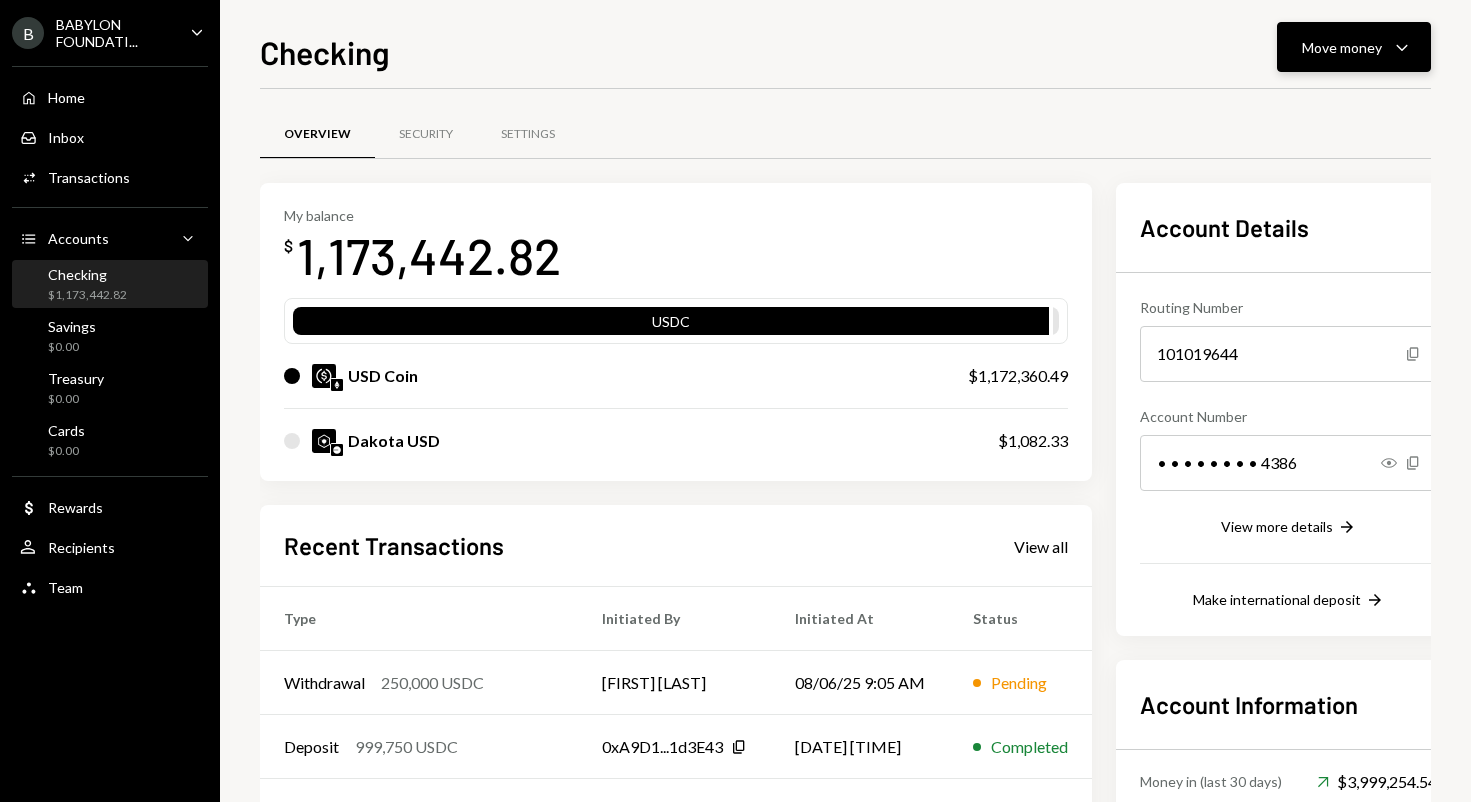 click on "Move money Caret Down" at bounding box center (1354, 47) 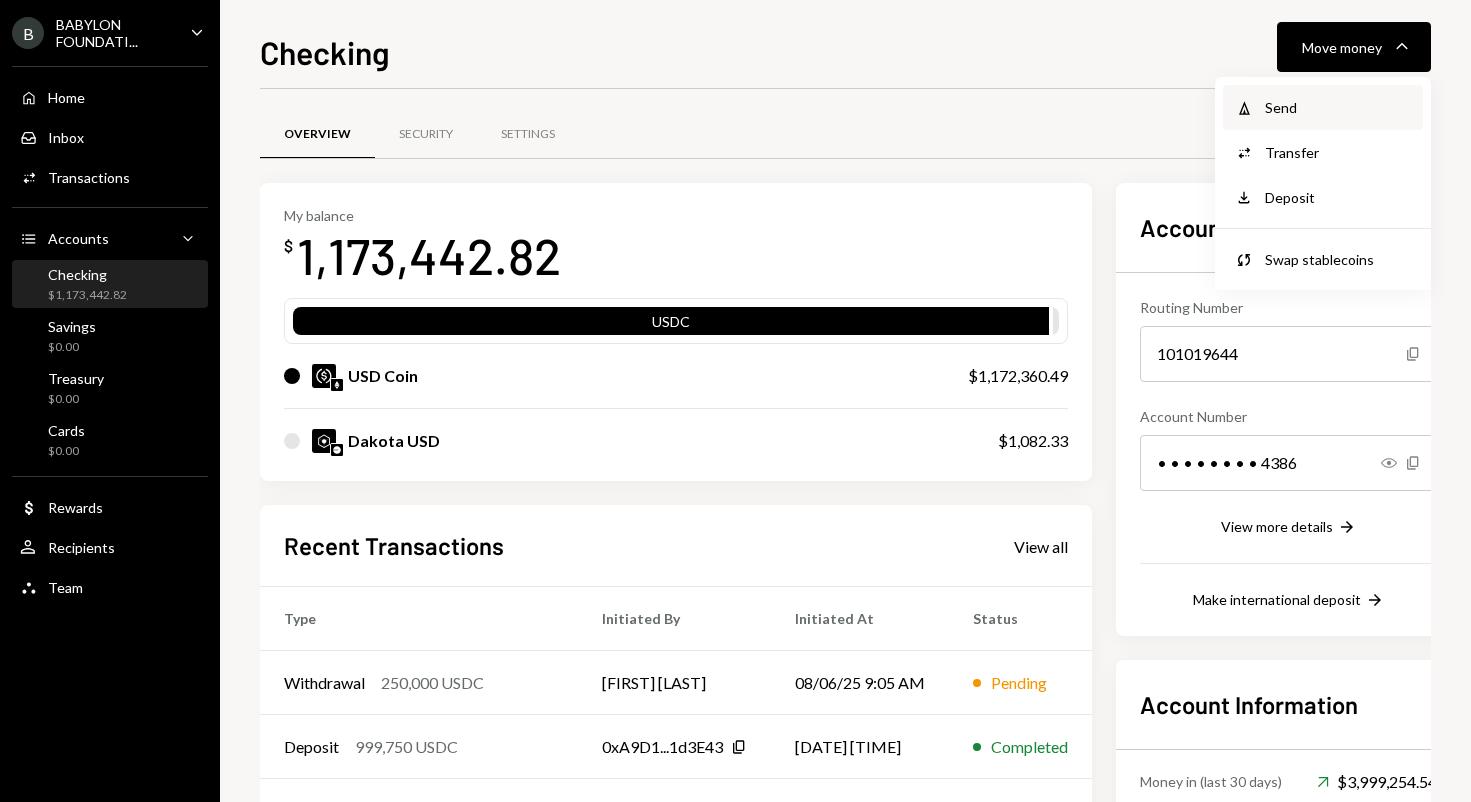 click on "Send" at bounding box center [1338, 107] 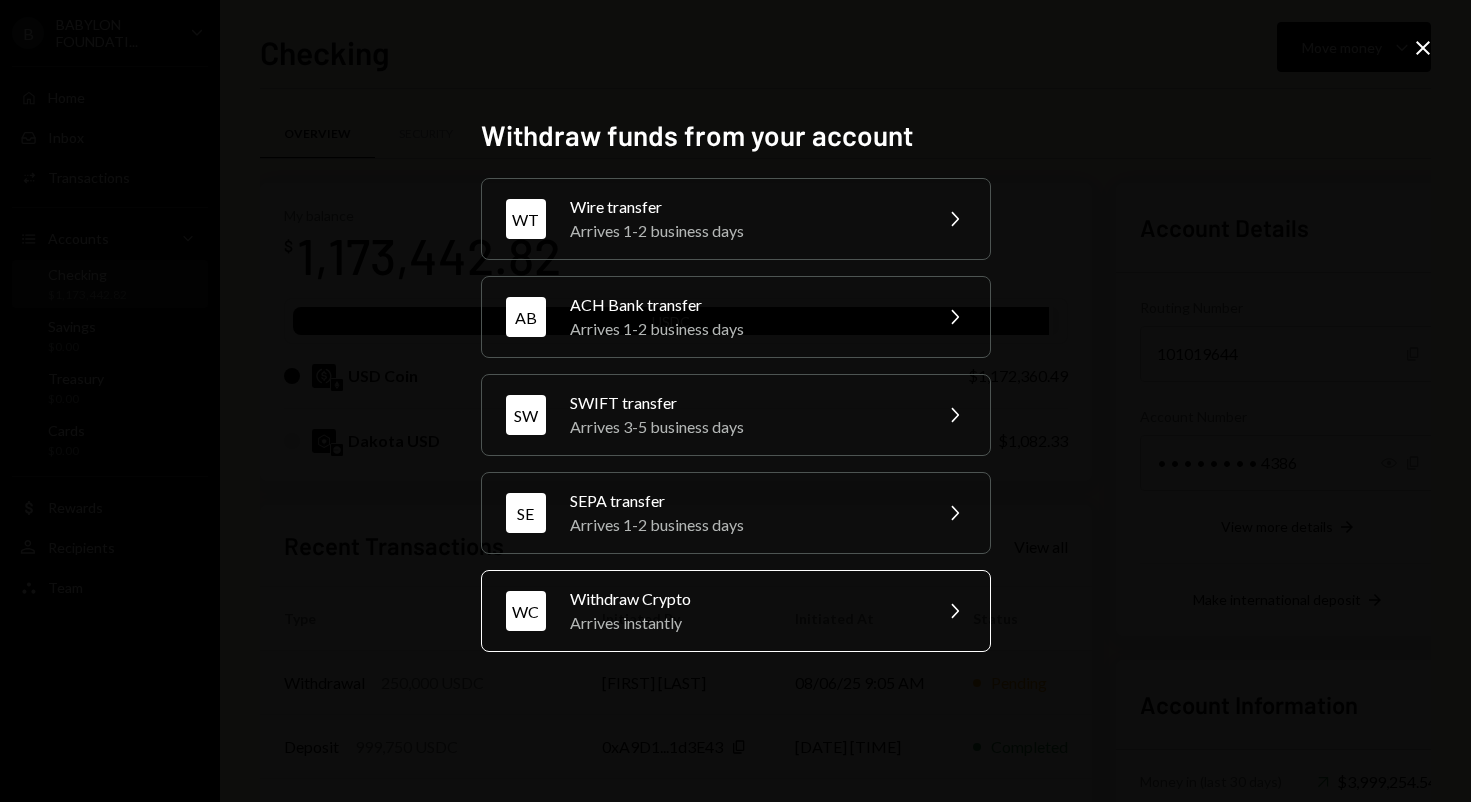 click on "Withdraw Crypto" at bounding box center (744, 599) 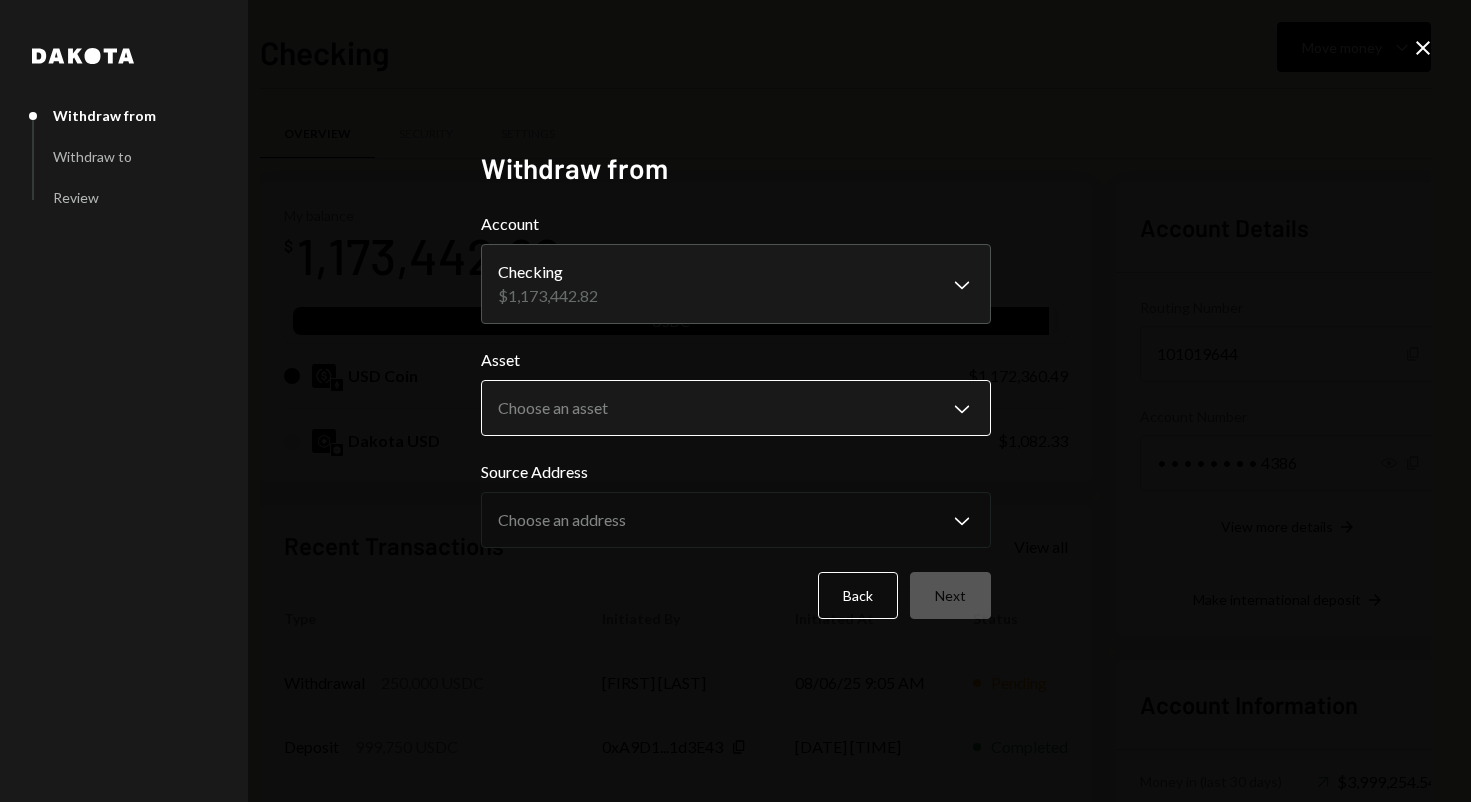 click on "B BABYLON FOUNDATI... Caret Down Home Home Inbox Inbox Activities Transactions Accounts Accounts Caret Down Checking $1,173,442.82 Savings $0.00 Treasury $0.00 Cards $0.00 Dollar Rewards User Recipients Team Team Checking Move money Caret Down Overview Security Settings My balance $ 1,173,442.82 USDC USD Coin $1,172,360.49 Dakota USD $1,082.33 Recent Transactions View all Type Initiated By Initiated At Status Withdrawal 250,000  USDC Taylor Navarro 08/06/25 9:05 AM Pending Deposit 999,750  USDC 0xA9D1...1d3E43 Copy 08/06/25 8:56 AM Completed Stablecoin Conversion $1,000,000.00 Taylor Navarro 08/06/25 8:45 AM Completed Bank Deposit $1,000,000.00 Byzantine Resear 08/05/25 2:18 PM Completed Withdrawal 30,000  USDC Gregor Mocnik 07/29/25 2:01 AM Completed Account Details Routing Number 101019644 Copy Account Number • • • • • • • •  4386 Show Copy View more details Right Arrow Make international deposit Right Arrow Account Information Money in (last 30 days) Up Right Arrow $3,999,254.54 Right Arrow" at bounding box center (735, 401) 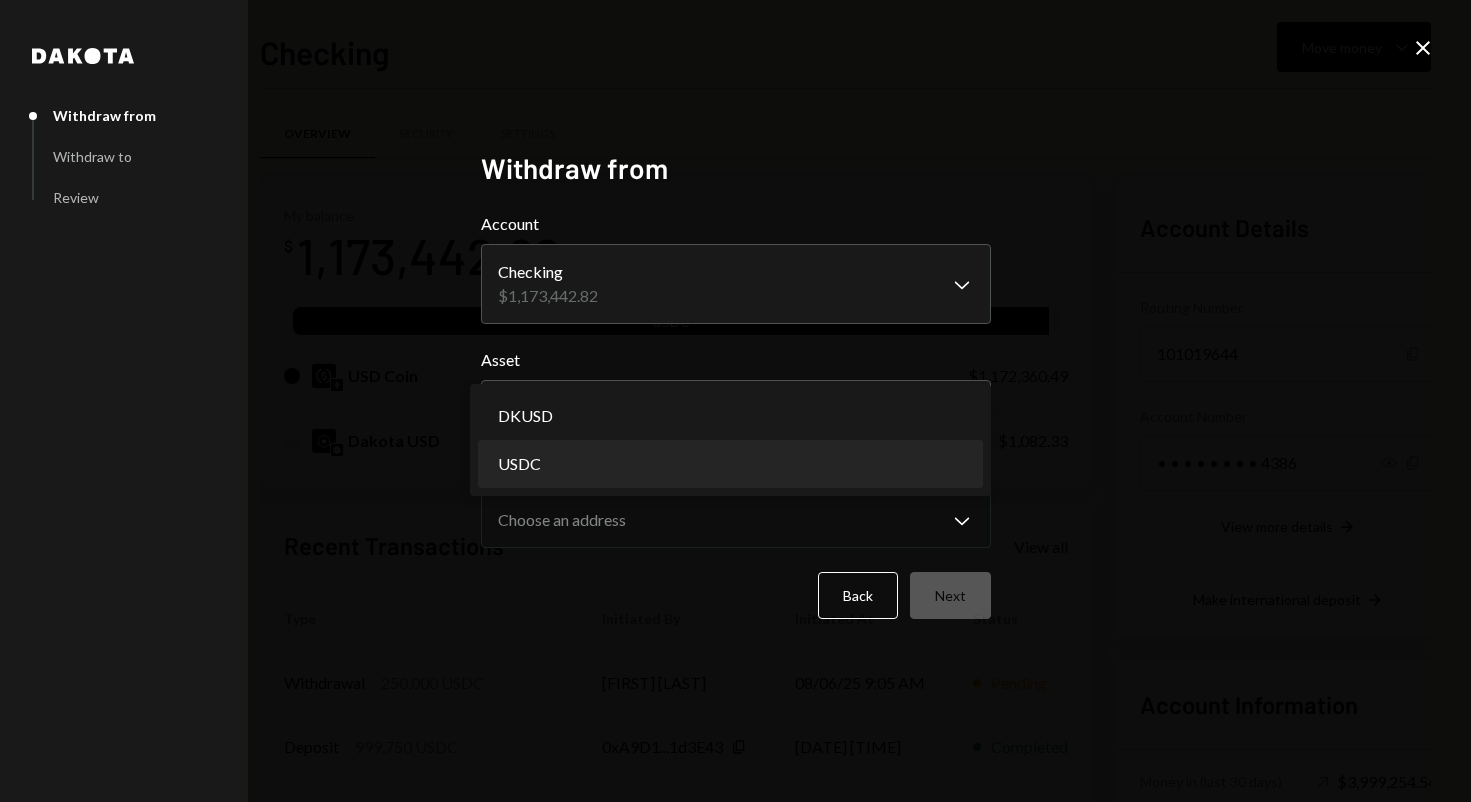 select on "****" 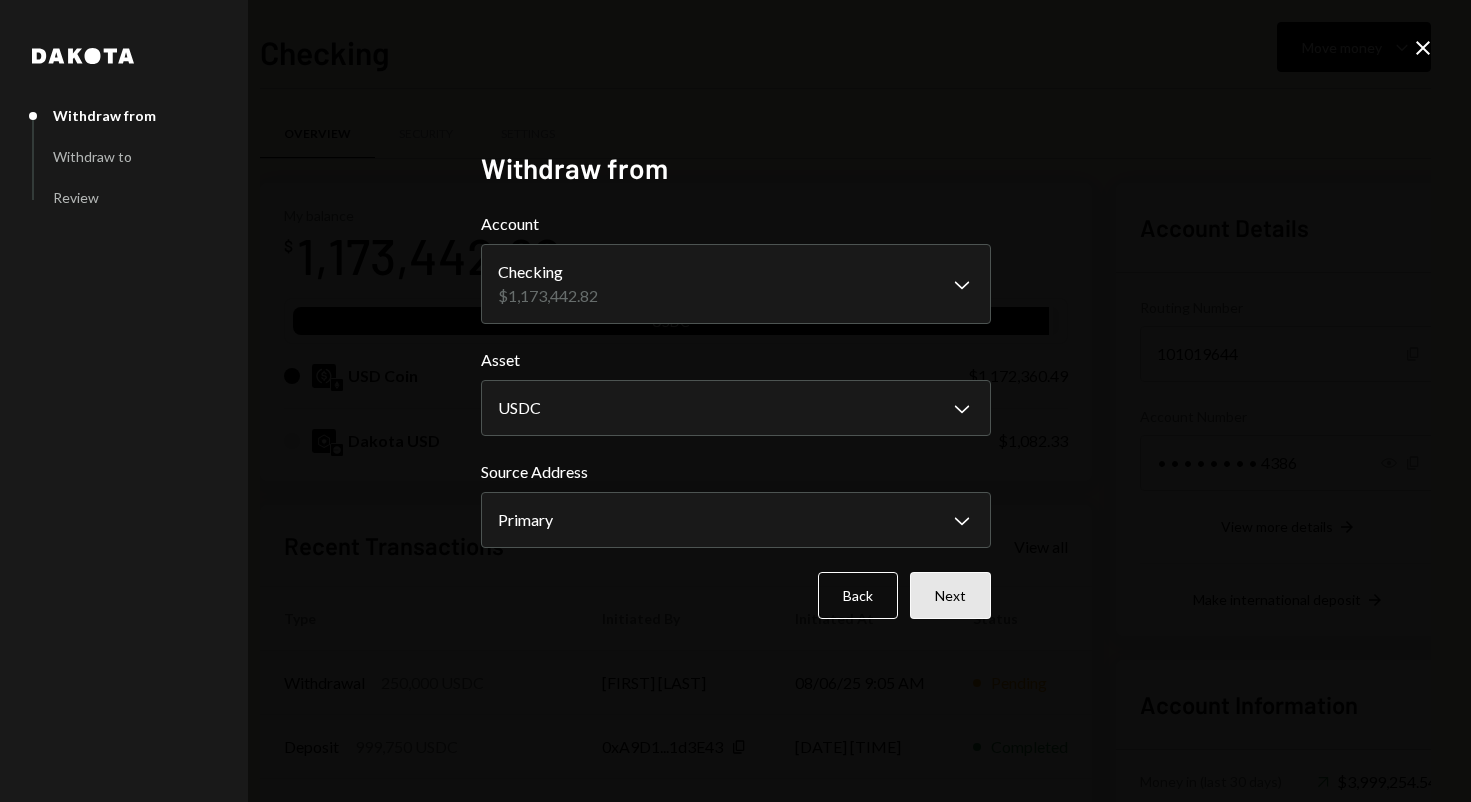 click on "Next" at bounding box center (950, 595) 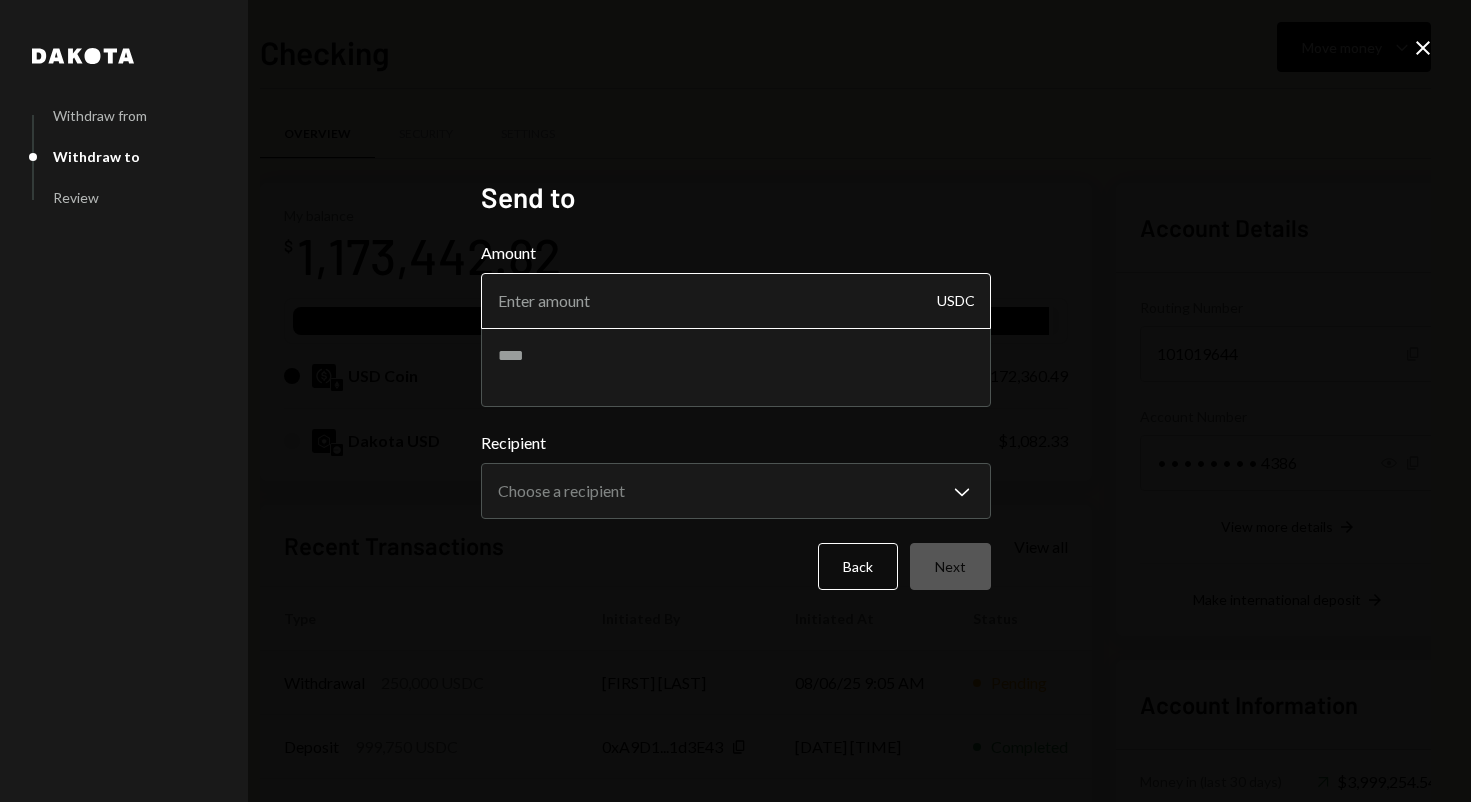 click on "Amount" at bounding box center [736, 301] 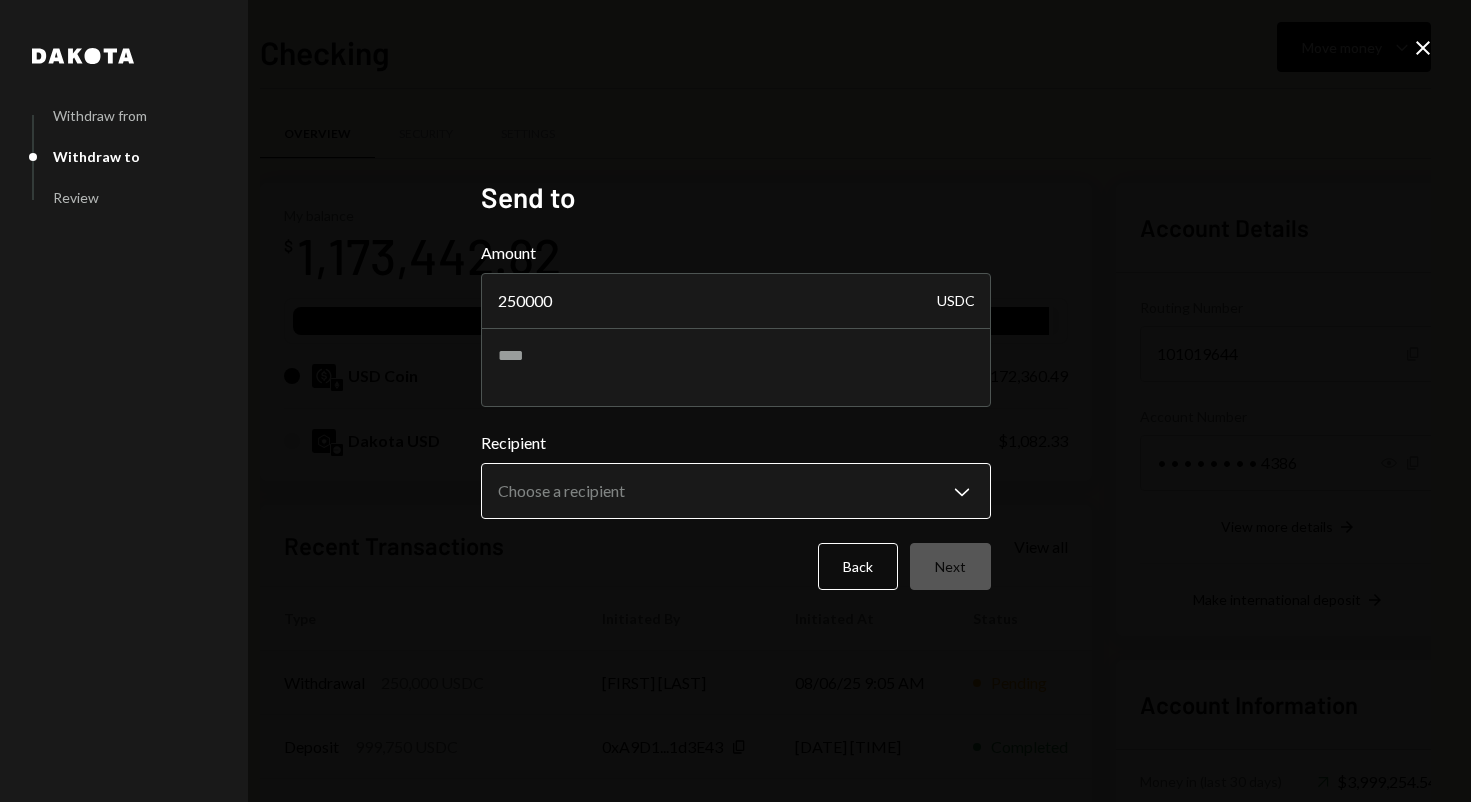 type on "250000" 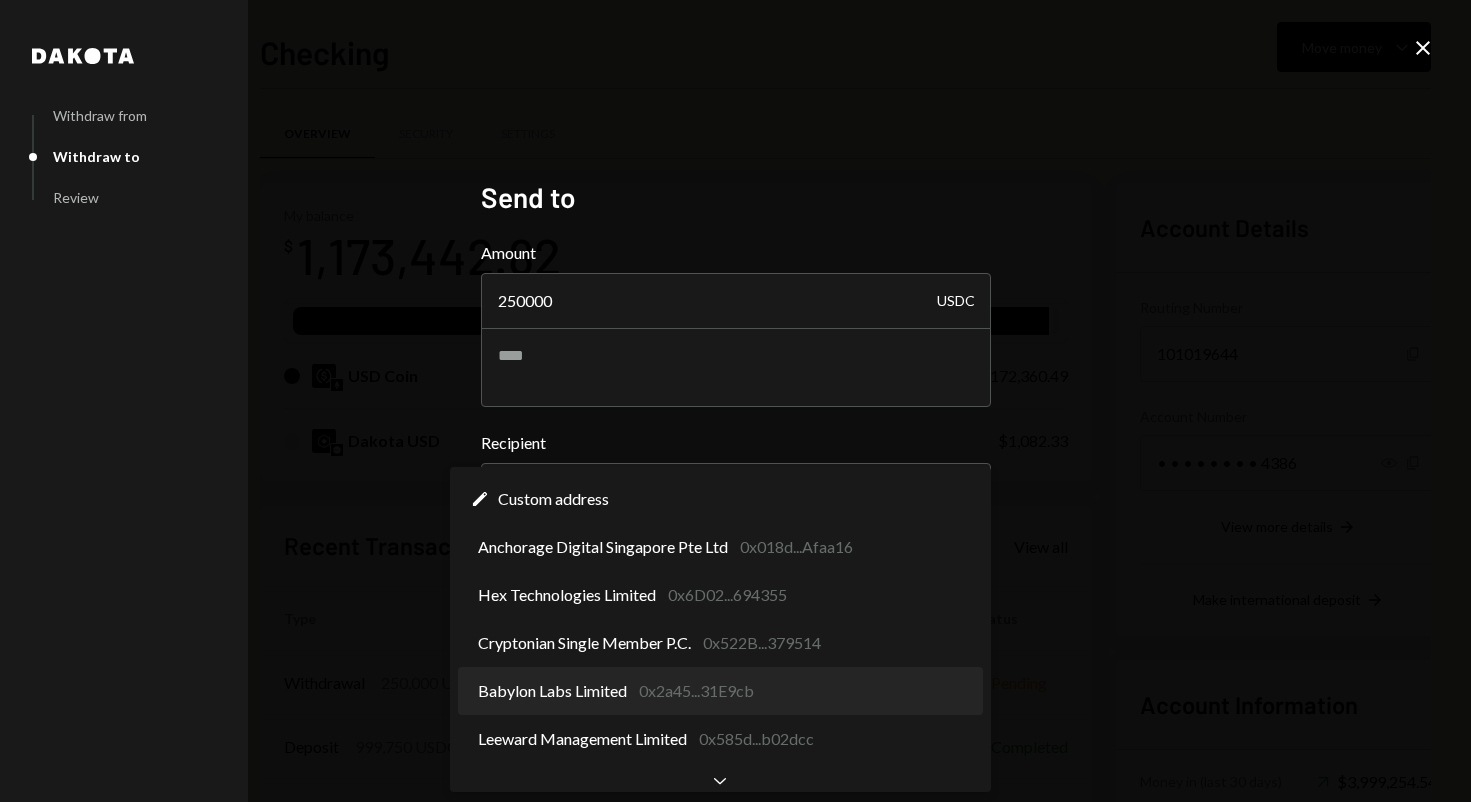 select on "**********" 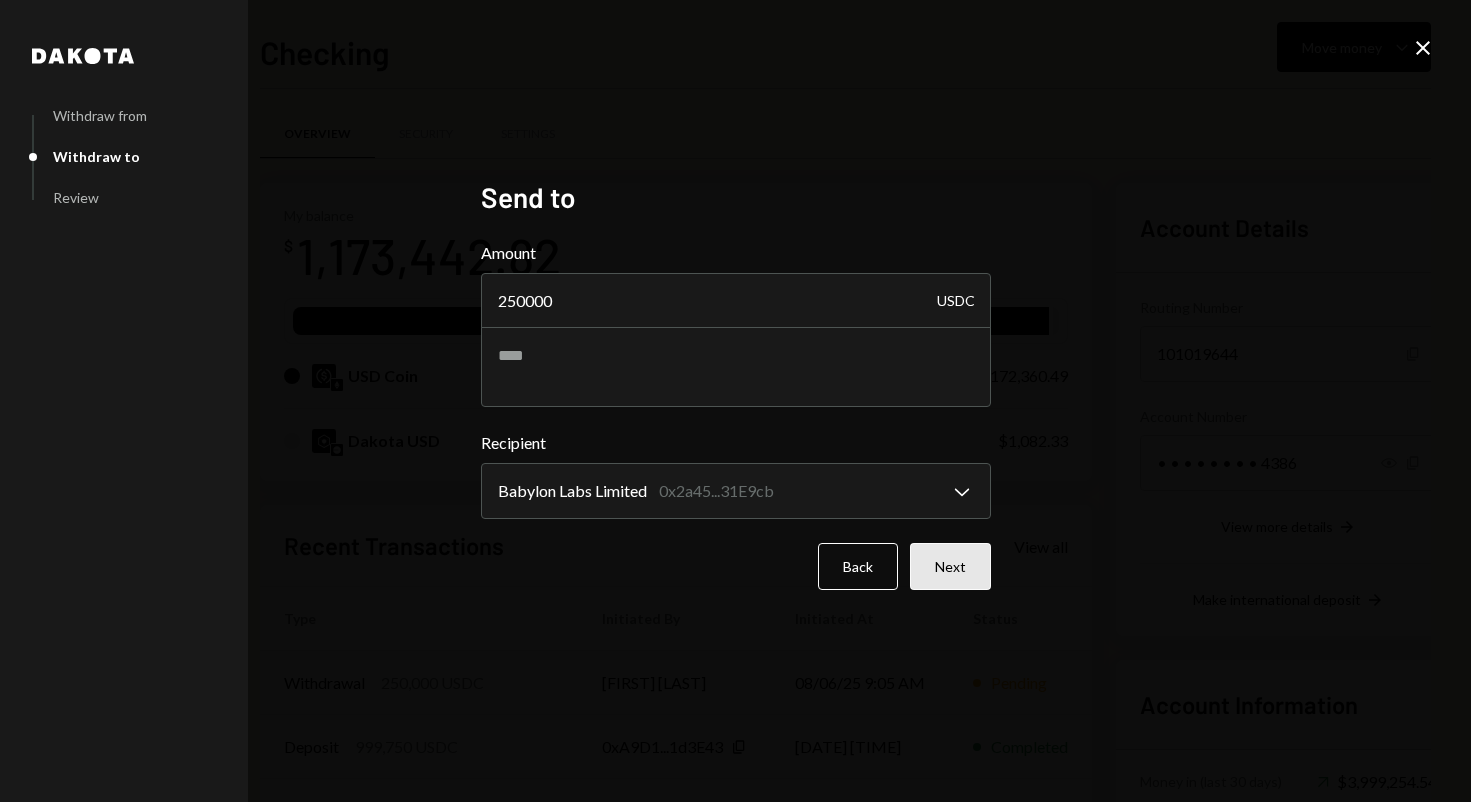click on "Next" at bounding box center (950, 566) 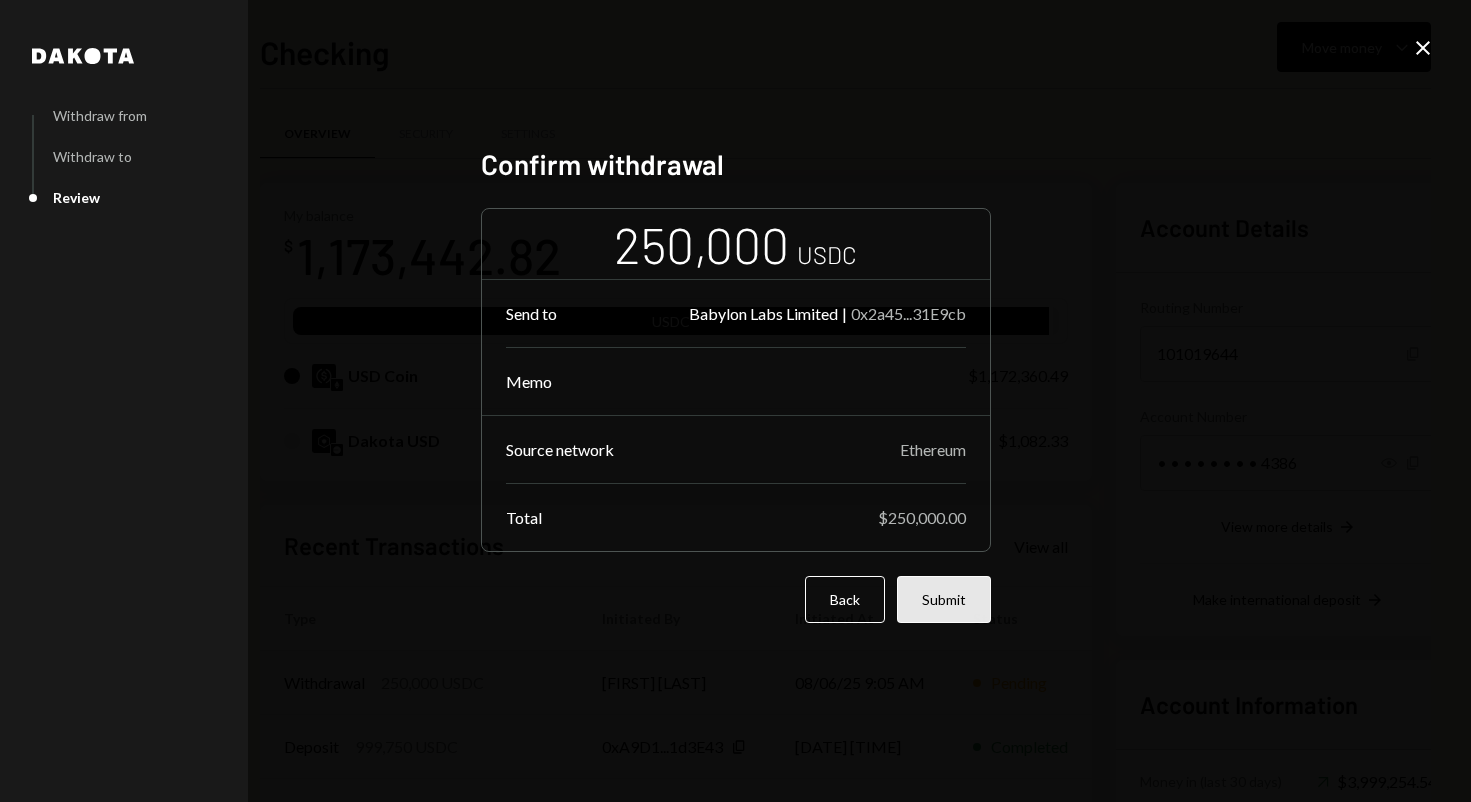 click on "Submit" at bounding box center (944, 599) 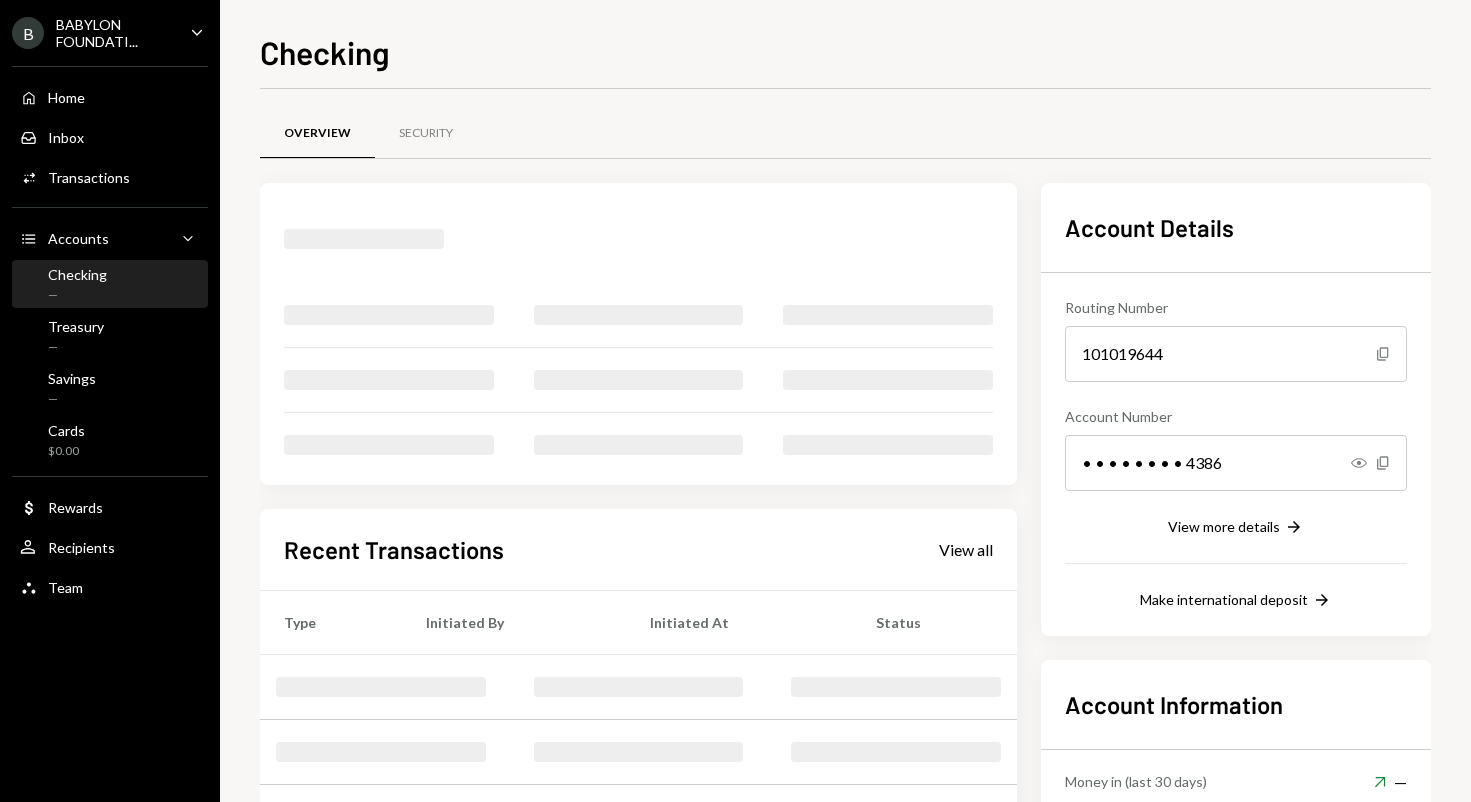scroll, scrollTop: 0, scrollLeft: 0, axis: both 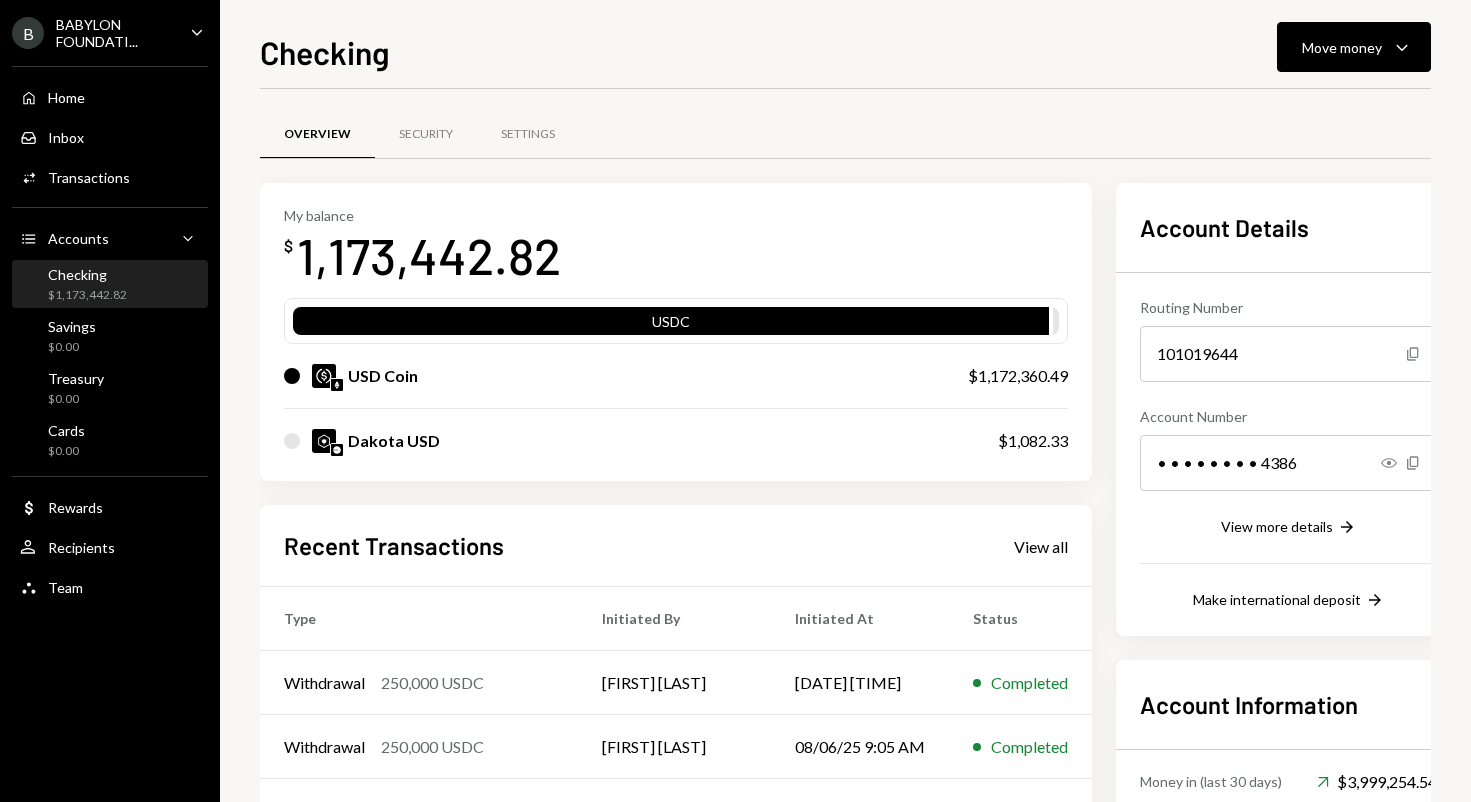 click on "USD Coin" at bounding box center [606, 376] 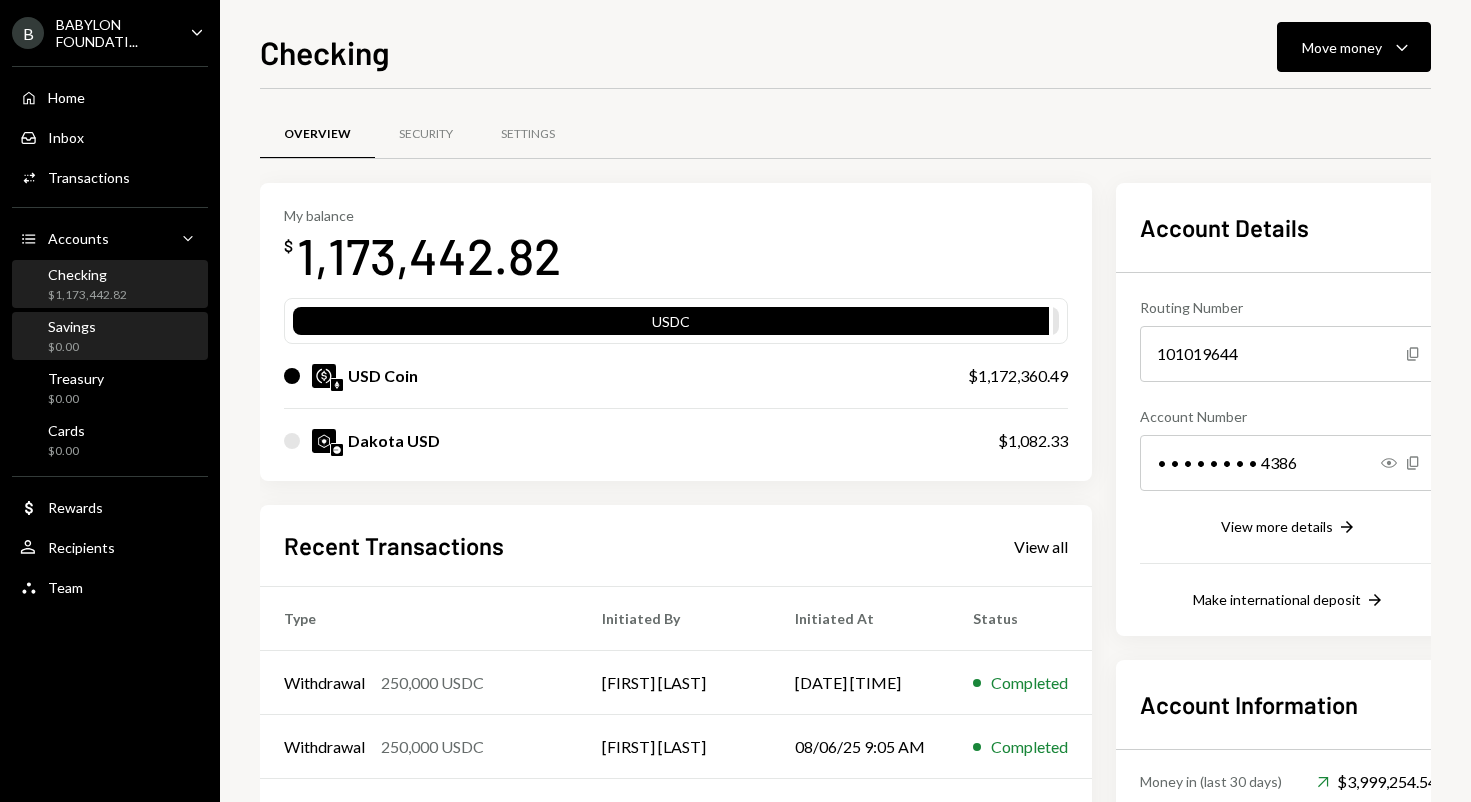 click on "Savings $0.00" at bounding box center (110, 337) 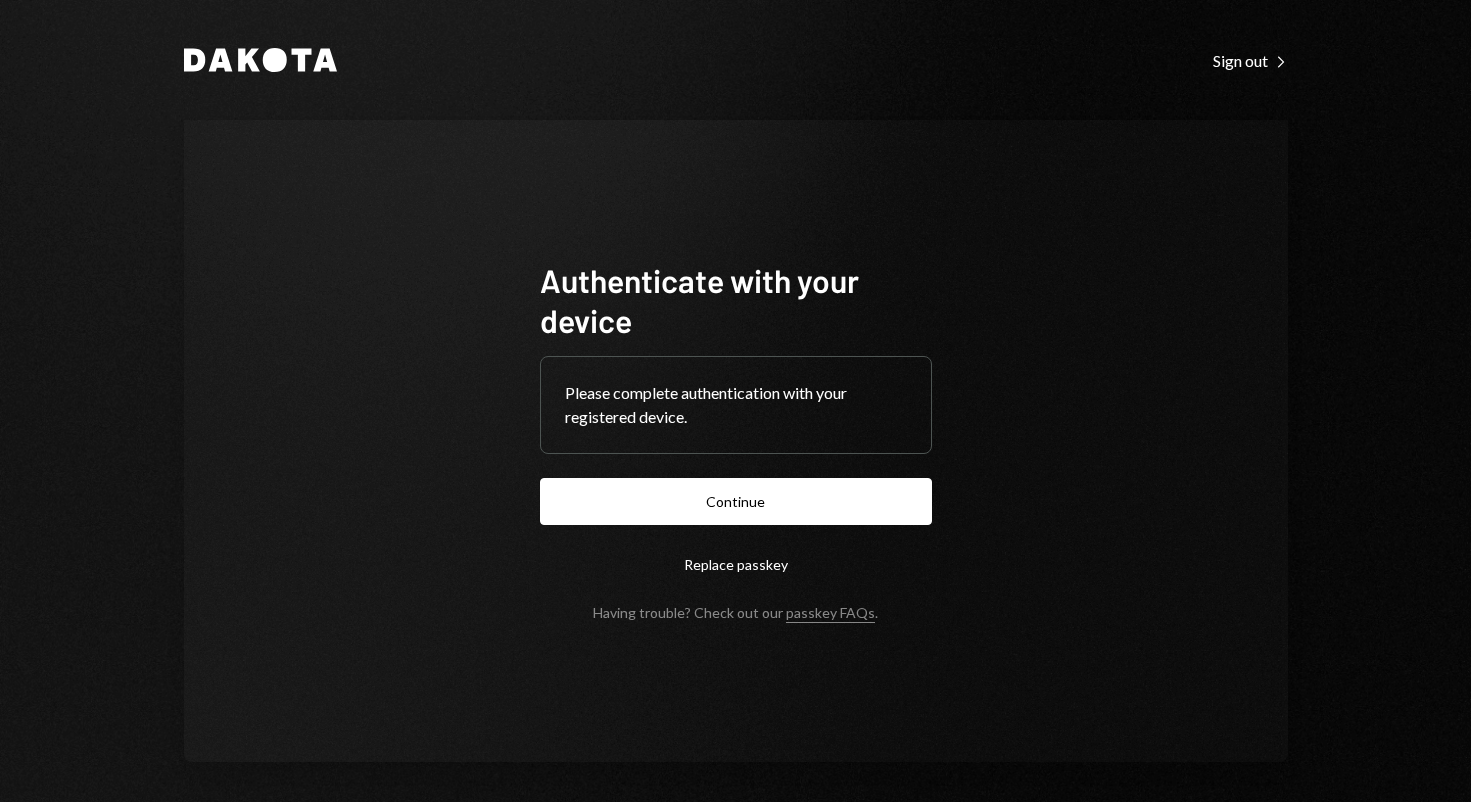 scroll, scrollTop: 0, scrollLeft: 0, axis: both 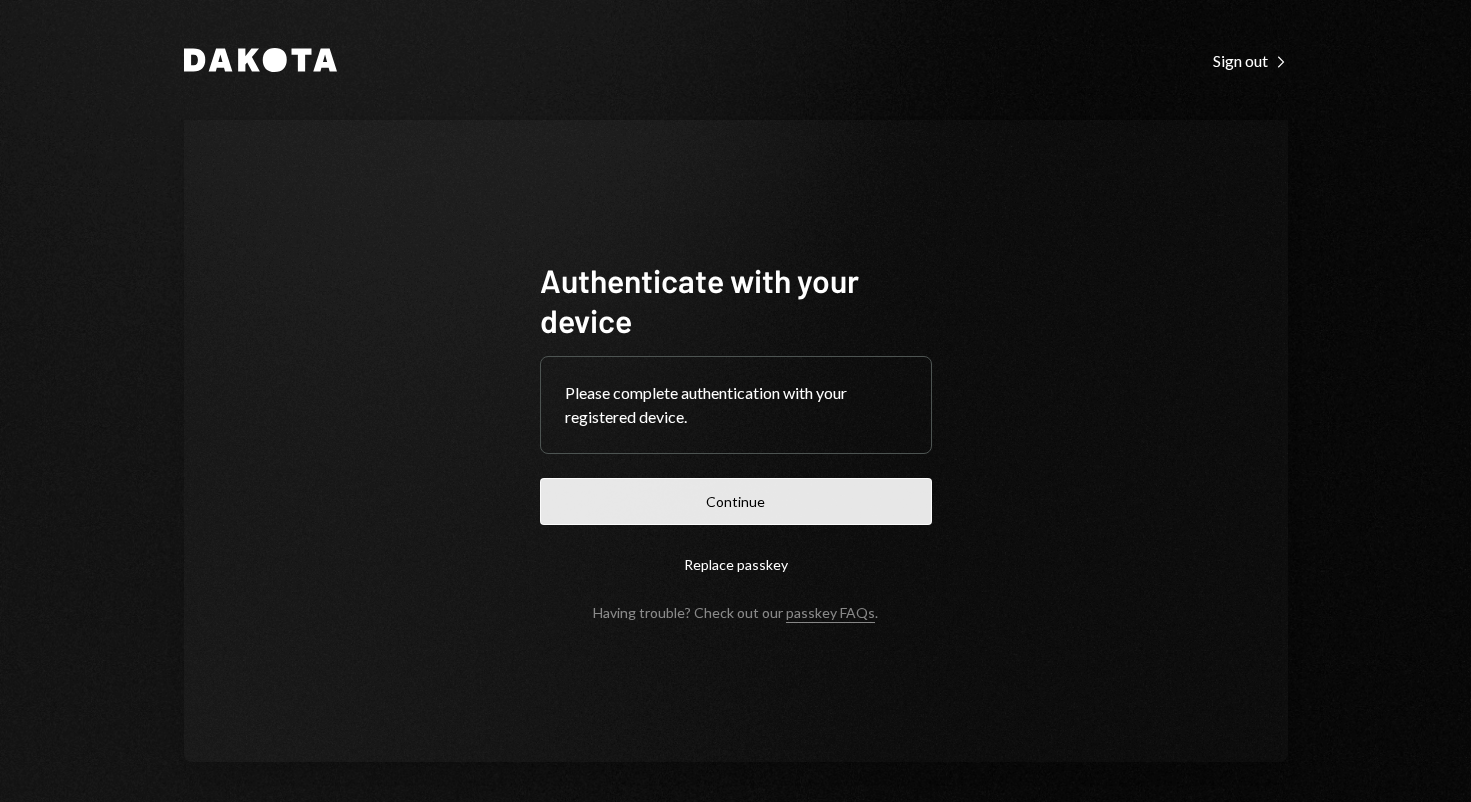 click on "Continue" at bounding box center [736, 501] 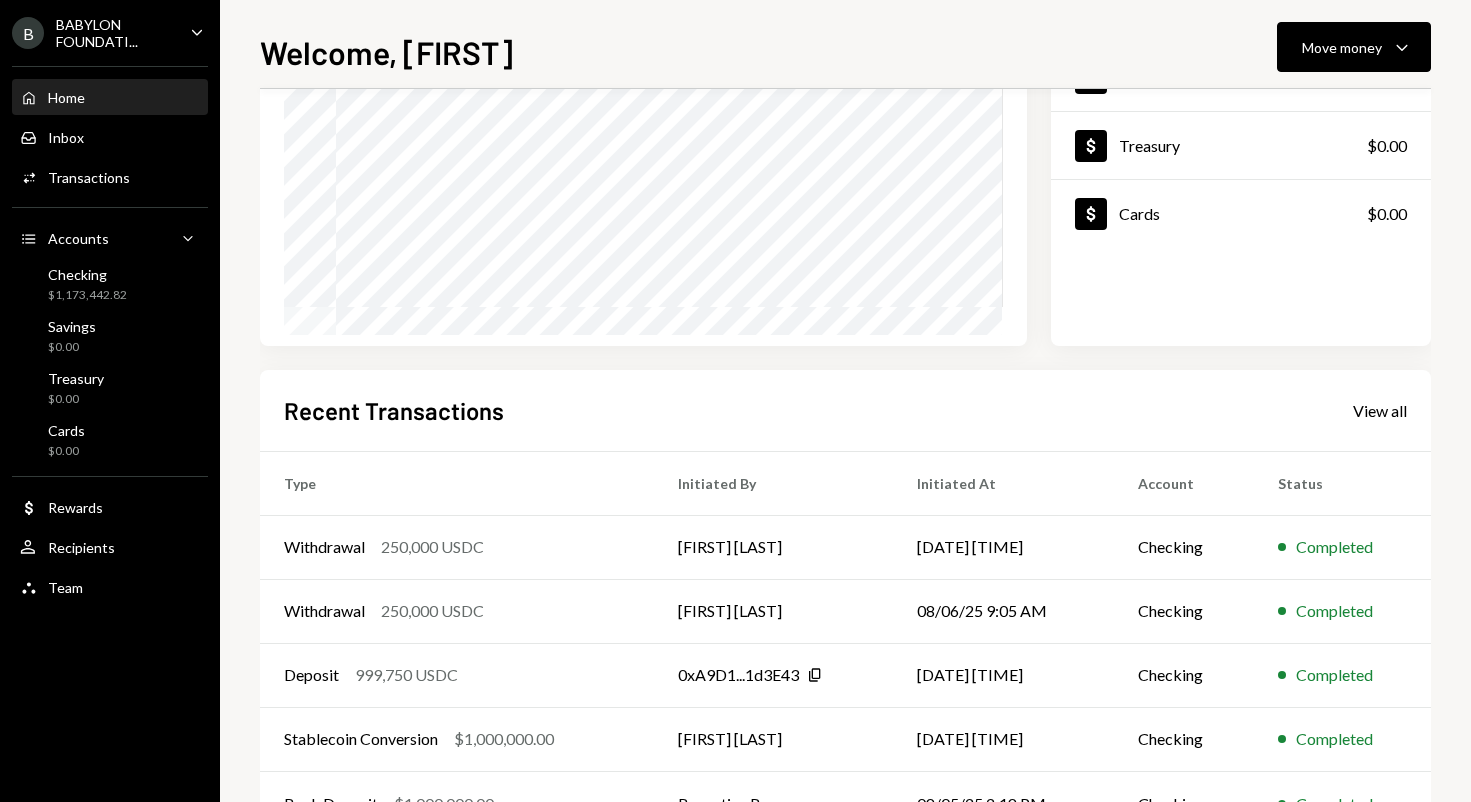 scroll, scrollTop: 217, scrollLeft: 0, axis: vertical 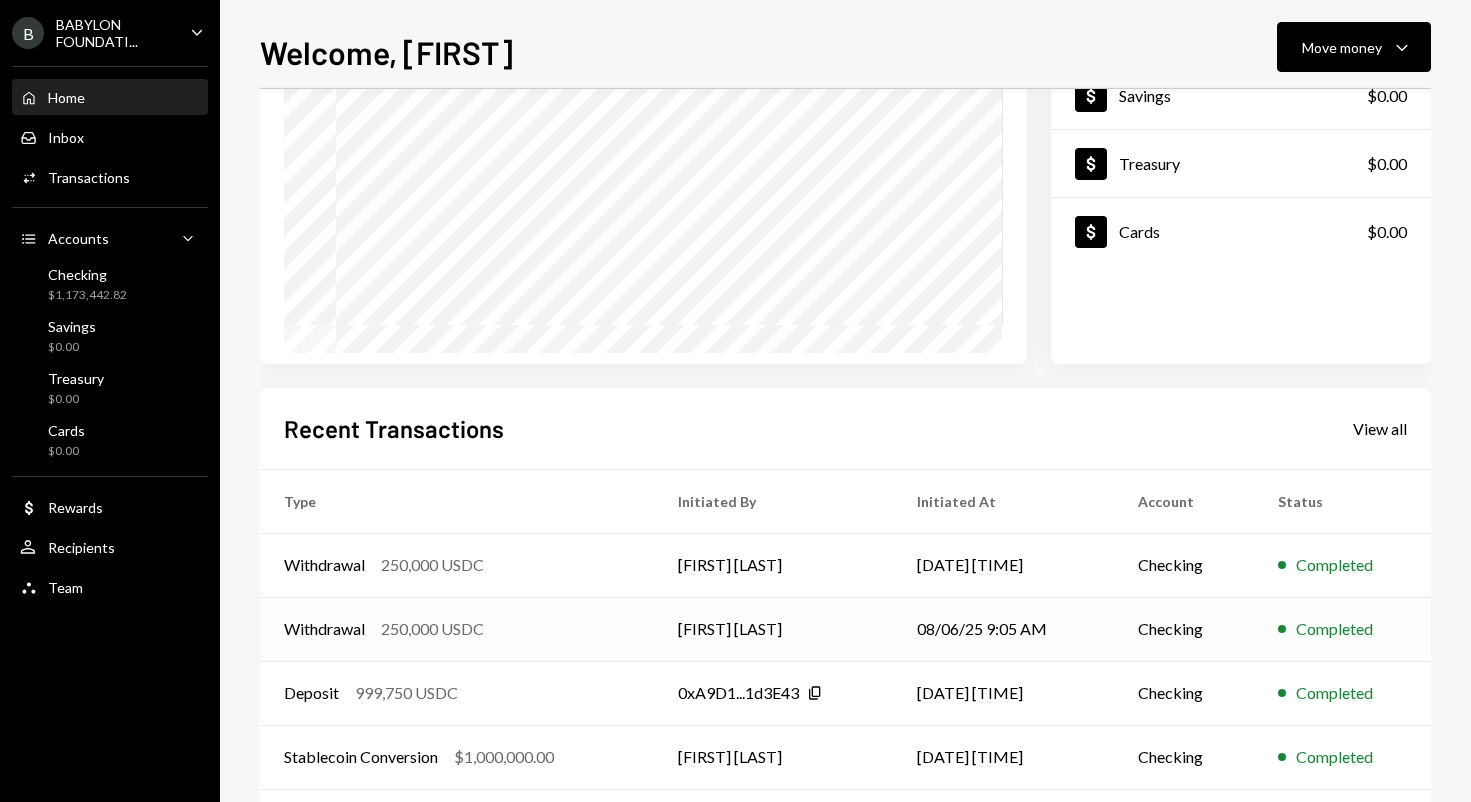 click on "Withdrawal 250,000  USDC" at bounding box center (457, 629) 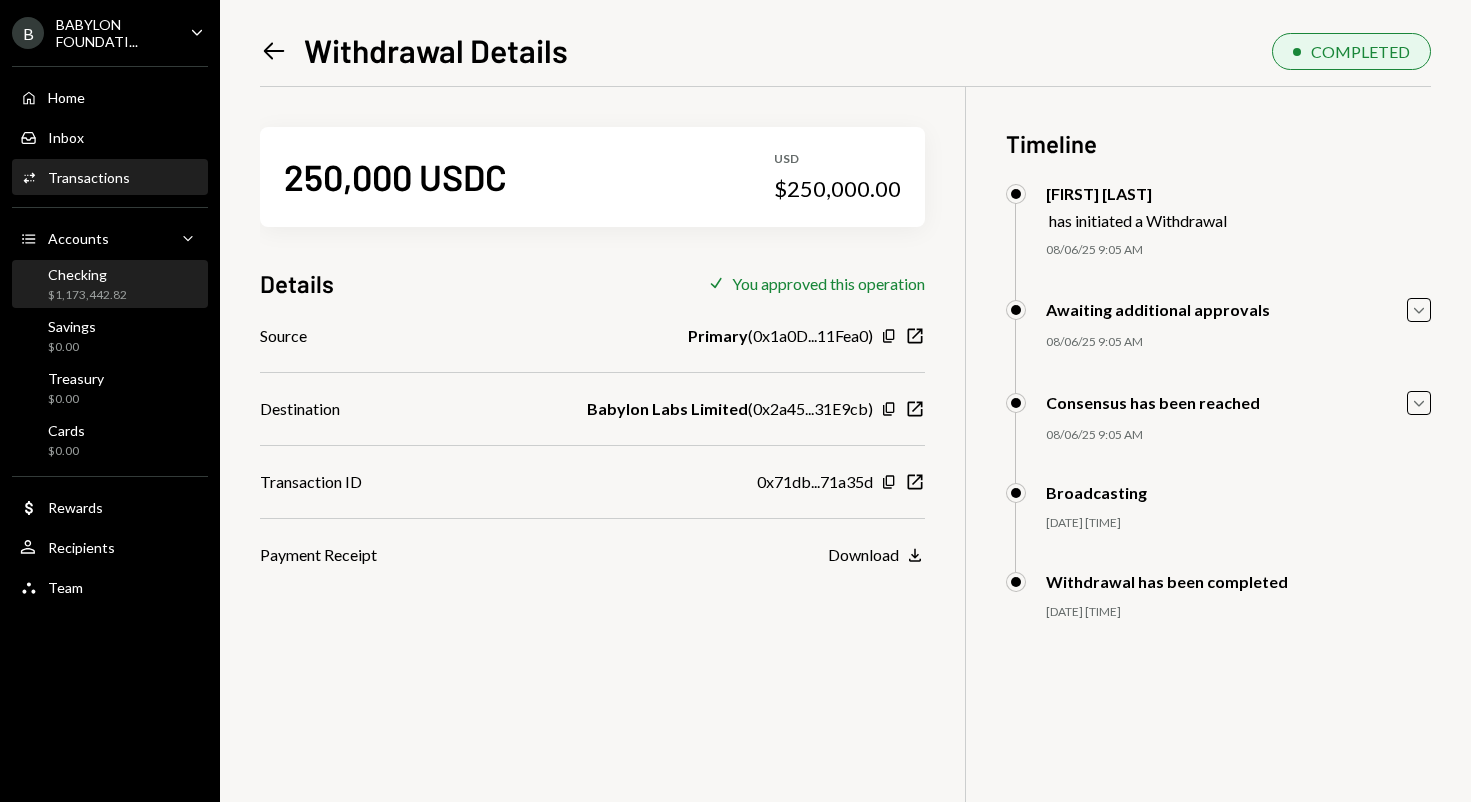 click on "$1,173,442.82" at bounding box center (87, 295) 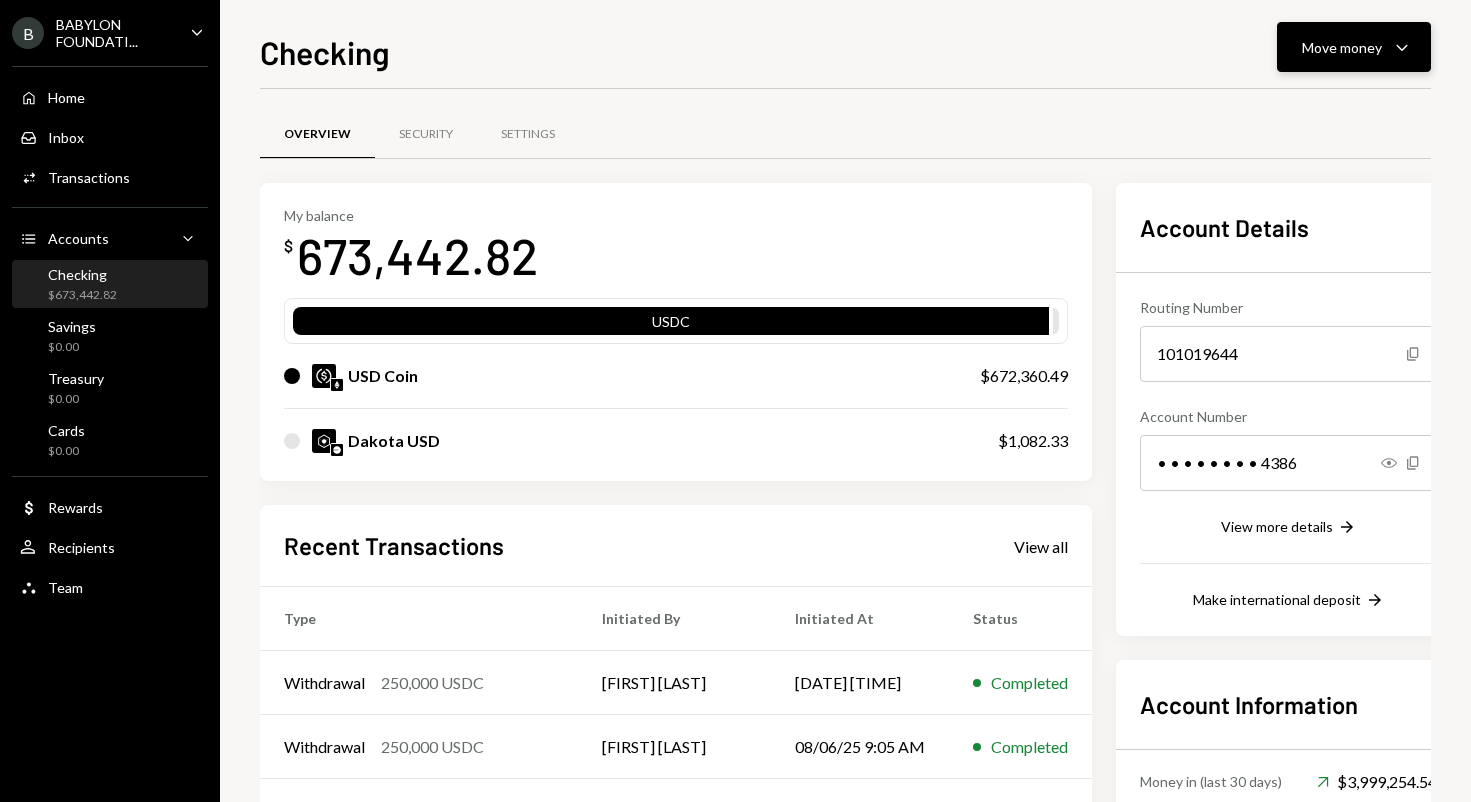 click on "Move money" at bounding box center [1342, 47] 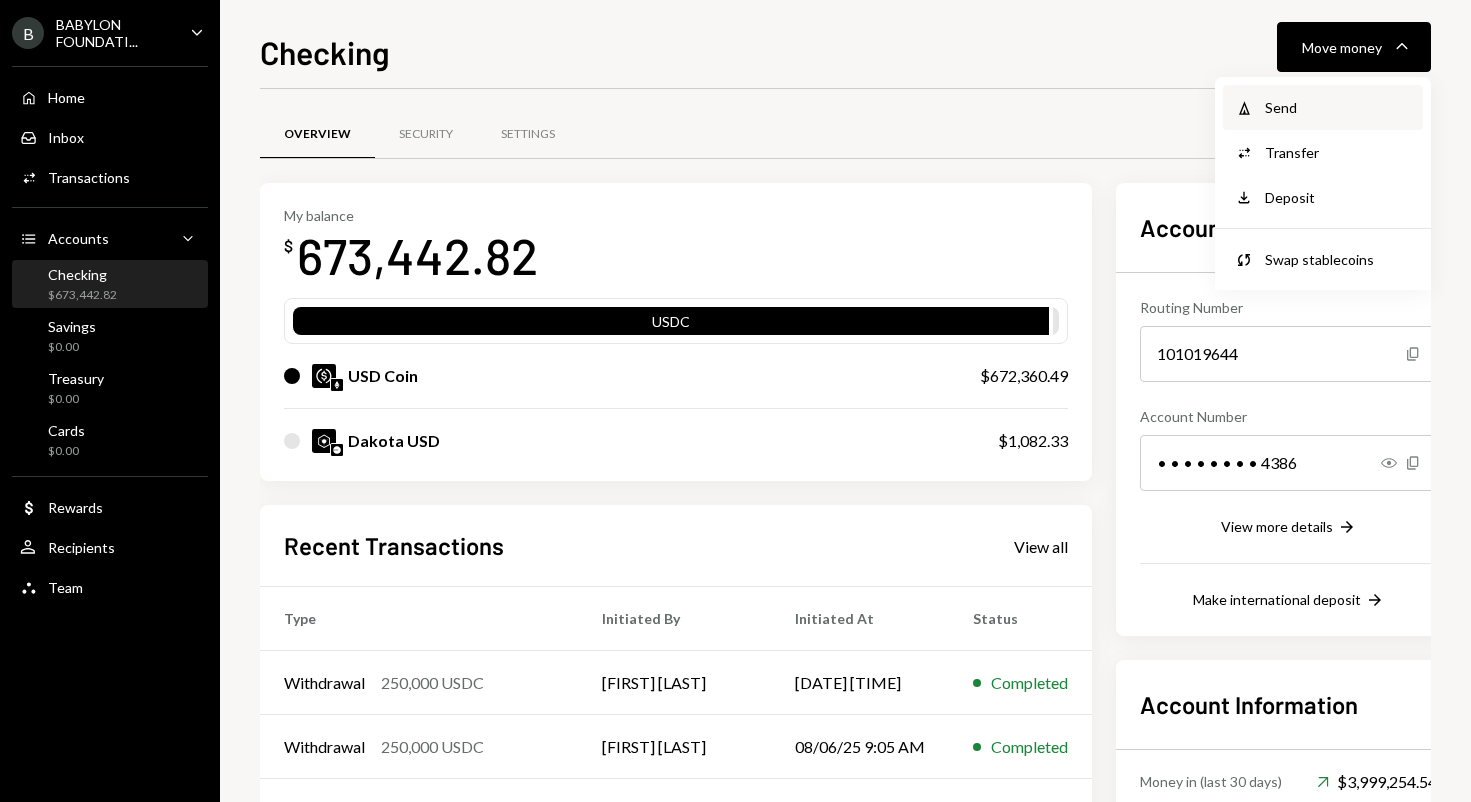 click on "Send" at bounding box center (1338, 107) 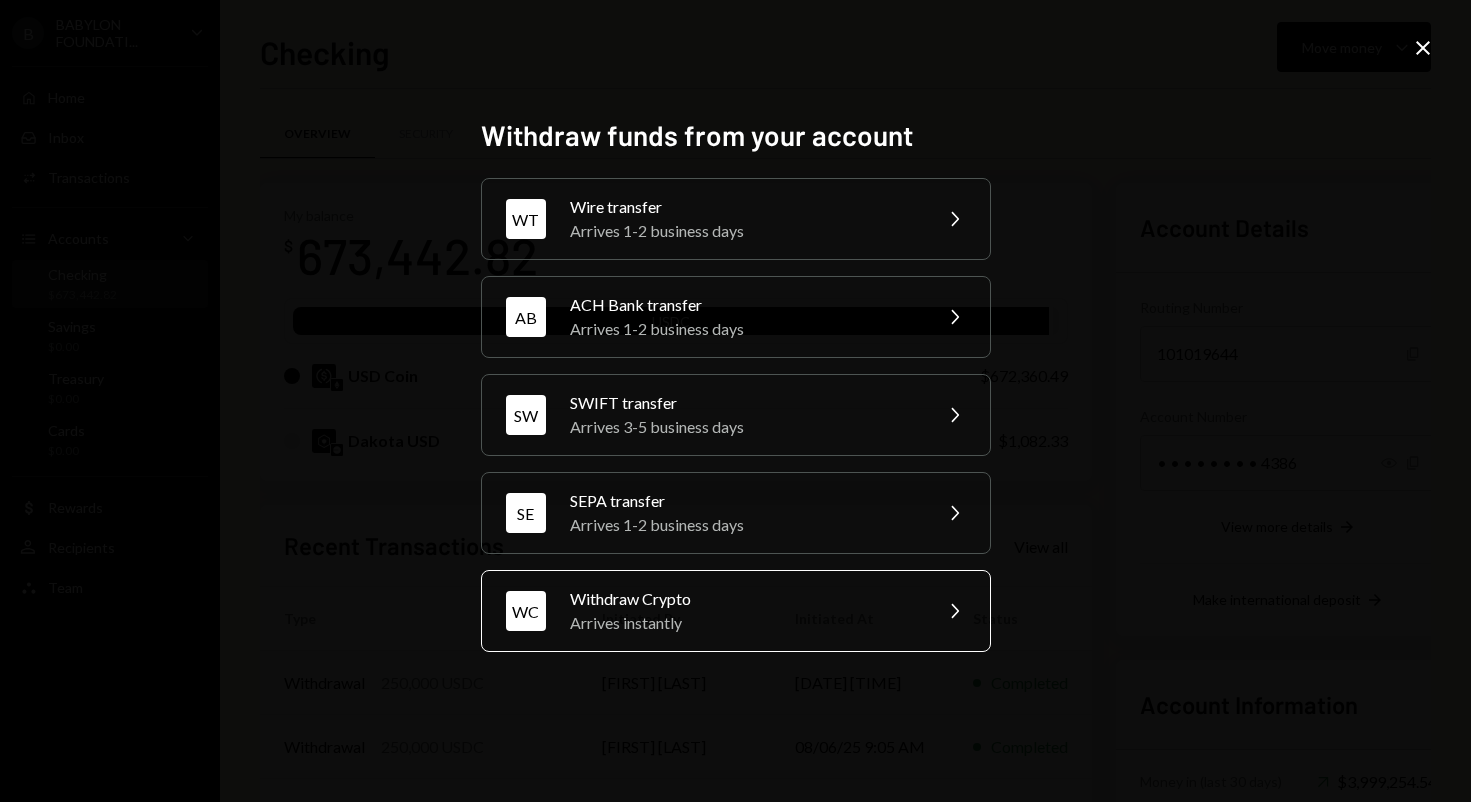 click on "Withdraw Crypto" at bounding box center [744, 599] 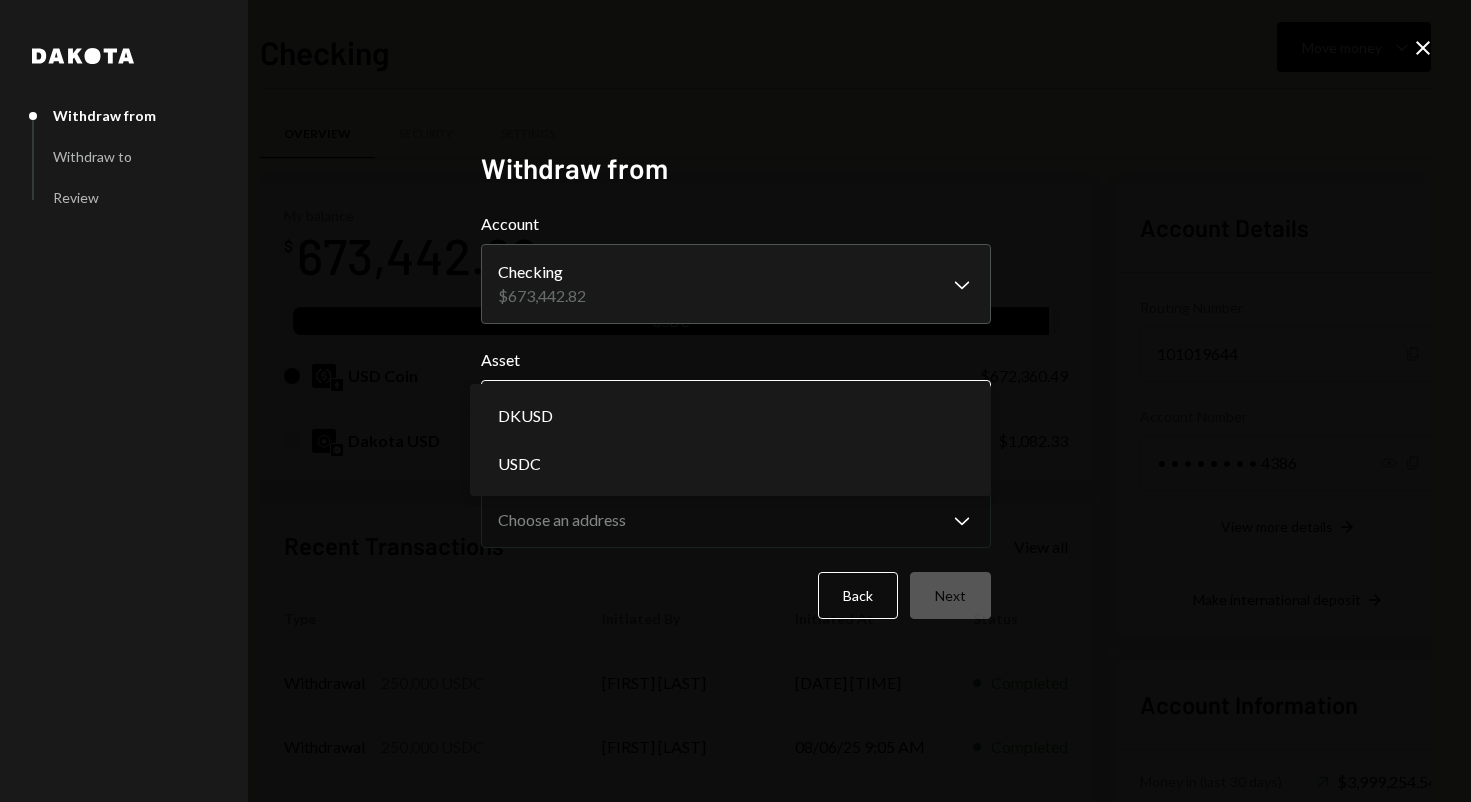 click on "B BABYLON FOUNDATI... Caret Down Home Home Inbox Inbox Activities Transactions Accounts Accounts Caret Down Checking $673,442.82 Savings $0.00 Treasury $0.00 Cards $0.00 Dollar Rewards User Recipients Team Team Checking Move money Caret Down Overview Security Settings My balance $ 673,442.82 USDC USD Coin $672,360.49 Dakota USD $1,082.33 Recent Transactions View all Type Initiated By Initiated At Status Withdrawal 250,000  USDC Taylor Navarro 08/06/25 9:06 AM Completed Withdrawal 250,000  USDC Taylor Navarro 08/06/25 9:05 AM Completed Deposit 999,750  USDC 0xA9D1...1d3E43 Copy 08/06/25 8:56 AM Completed Stablecoin Conversion $1,000,000.00 Taylor Navarro 08/06/25 8:45 AM Completed Bank Deposit $1,000,000.00 Byzantine Resear 08/05/25 2:18 PM Completed Account Details Routing Number 101019644 Copy Account Number • • • • • • • •  4386 Show Copy View more details Right Arrow Make international deposit Right Arrow Account Information Money in (last 30 days) Up Right Arrow $3,999,254.54 $3,554,921.11" at bounding box center (735, 401) 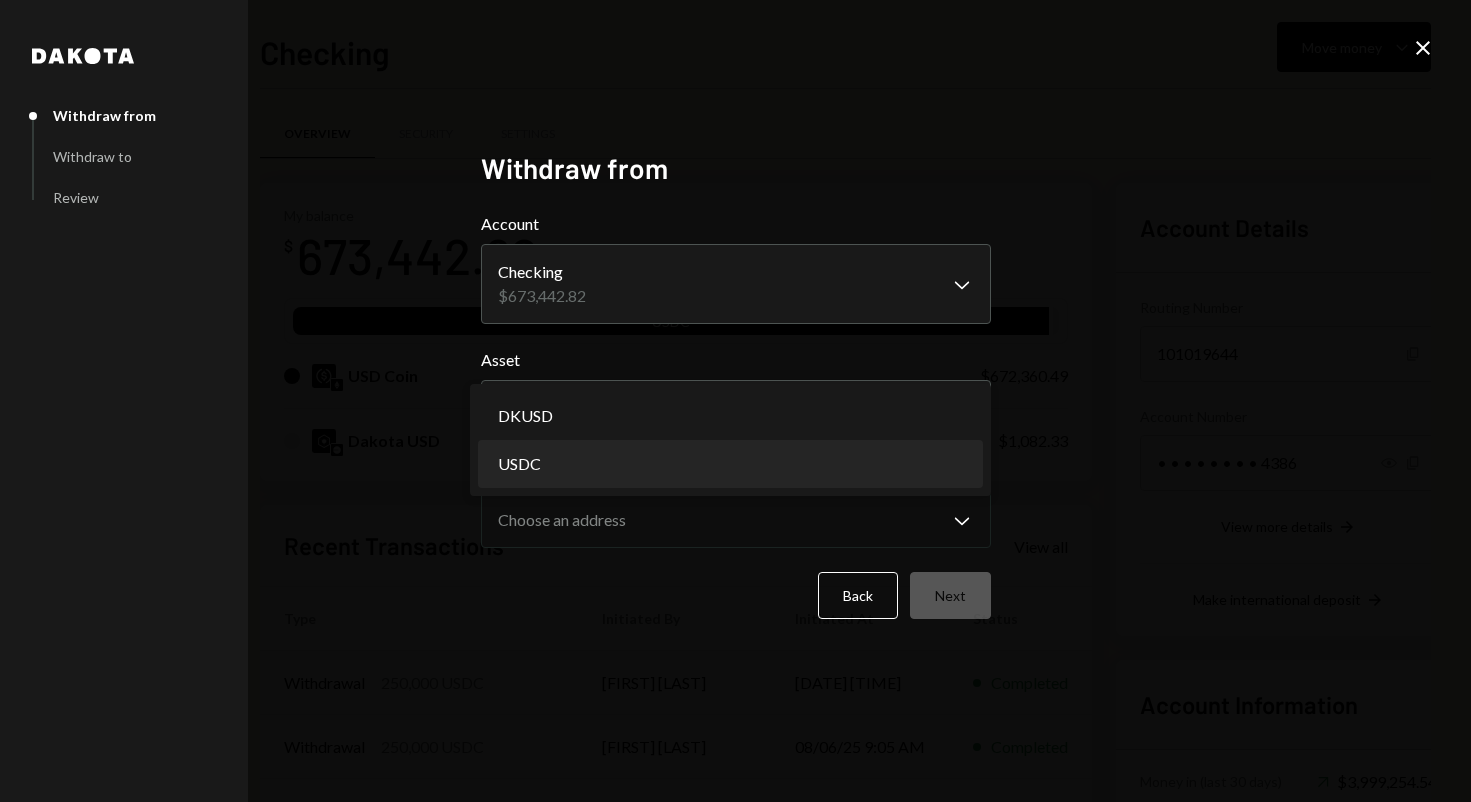 select on "****" 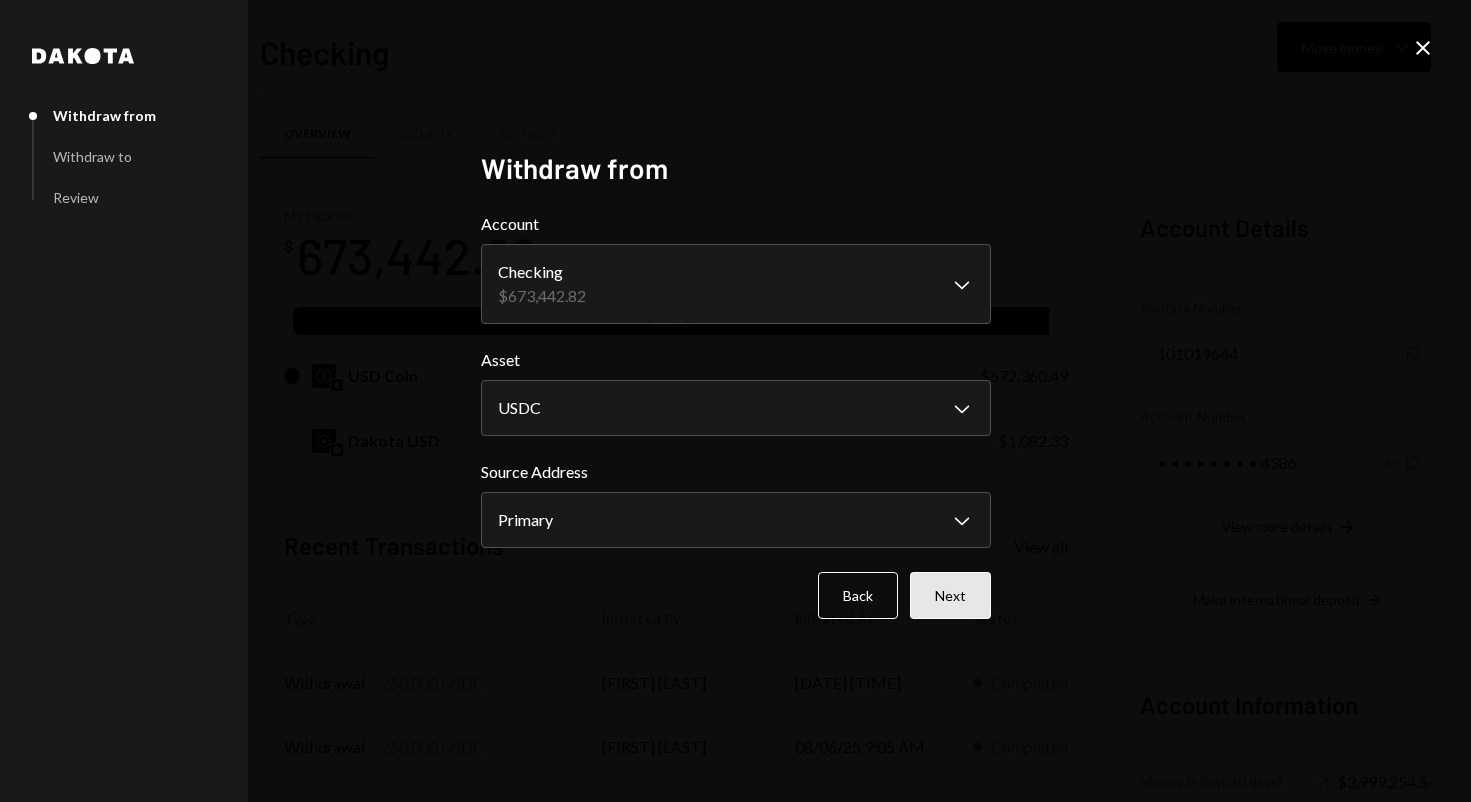 click on "Next" at bounding box center (950, 595) 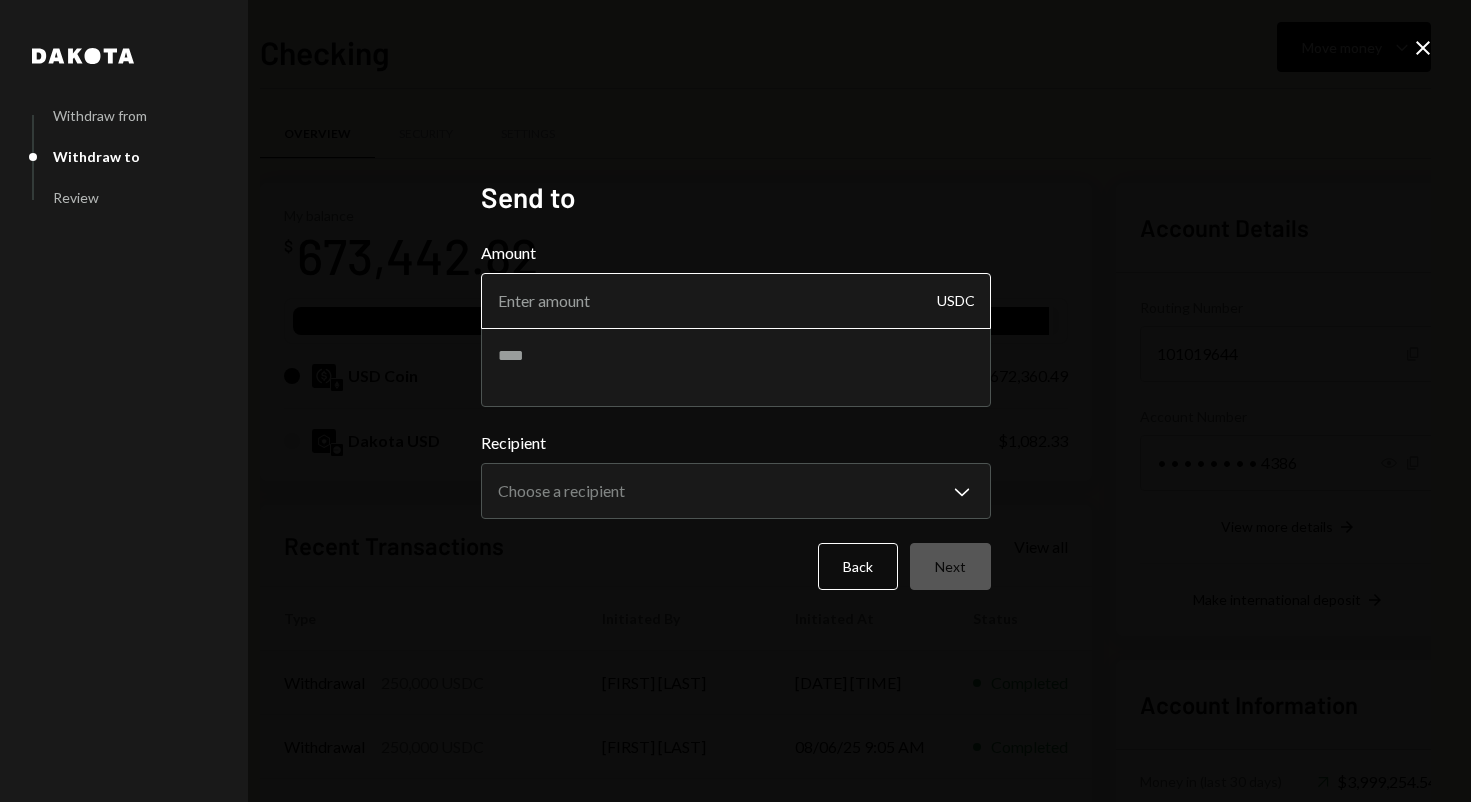 click on "Amount" at bounding box center (736, 301) 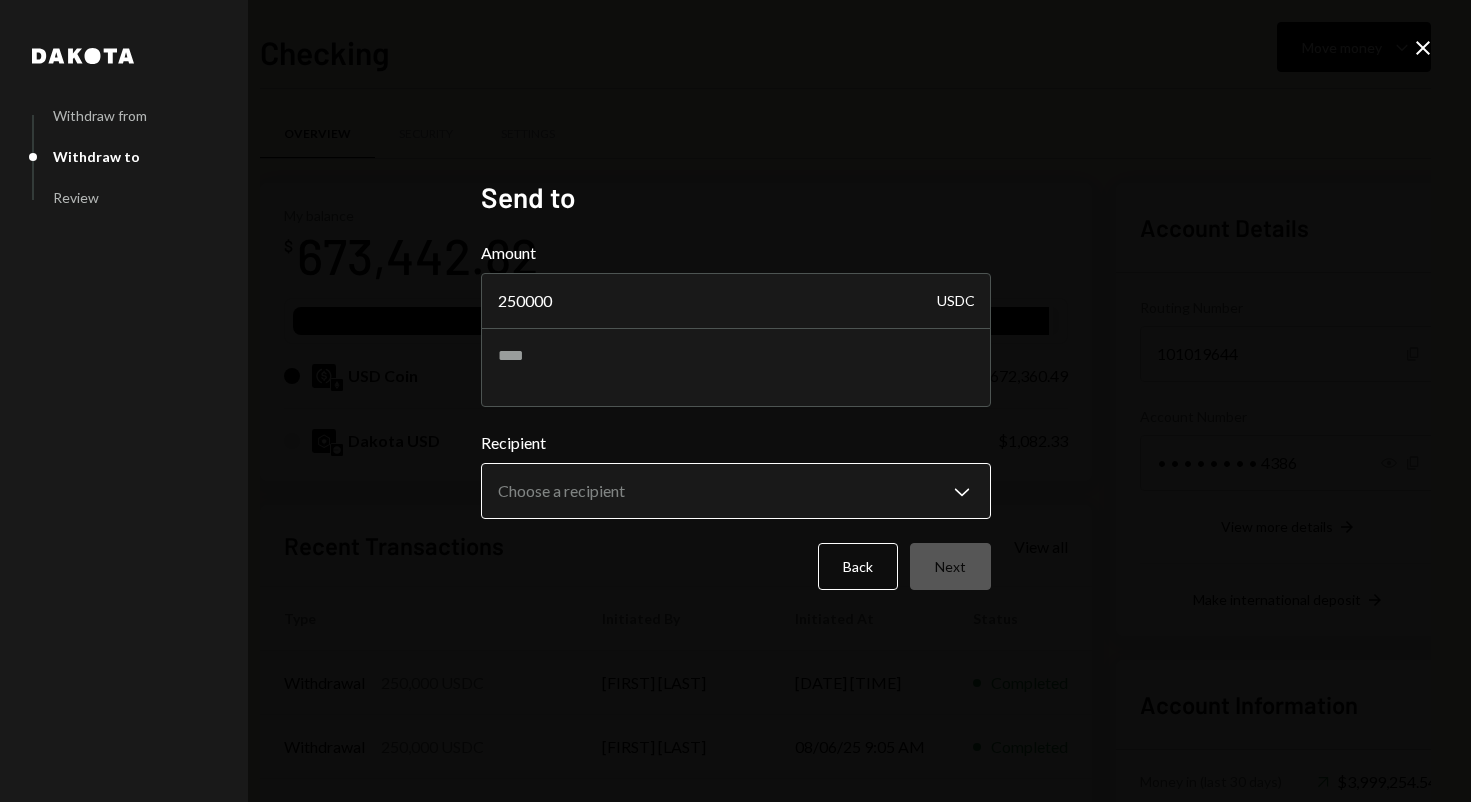 type on "250000" 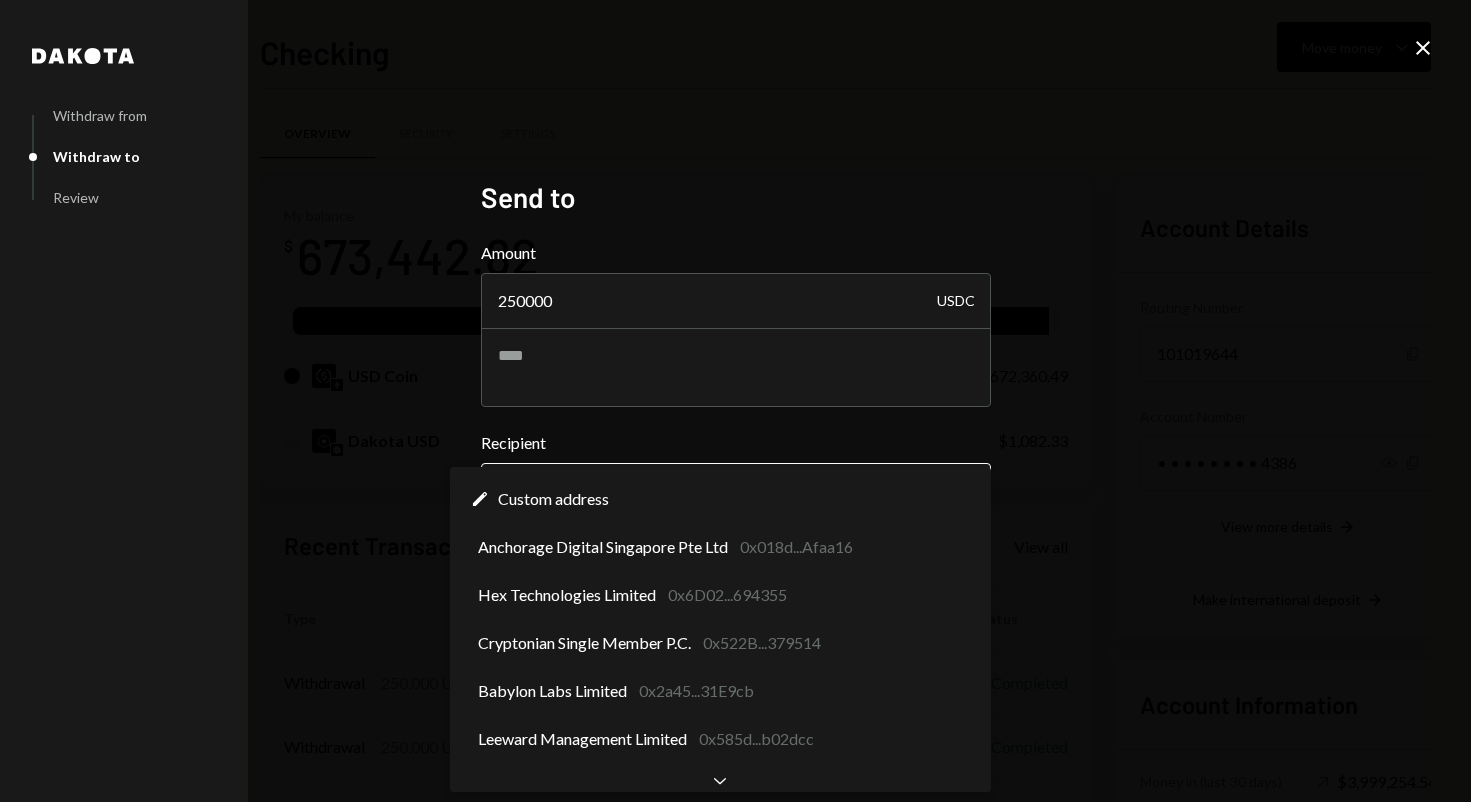 click on "B BABYLON FOUNDATI... Caret Down Home Home Inbox Inbox Activities Transactions Accounts Accounts Caret Down Checking $673,442.82 Savings $0.00 Treasury $0.00 Cards $0.00 Dollar Rewards User Recipients Team Team Checking Move money Caret Down Overview Security Settings My balance $ 673,442.82 USDC USD Coin $672,360.49 Dakota USD $1,082.33 Recent Transactions View all Type Initiated By Initiated At Status Withdrawal 250,000  USDC Taylor Navarro 08/06/25 9:06 AM Completed Withdrawal 250,000  USDC Taylor Navarro 08/06/25 9:05 AM Completed Deposit 999,750  USDC 0xA9D1...1d3E43 Copy 08/06/25 8:56 AM Completed Stablecoin Conversion $1,000,000.00 Taylor Navarro 08/06/25 8:45 AM Completed Bank Deposit $1,000,000.00 Byzantine Resear 08/05/25 2:18 PM Completed Account Details Routing Number 101019644 Copy Account Number • • • • • • • •  4386 Show Copy View more details Right Arrow Make international deposit Right Arrow Account Information Money in (last 30 days) Up Right Arrow $3,999,254.54 $3,554,921.11" at bounding box center (735, 401) 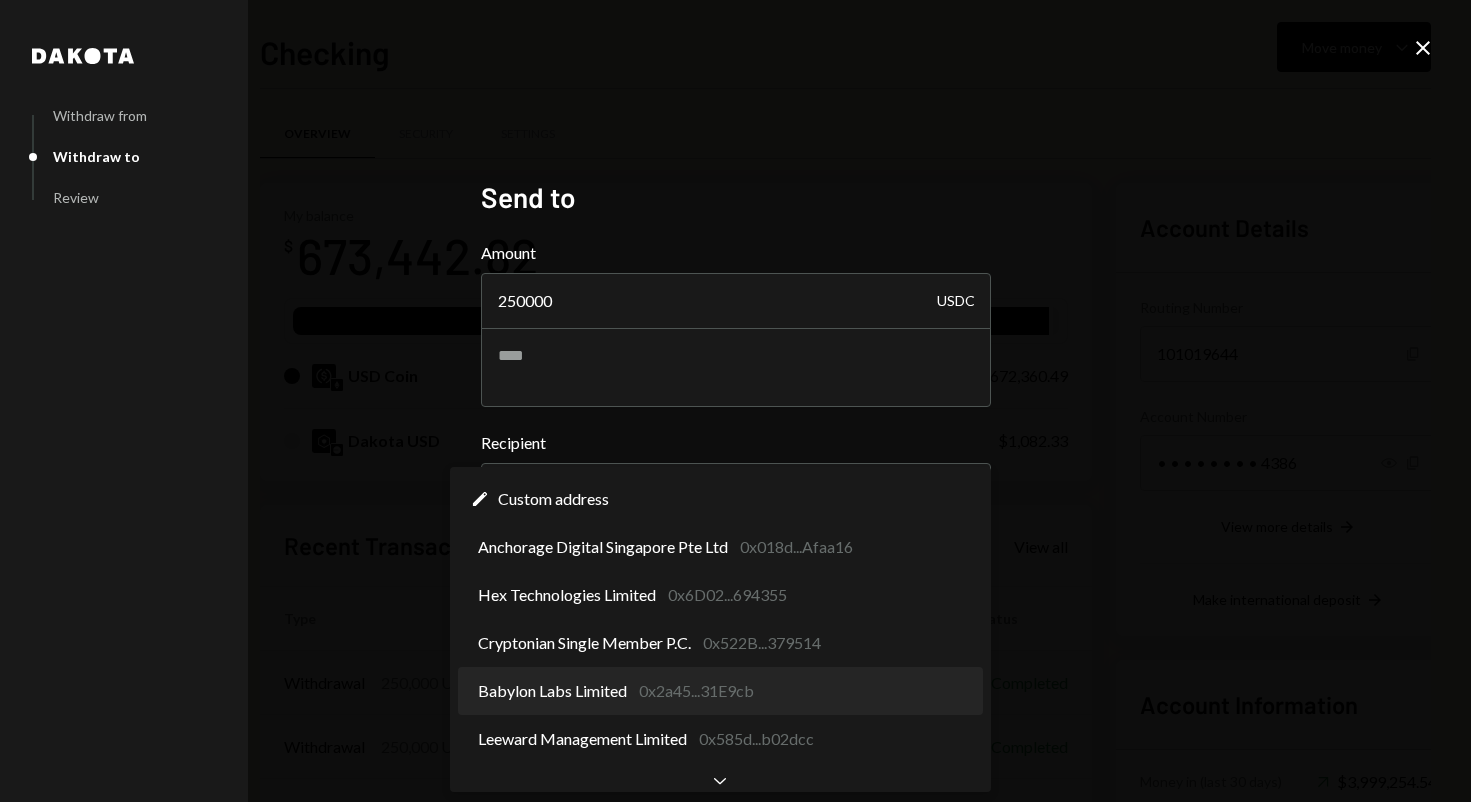 select on "**********" 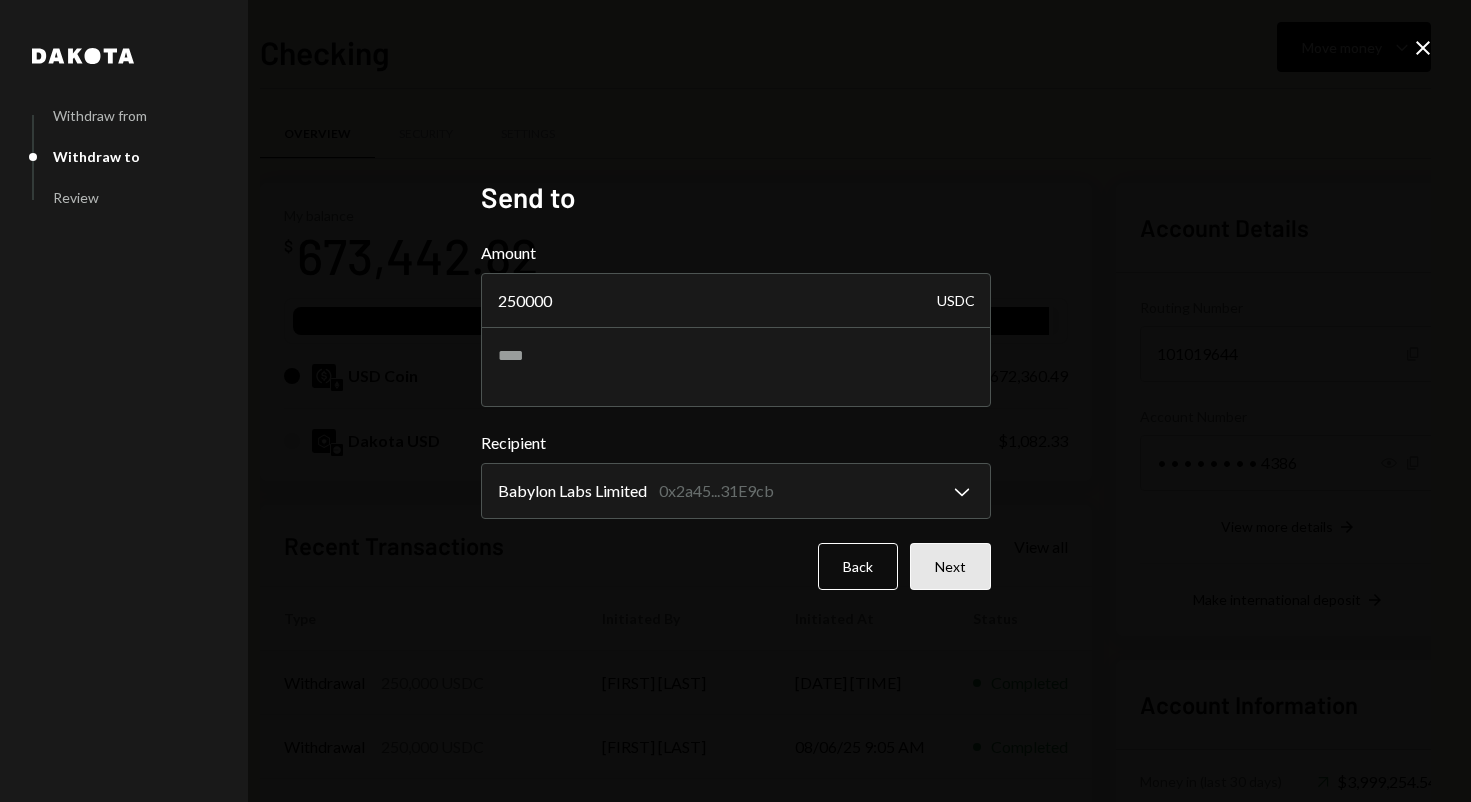 click on "Next" at bounding box center (950, 566) 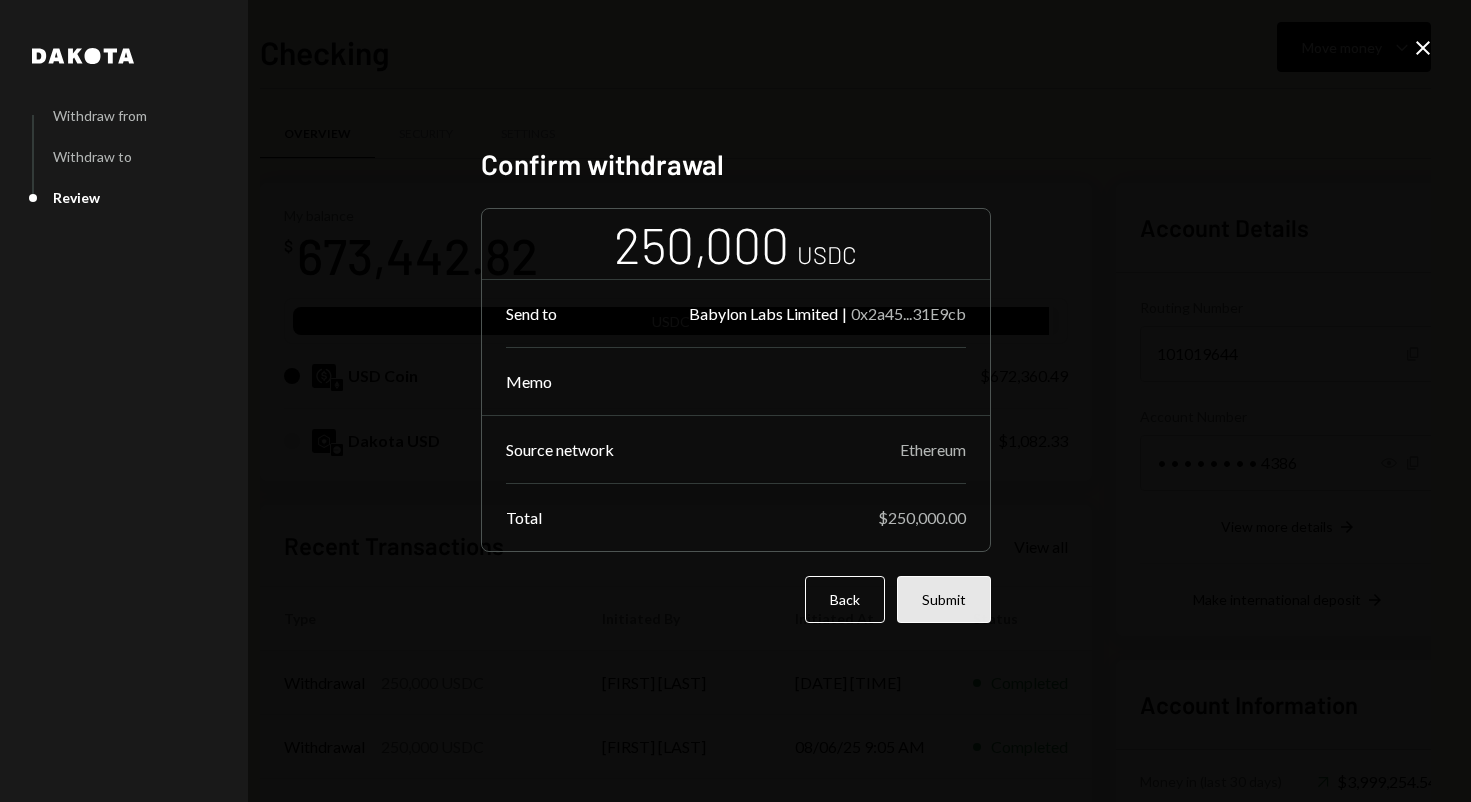click on "Submit" at bounding box center (944, 599) 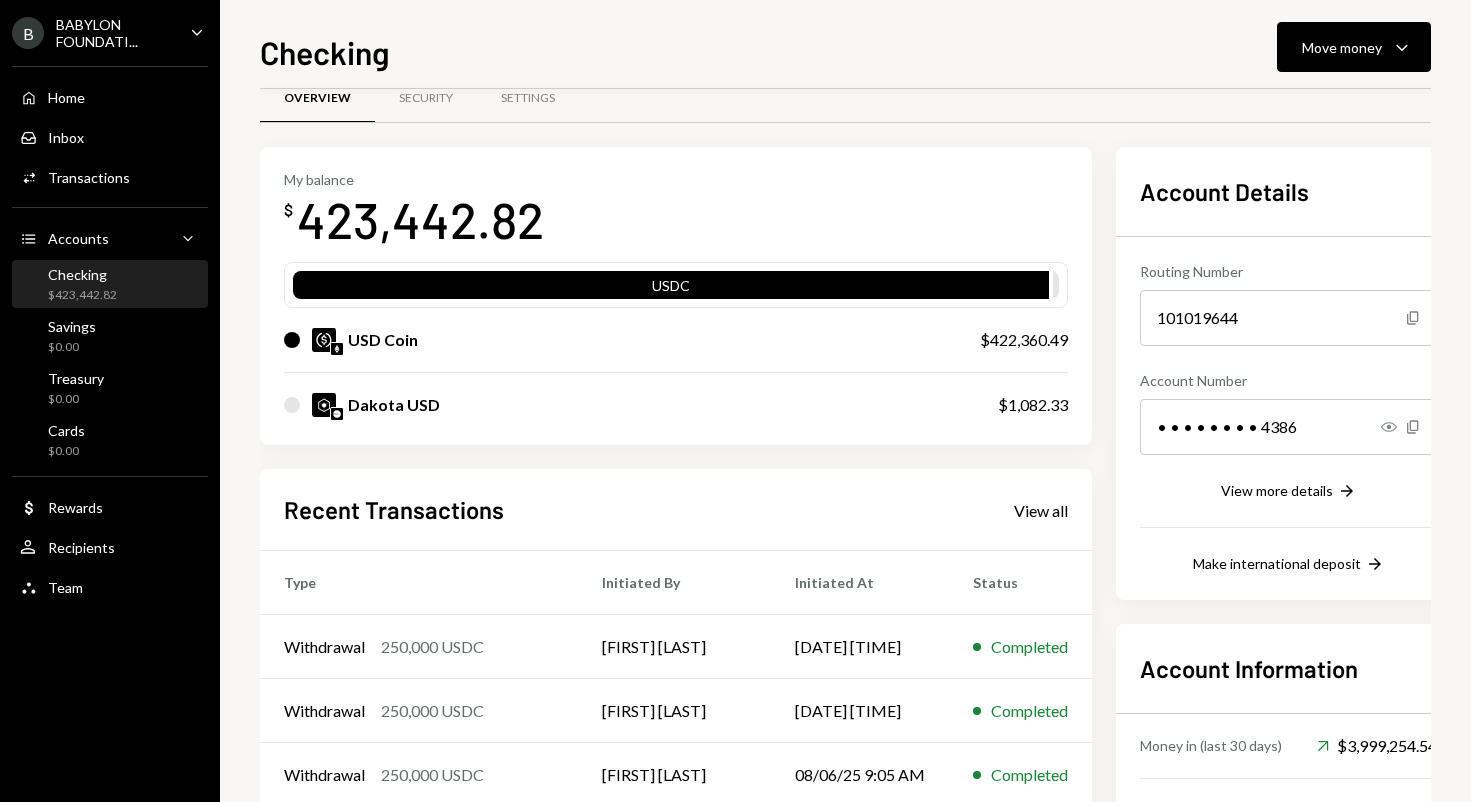 scroll, scrollTop: 0, scrollLeft: 0, axis: both 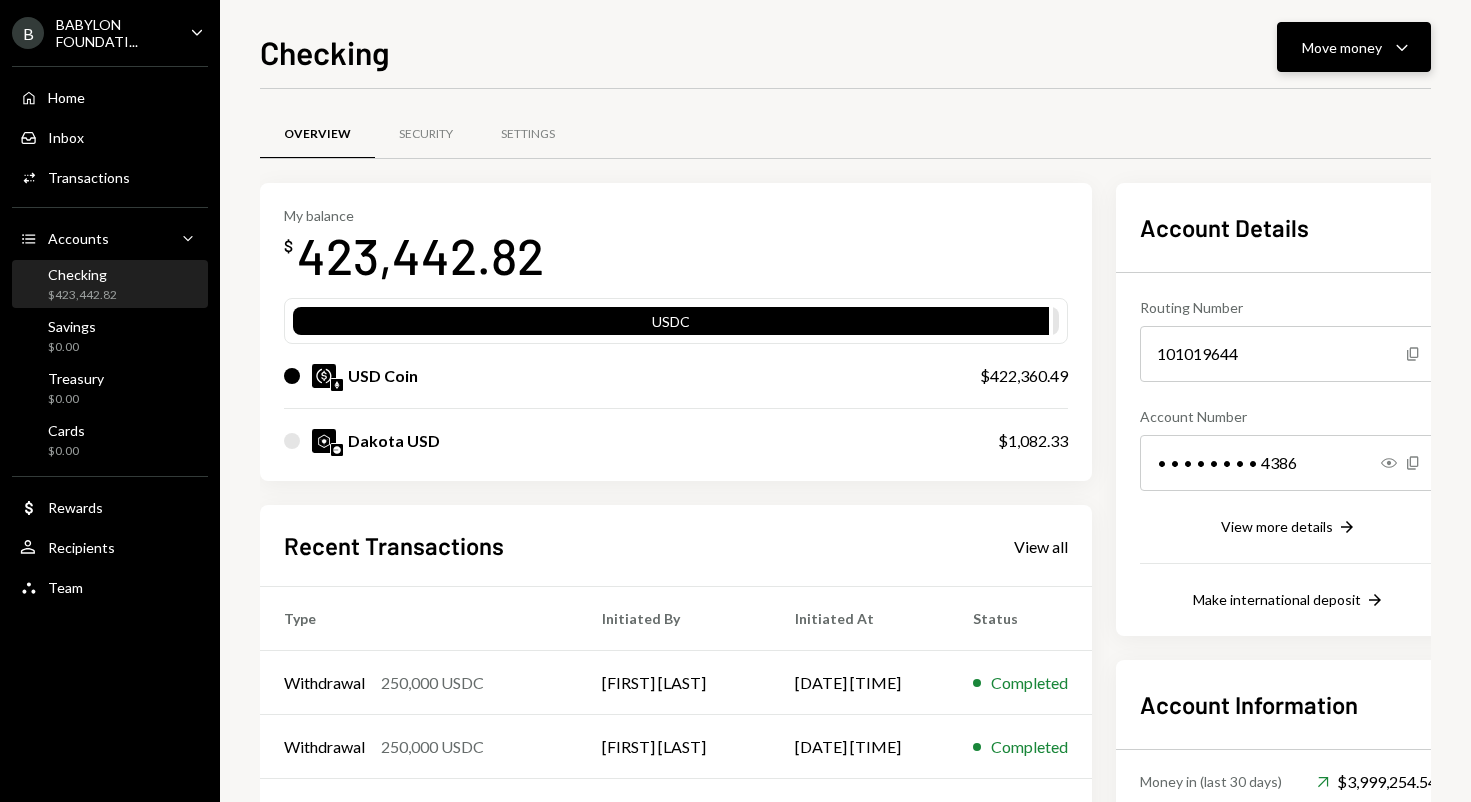 click on "Move money" at bounding box center (1342, 47) 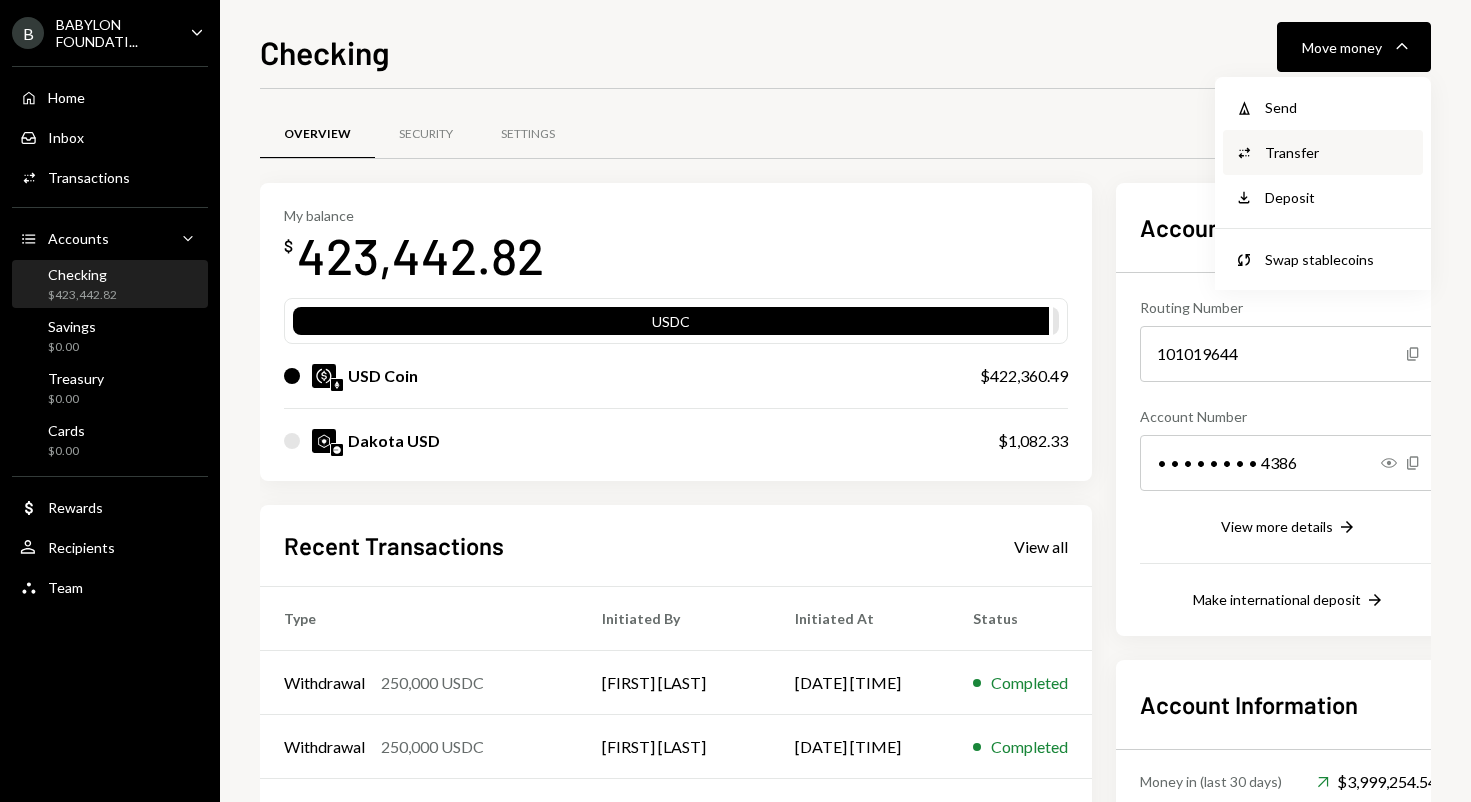 click on "Transfer" at bounding box center [1338, 152] 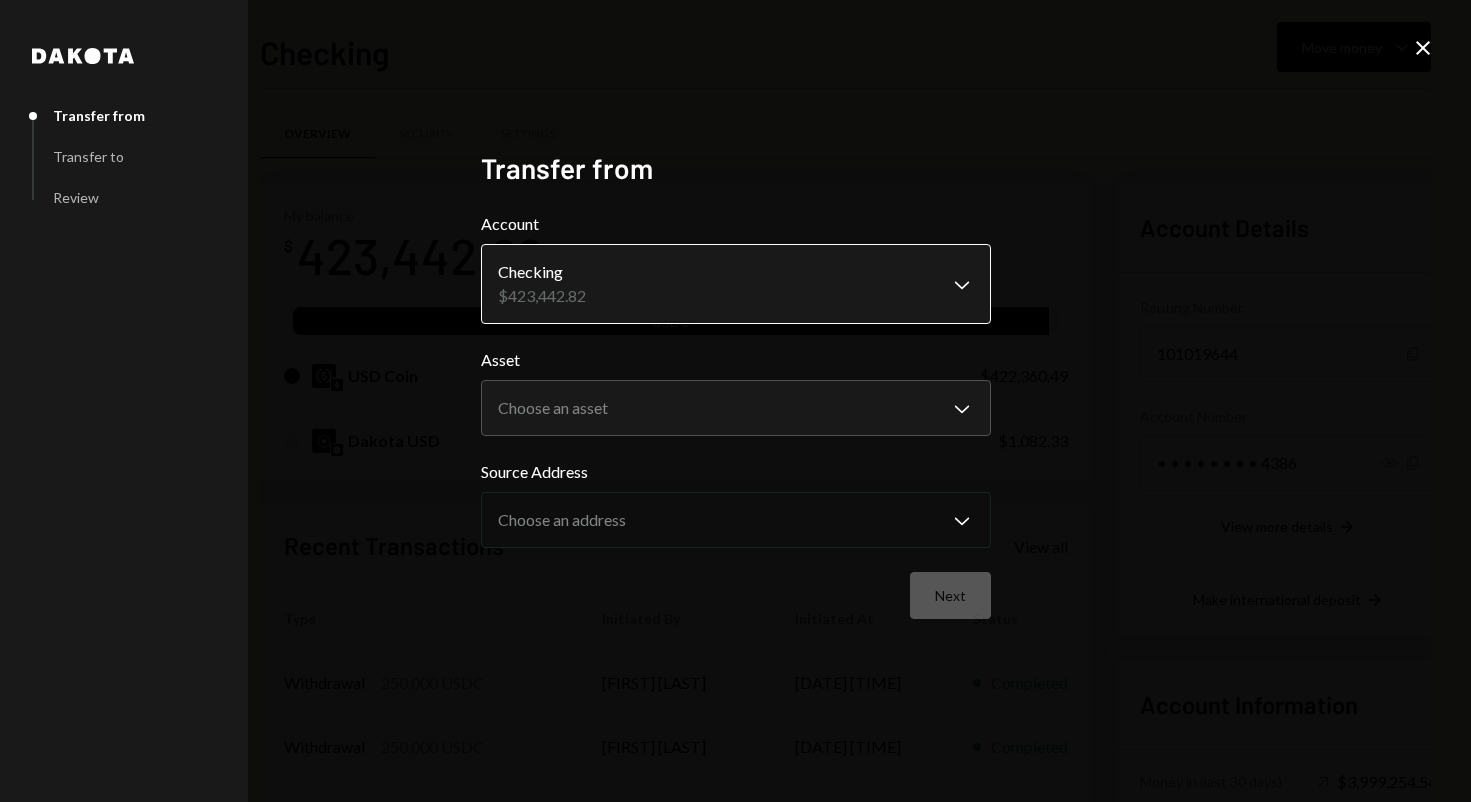 click on "B BABYLON FOUNDATI... Caret Down Home Home Inbox Inbox Activities Transactions Accounts Accounts Caret Down Checking $423,442.82 Savings $0.00 Treasury $0.00 Cards $0.00 Dollar Rewards User Recipients Team Team Checking Move money Caret Down Overview Security Settings My balance $ 423,442.82 USDC USD Coin $422,360.49 Dakota USD $1,082.33 Recent Transactions View all Type Initiated By Initiated At Status Withdrawal 250,000  USDC Taylor Navarro 08/06/25 9:10 AM Completed Withdrawal 250,000  USDC Taylor Navarro 08/06/25 9:06 AM Completed Withdrawal 250,000  USDC Taylor Navarro 08/06/25 9:05 AM Completed Deposit 999,750  USDC 0xA9D1...1d3E43 Copy 08/06/25 8:56 AM Completed Stablecoin Conversion $1,000,000.00 Taylor Navarro 08/06/25 8:45 AM Completed Account Details Routing Number 101019644 Copy Account Number • • • • • • • •  4386 Show Copy View more details Right Arrow Make international deposit Right Arrow Account Information Money in (last 30 days) Up Right Arrow $3,999,254.54 Down Right Arrow" at bounding box center (735, 401) 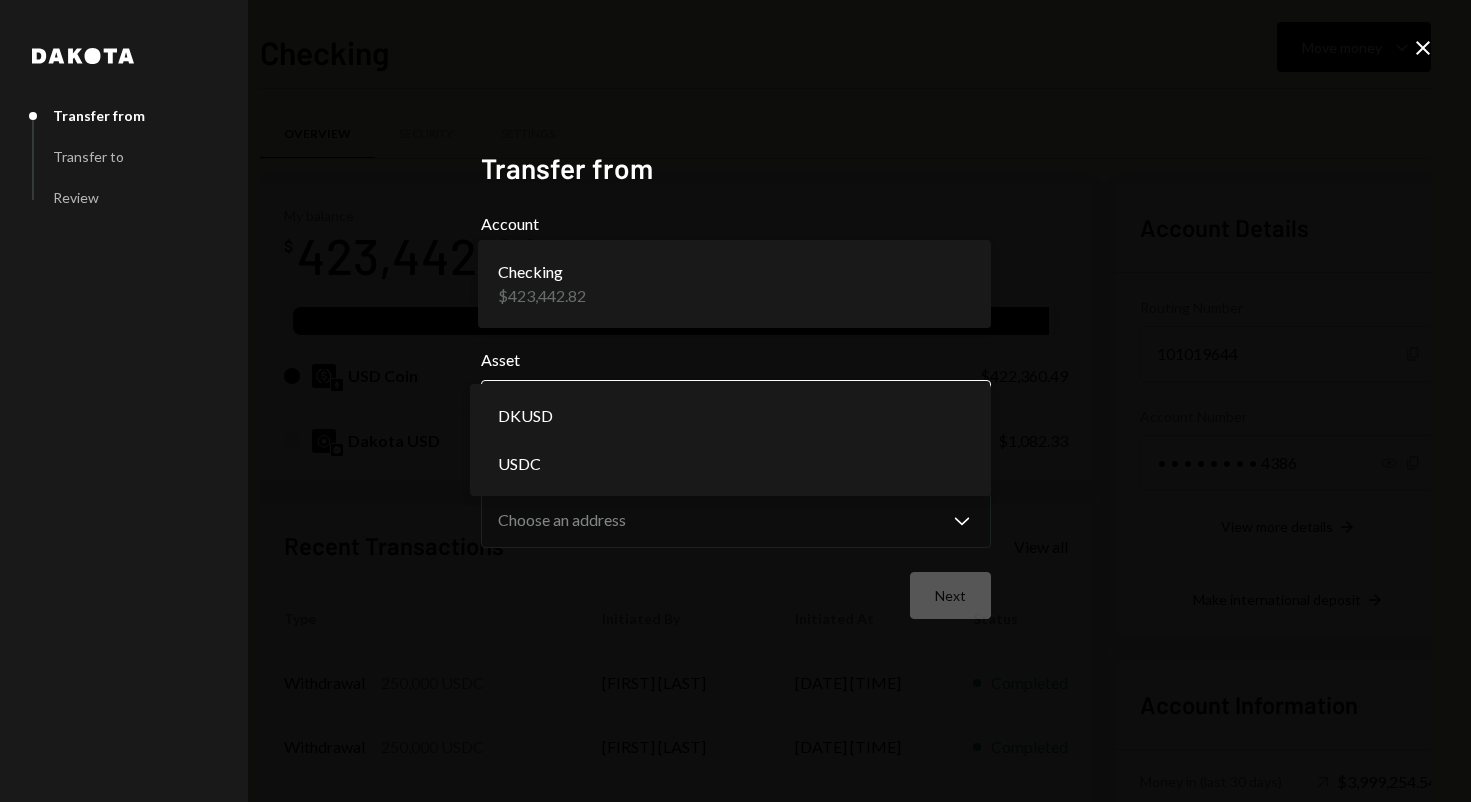 click on "B BABYLON FOUNDATI... Caret Down Home Home Inbox Inbox Activities Transactions Accounts Accounts Caret Down Checking $423,442.82 Savings $0.00 Treasury $0.00 Cards $0.00 Dollar Rewards User Recipients Team Team Checking Move money Caret Down Overview Security Settings My balance $ 423,442.82 USDC USD Coin $422,360.49 Dakota USD $1,082.33 Recent Transactions View all Type Initiated By Initiated At Status Withdrawal 250,000  USDC Taylor Navarro 08/06/25 9:10 AM Completed Withdrawal 250,000  USDC Taylor Navarro 08/06/25 9:06 AM Completed Withdrawal 250,000  USDC Taylor Navarro 08/06/25 9:05 AM Completed Deposit 999,750  USDC 0xA9D1...1d3E43 Copy 08/06/25 8:56 AM Completed Stablecoin Conversion $1,000,000.00 Taylor Navarro 08/06/25 8:45 AM Completed Account Details Routing Number 101019644 Copy Account Number • • • • • • • •  4386 Show Copy View more details Right Arrow Make international deposit Right Arrow Account Information Money in (last 30 days) Up Right Arrow $3,999,254.54 Down Right Arrow" at bounding box center (735, 401) 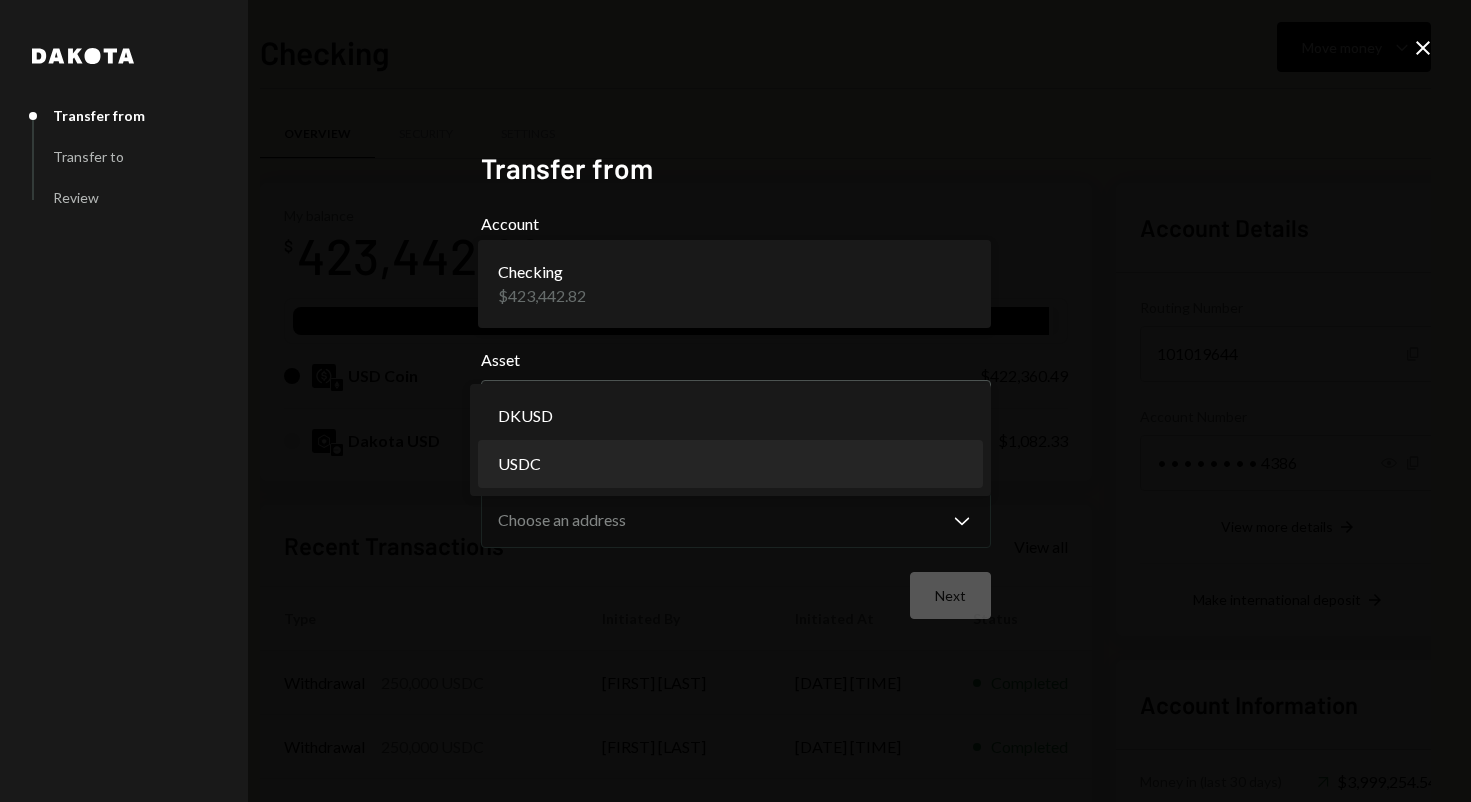 select on "****" 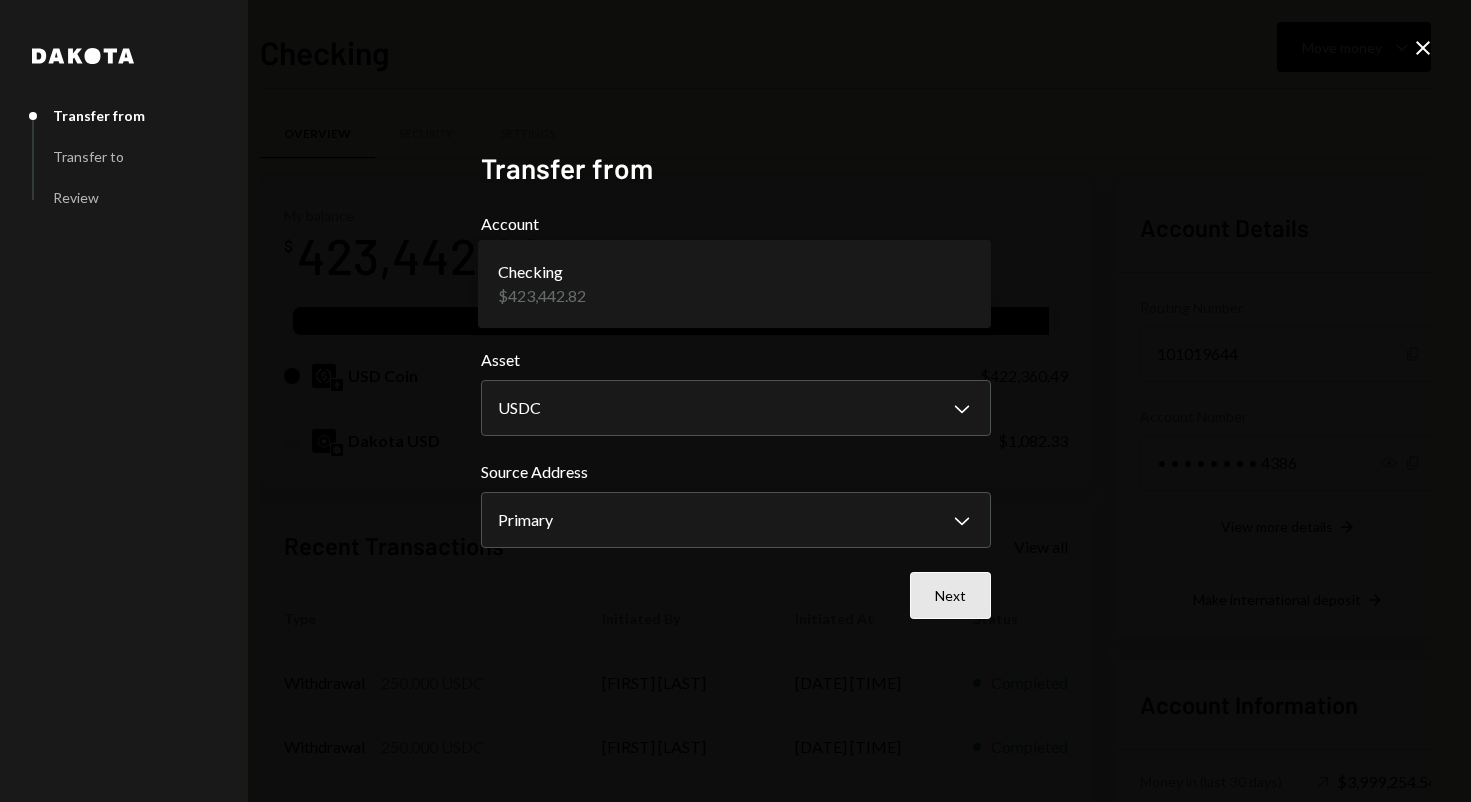 click on "Next" at bounding box center (950, 595) 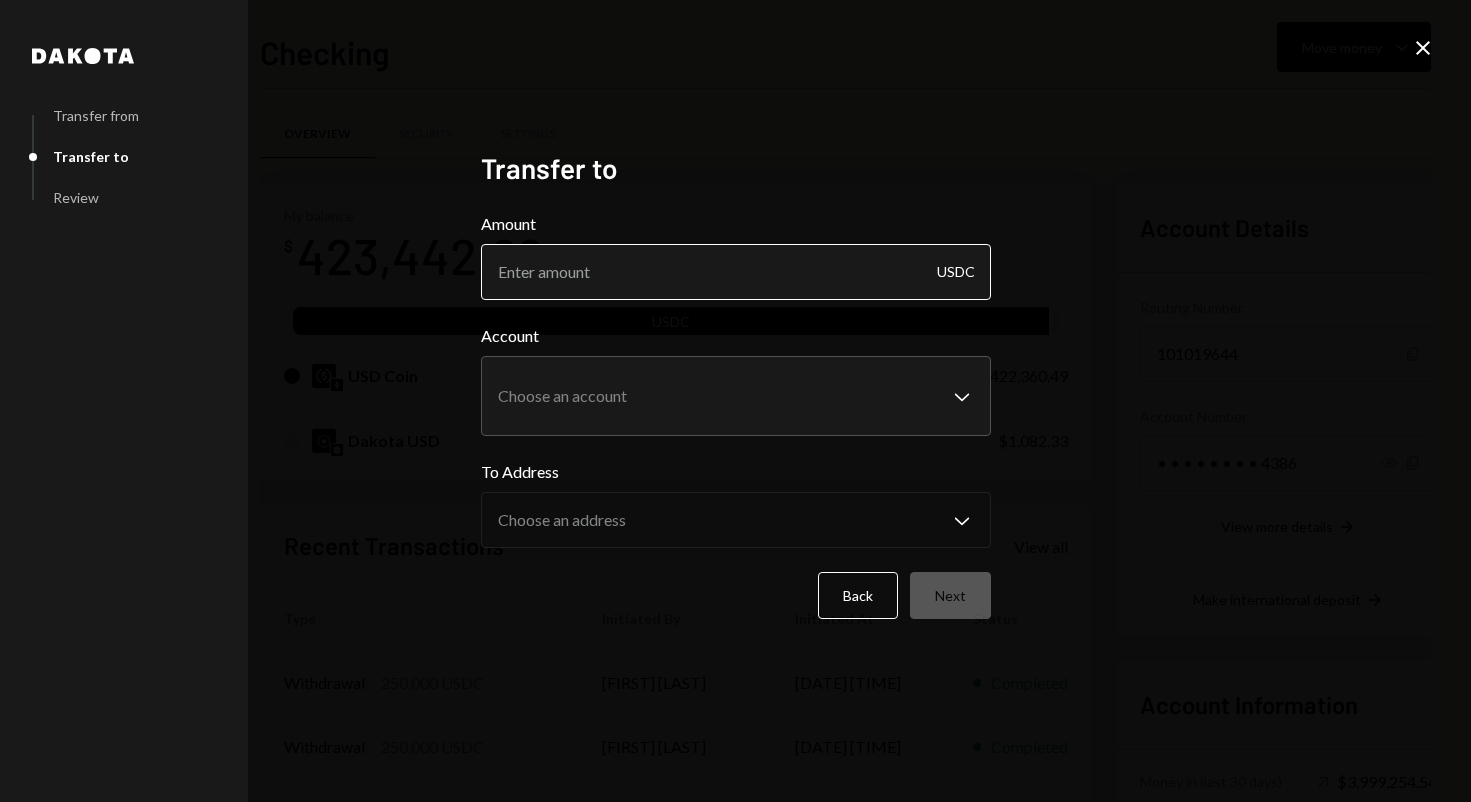 click on "Amount" at bounding box center [736, 272] 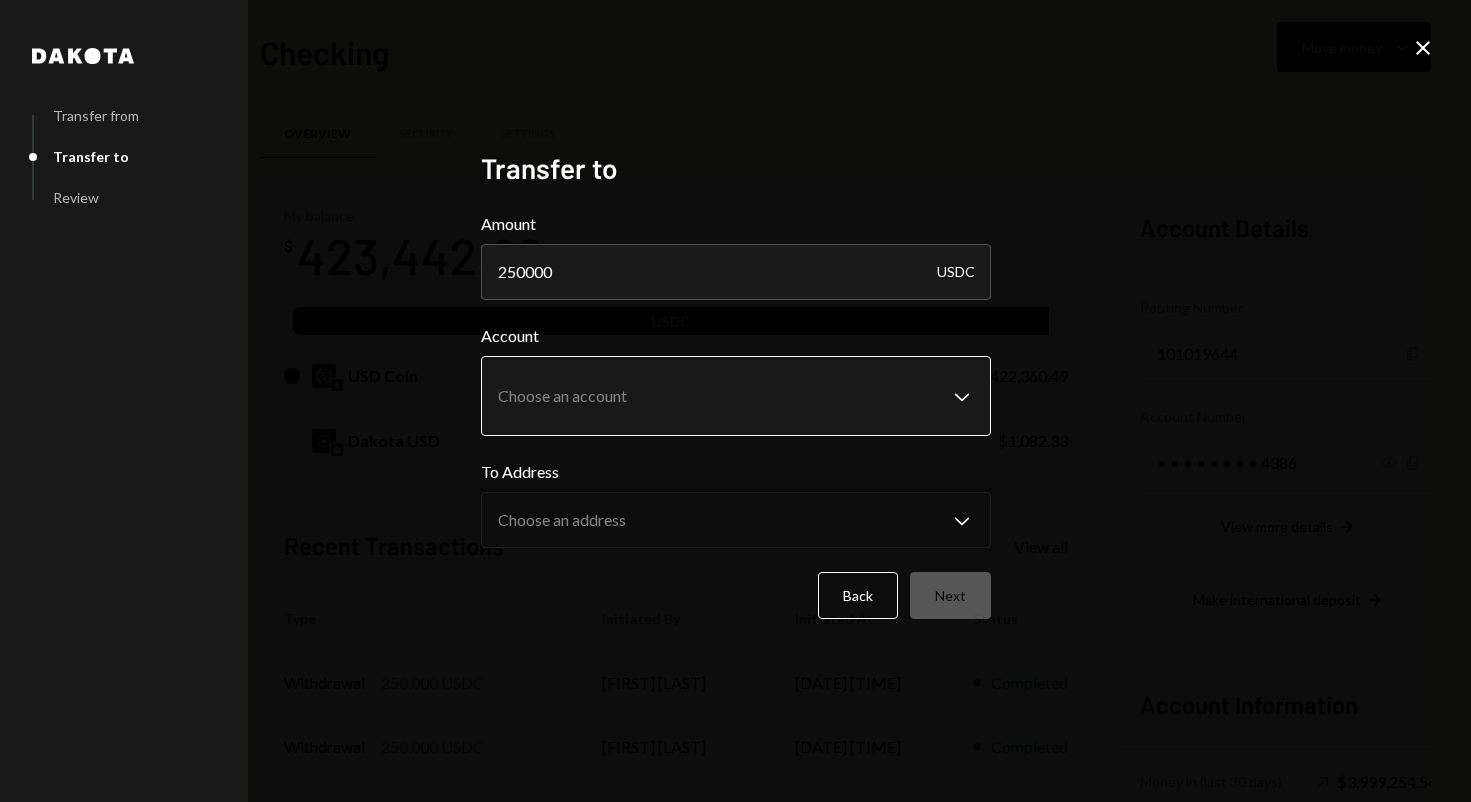 type on "250000" 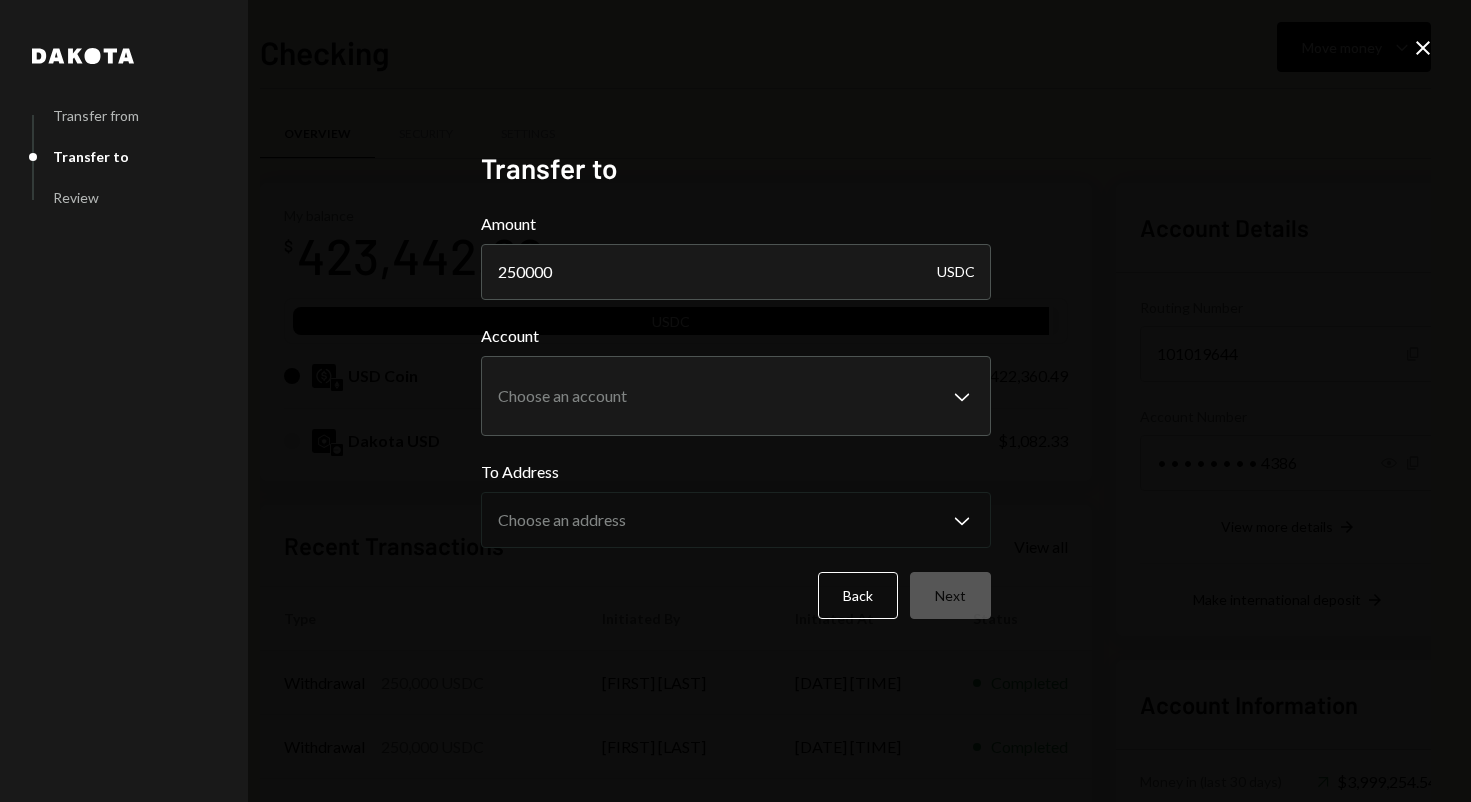 click on "**********" at bounding box center (735, 401) 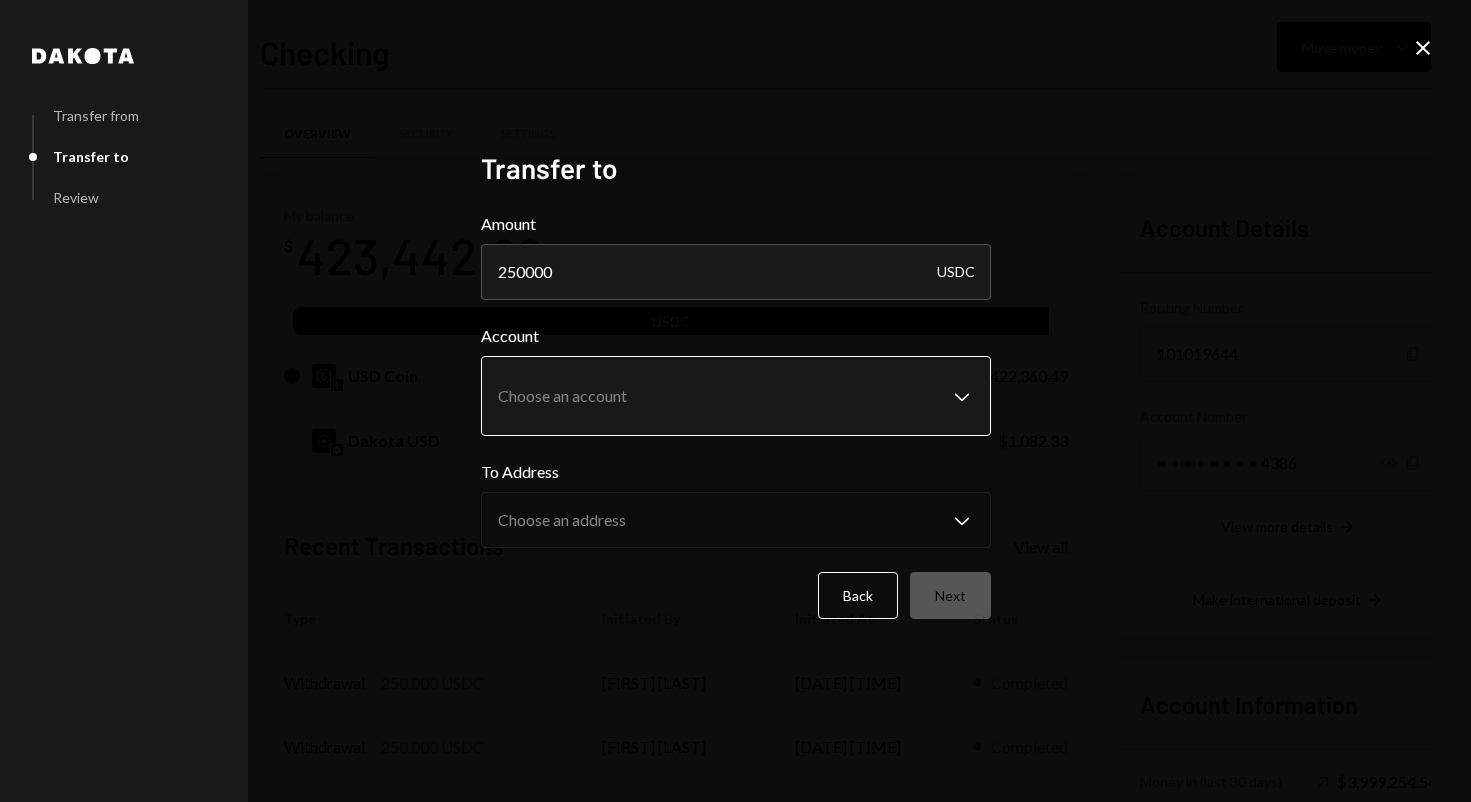 click on "B BABYLON FOUNDATI... Caret Down Home Home Inbox Inbox Activities Transactions Accounts Accounts Caret Down Checking $423,442.82 Savings $0.00 Treasury $0.00 Cards $0.00 Dollar Rewards User Recipients Team Team Checking Move money Caret Down Overview Security Settings My balance $ 423,442.82 USDC USD Coin $422,360.49 Dakota USD $1,082.33 Recent Transactions View all Type Initiated By Initiated At Status Withdrawal 250,000  USDC Taylor Navarro 08/06/25 9:10 AM Completed Withdrawal 250,000  USDC Taylor Navarro 08/06/25 9:06 AM Completed Withdrawal 250,000  USDC Taylor Navarro 08/06/25 9:05 AM Completed Deposit 999,750  USDC 0xA9D1...1d3E43 Copy 08/06/25 8:56 AM Completed Stablecoin Conversion $1,000,000.00 Taylor Navarro 08/06/25 8:45 AM Completed Account Details Routing Number 101019644 Copy Account Number • • • • • • • •  4386 Show Copy View more details Right Arrow Make international deposit Right Arrow Account Information Money in (last 30 days) Up Right Arrow $3,999,254.54 Down Right Arrow" at bounding box center [735, 401] 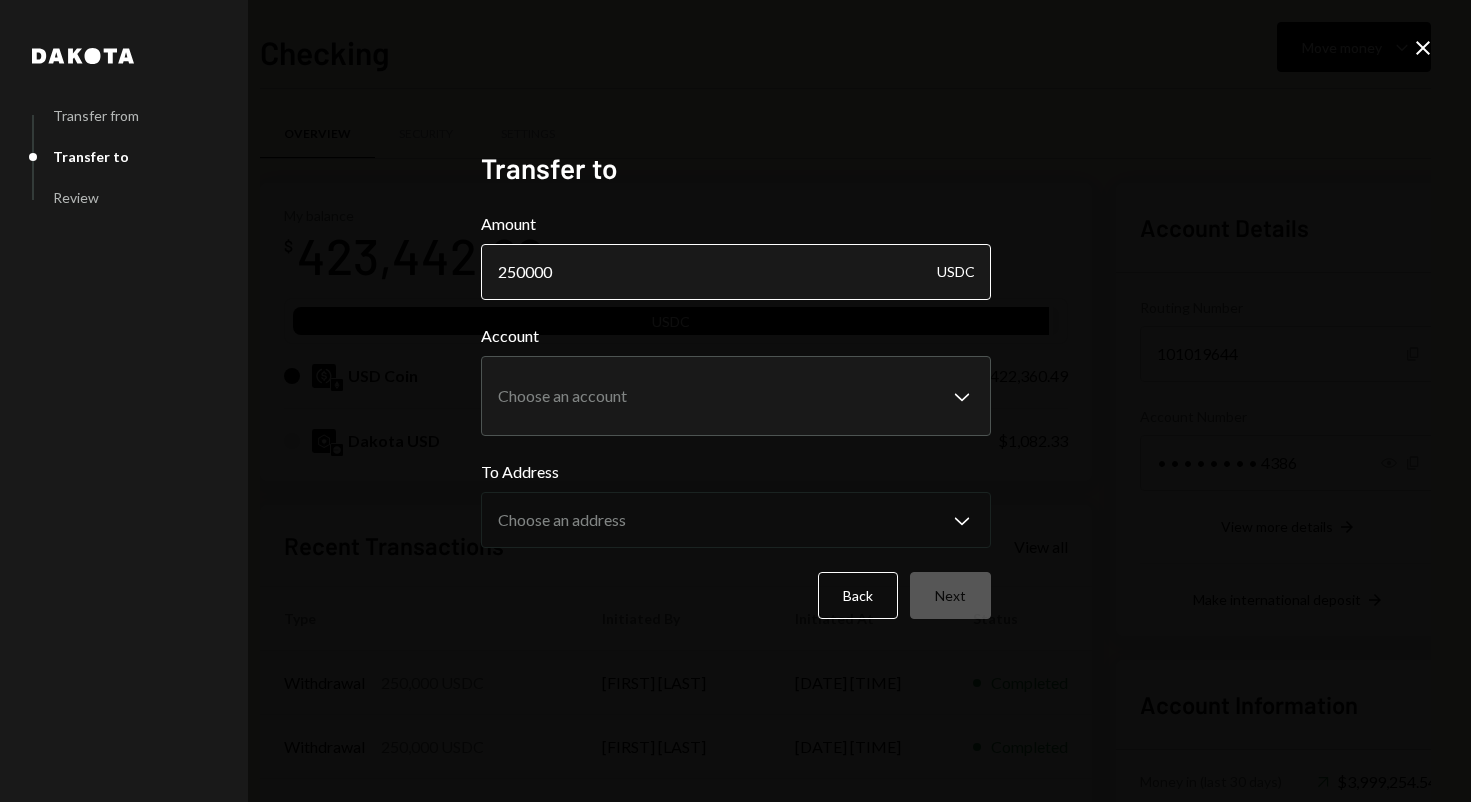 click on "250000" at bounding box center [736, 272] 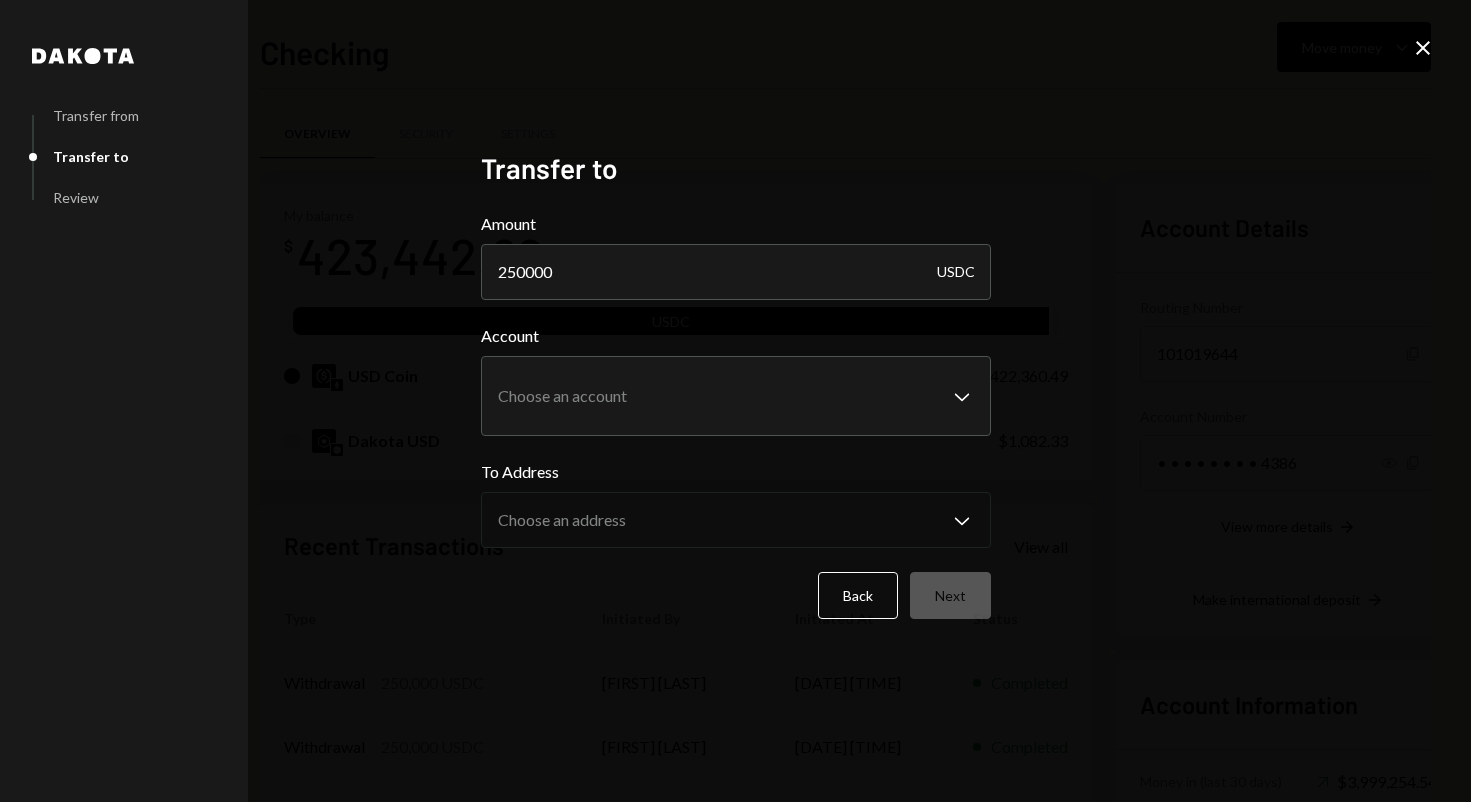 click on "Close" 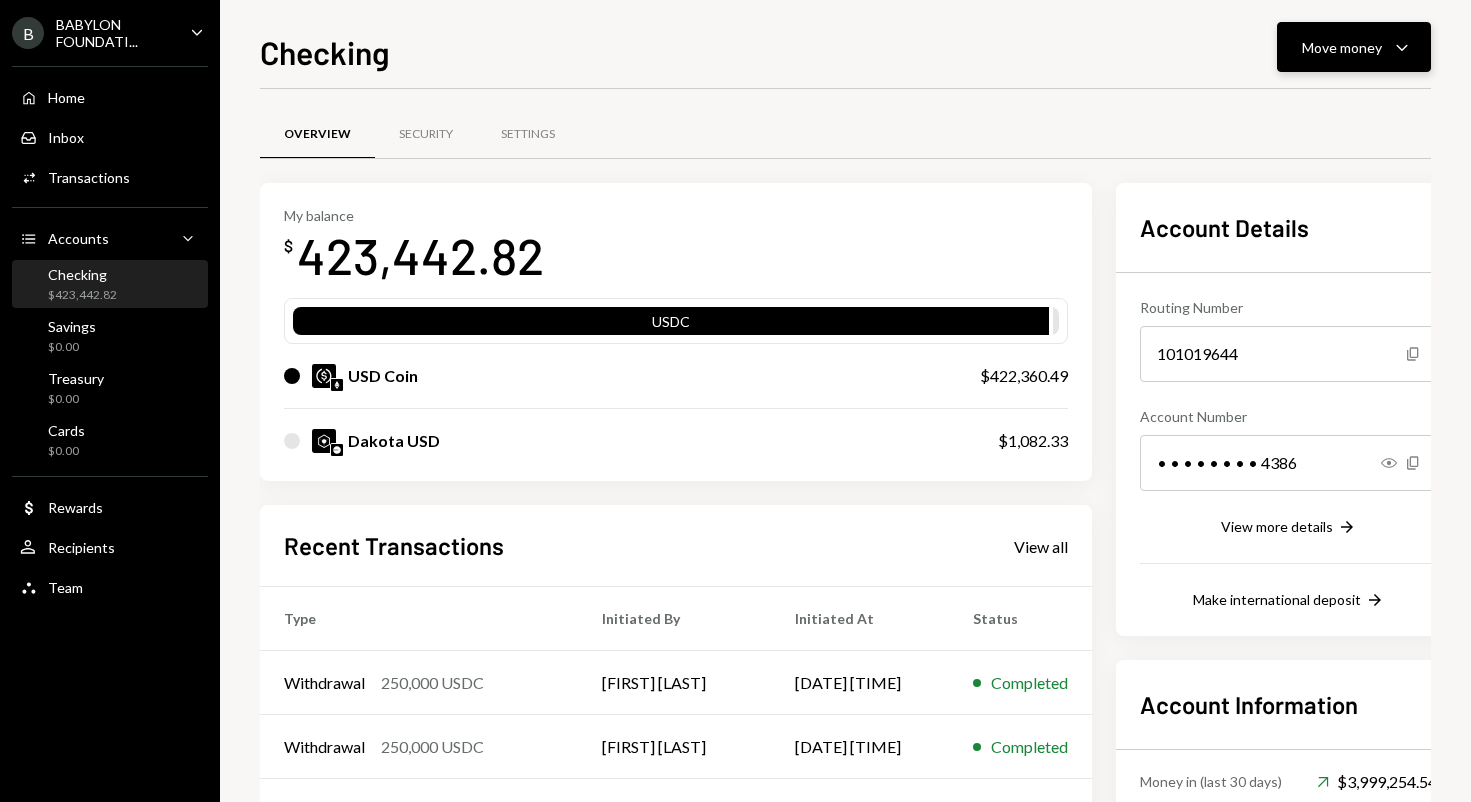click on "Move money Caret Down" at bounding box center [1354, 47] 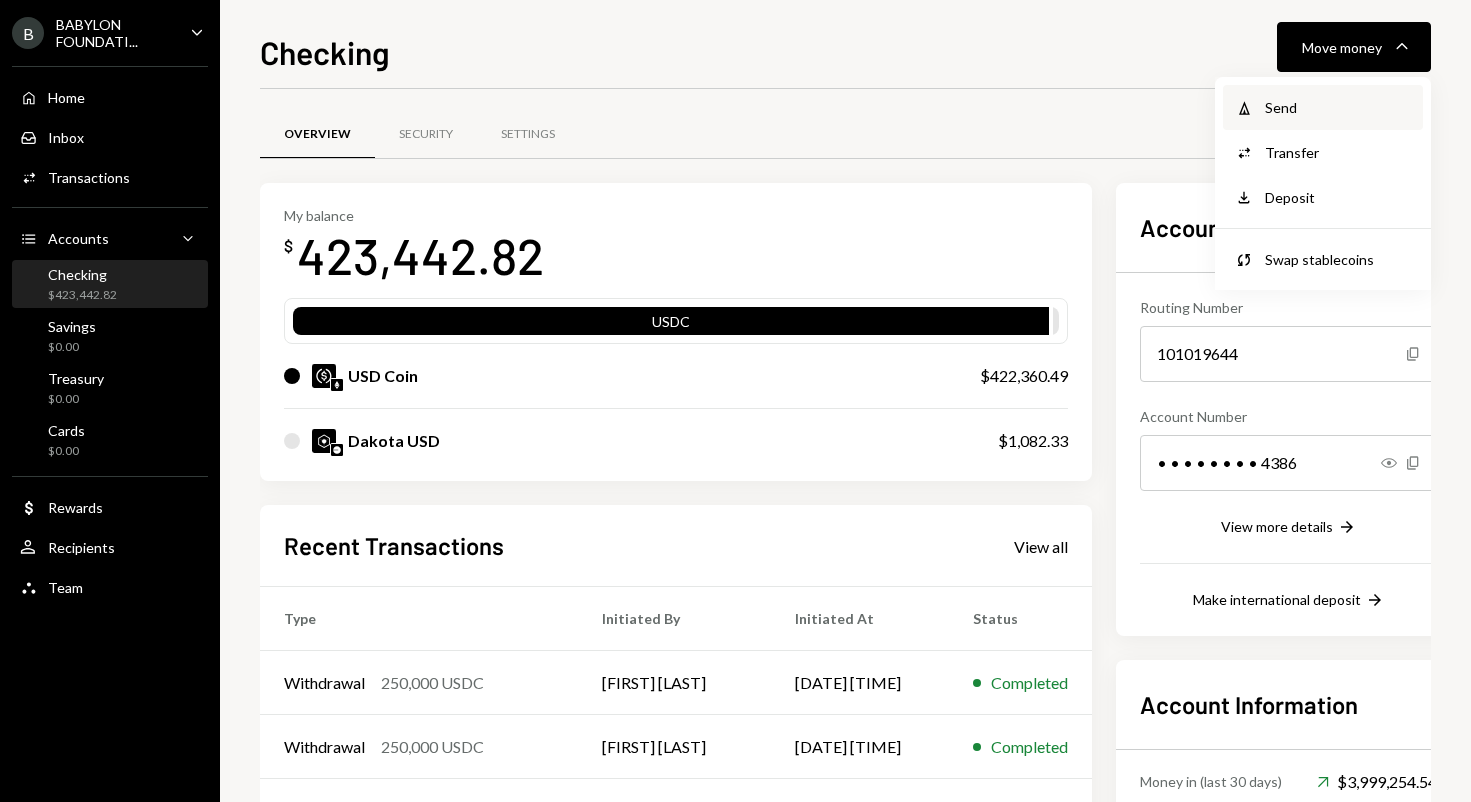 click on "Send" at bounding box center (1338, 107) 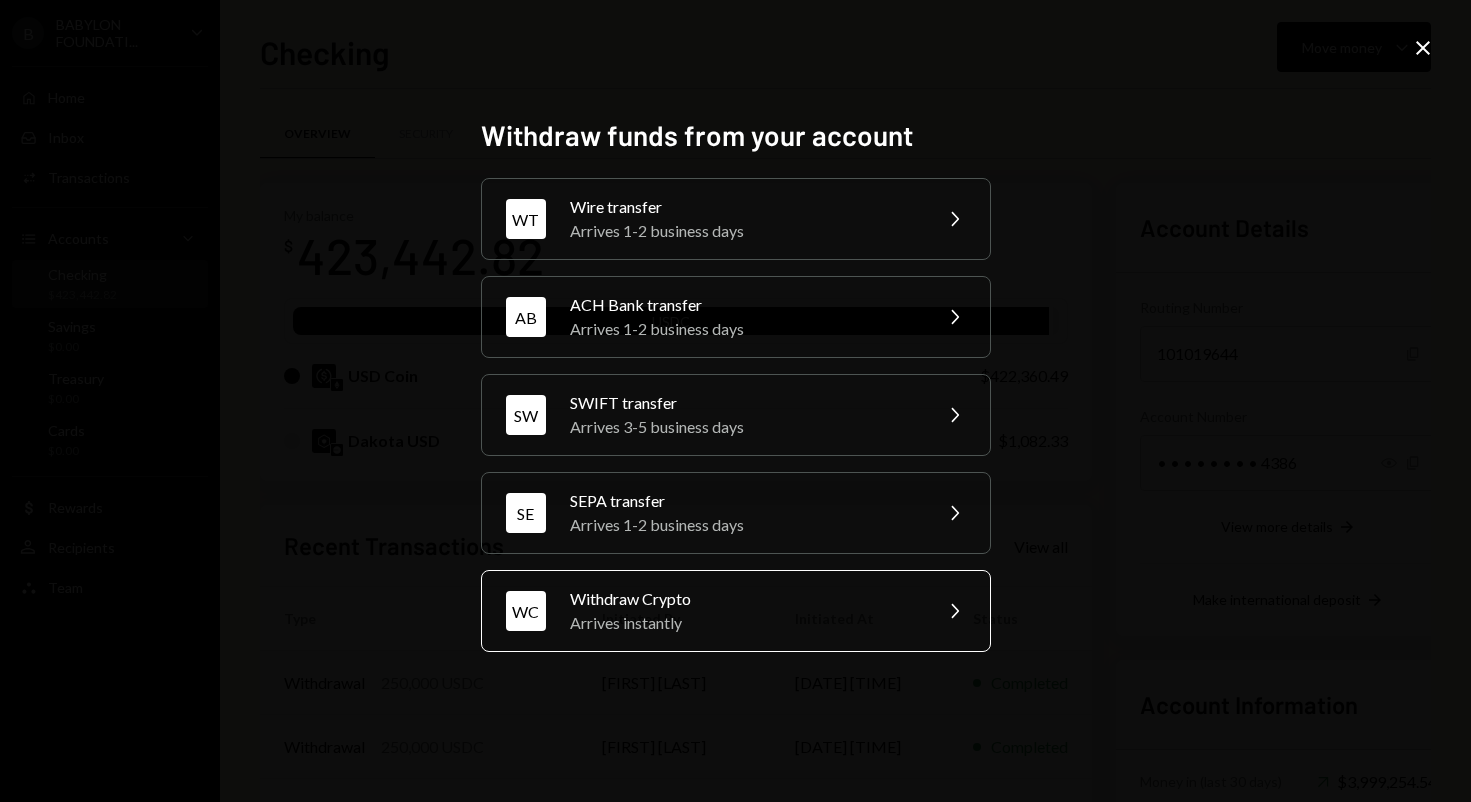 click on "Arrives instantly" at bounding box center (744, 623) 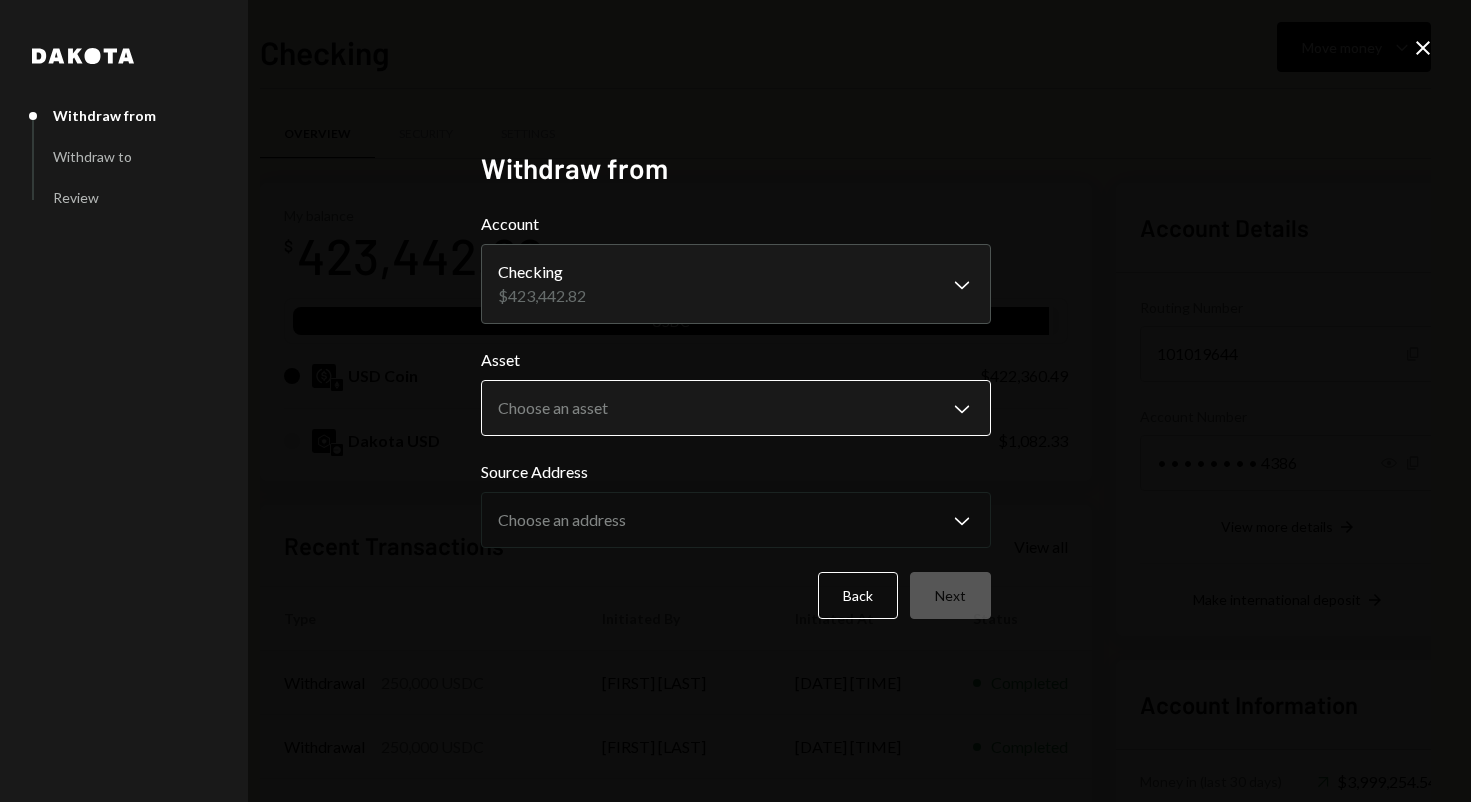 click on "B BABYLON FOUNDATI... Caret Down Home Home Inbox Inbox Activities Transactions Accounts Accounts Caret Down Checking $423,442.82 Savings $0.00 Treasury $0.00 Cards $0.00 Dollar Rewards User Recipients Team Team Checking Move money Caret Down Overview Security Settings My balance $ 423,442.82 USDC USD Coin $422,360.49 Dakota USD $1,082.33 Recent Transactions View all Type Initiated By Initiated At Status Withdrawal 250,000  USDC Taylor Navarro 08/06/25 9:10 AM Completed Withdrawal 250,000  USDC Taylor Navarro 08/06/25 9:06 AM Completed Withdrawal 250,000  USDC Taylor Navarro 08/06/25 9:05 AM Completed Deposit 999,750  USDC 0xA9D1...1d3E43 Copy 08/06/25 8:56 AM Completed Stablecoin Conversion $1,000,000.00 Taylor Navarro 08/06/25 8:45 AM Completed Account Details Routing Number 101019644 Copy Account Number • • • • • • • •  4386 Show Copy View more details Right Arrow Make international deposit Right Arrow Account Information Money in (last 30 days) Up Right Arrow $3,999,254.54 Down Right Arrow" at bounding box center [735, 401] 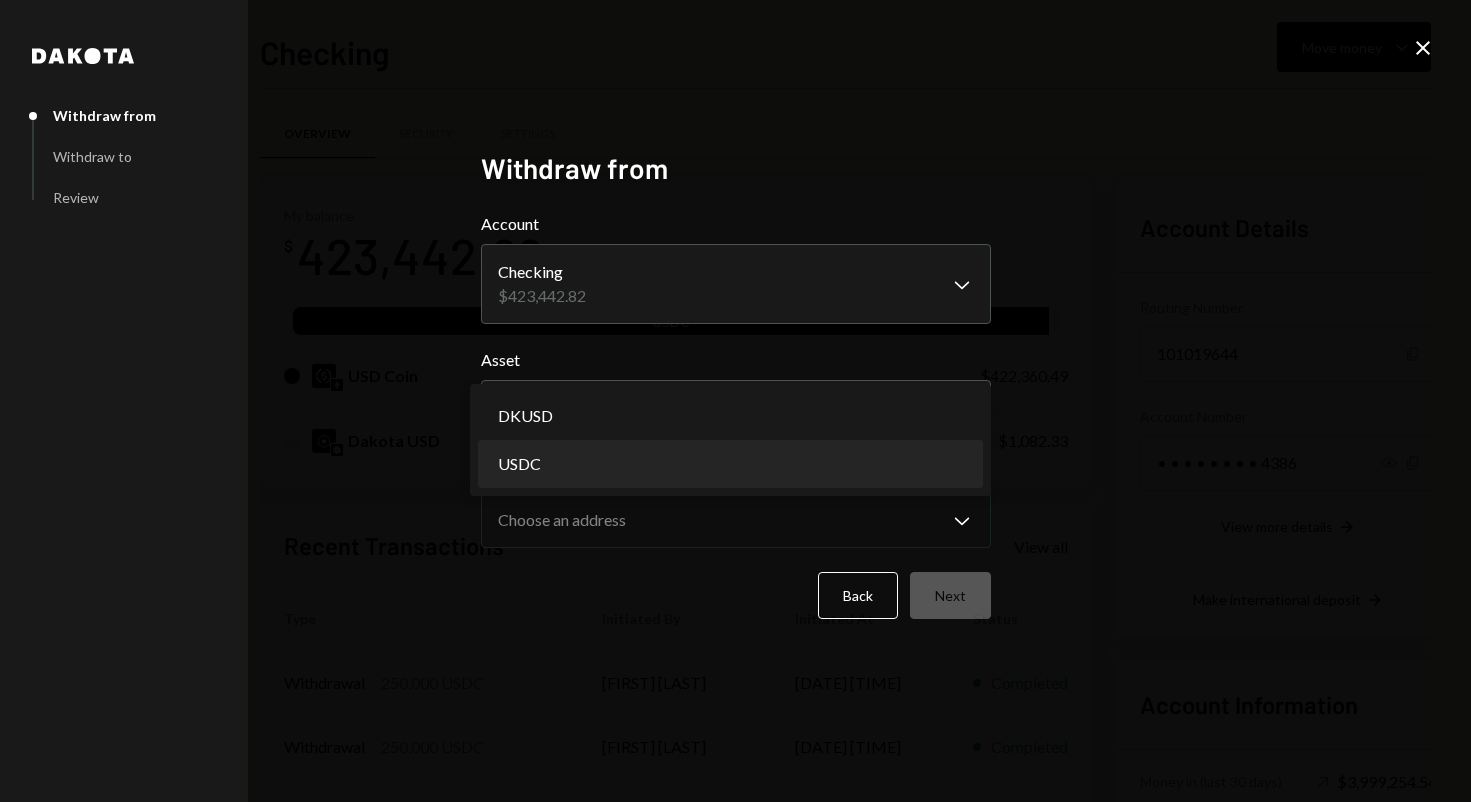 select on "****" 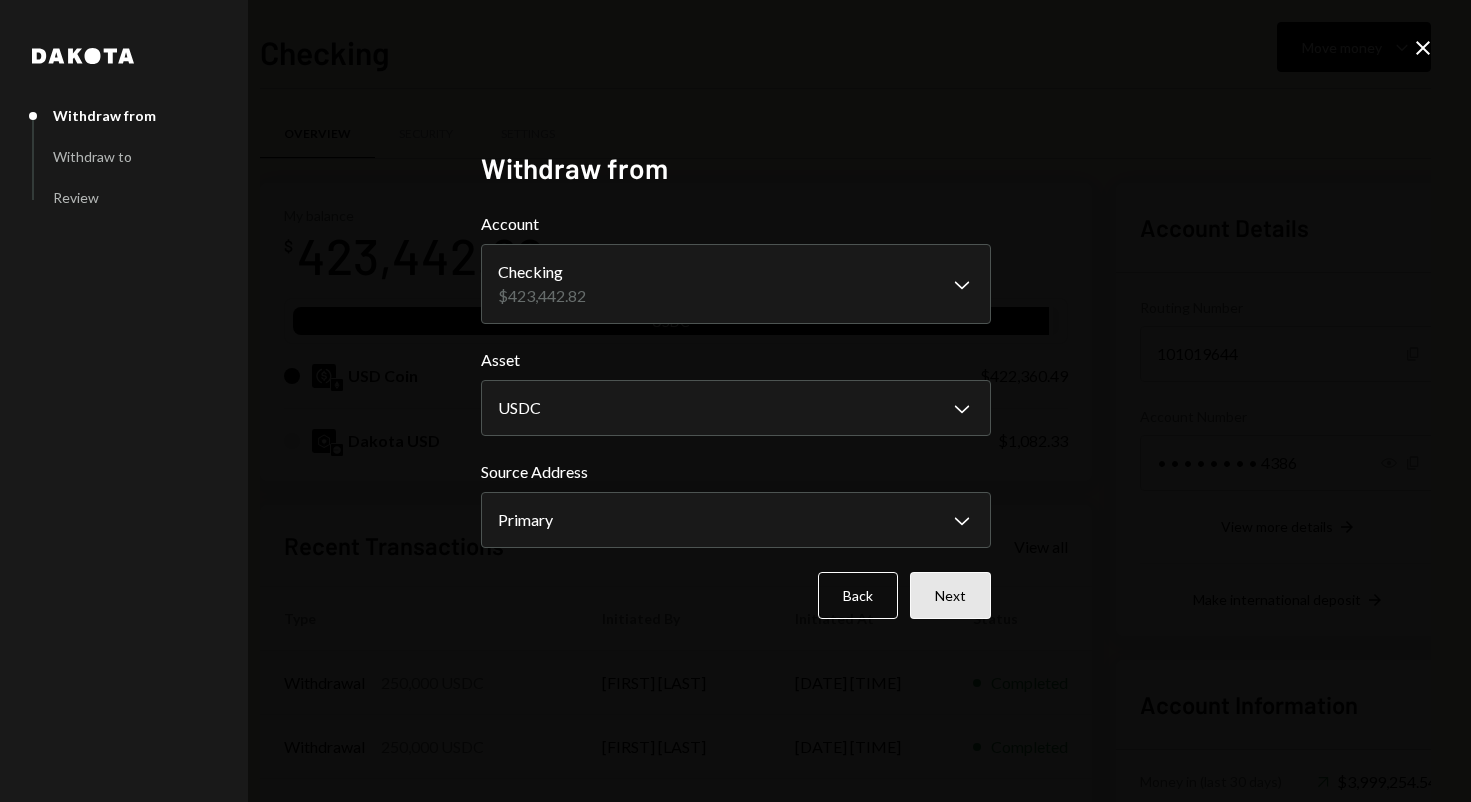 click on "Next" at bounding box center [950, 595] 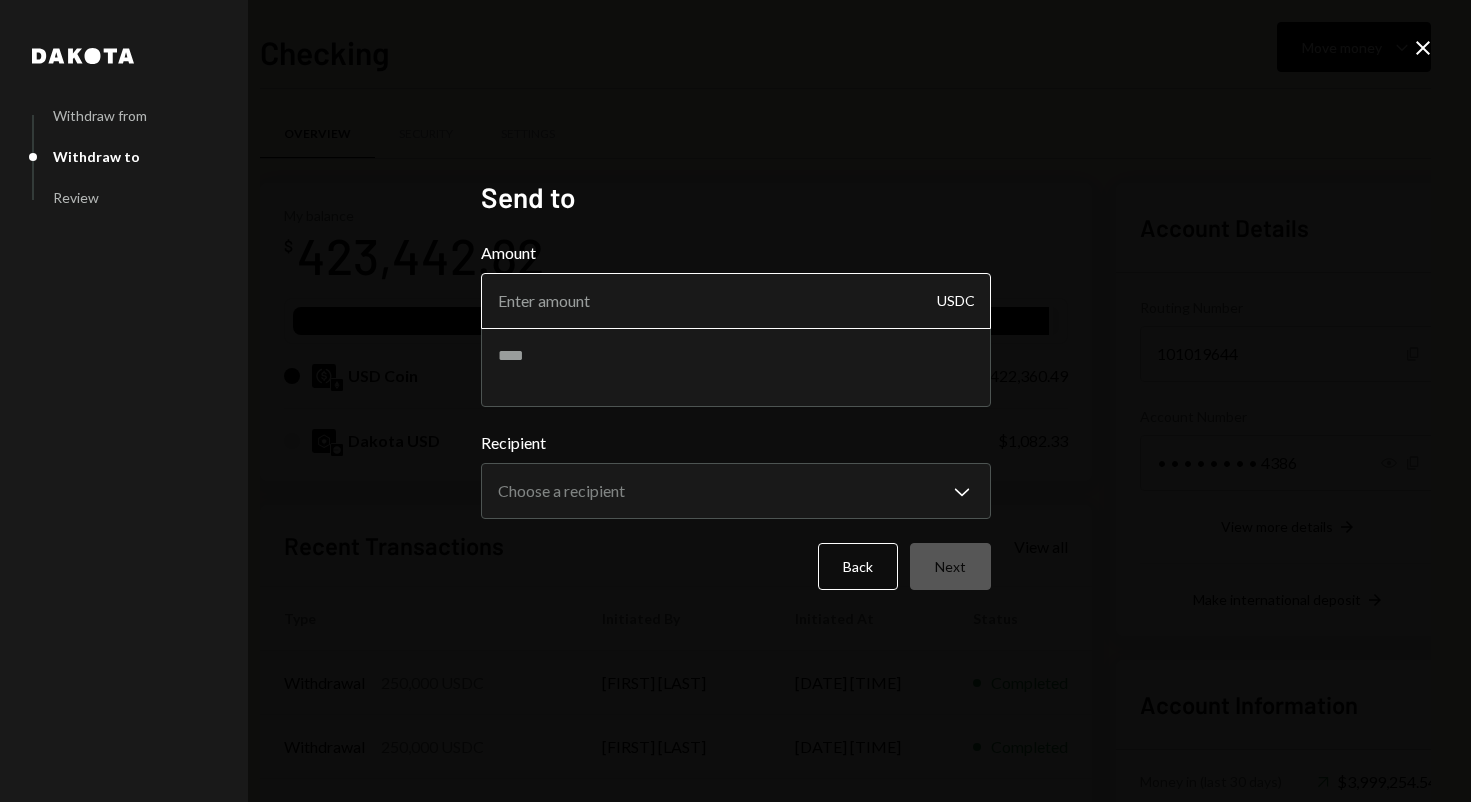 click on "Amount" at bounding box center [736, 301] 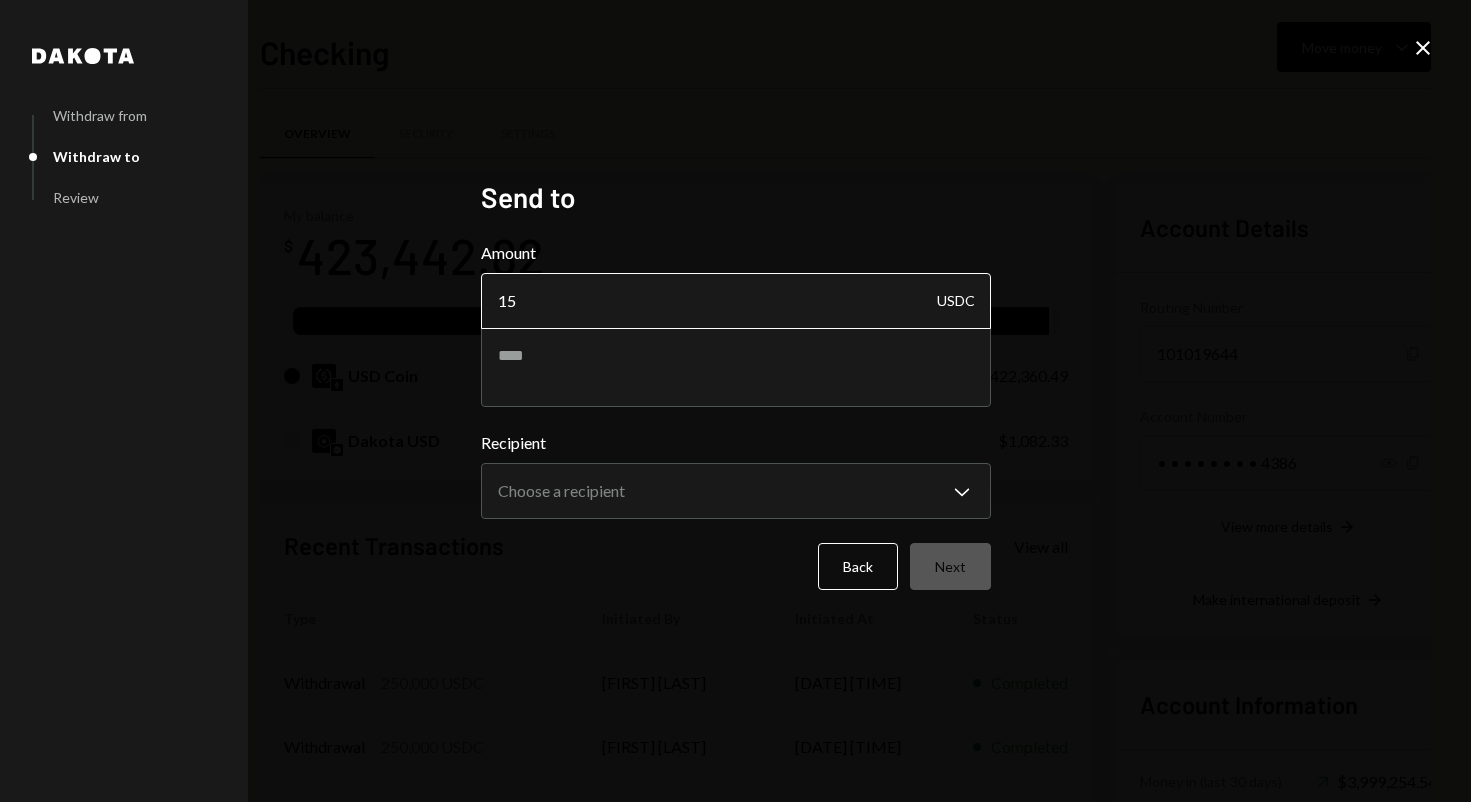 type on "1" 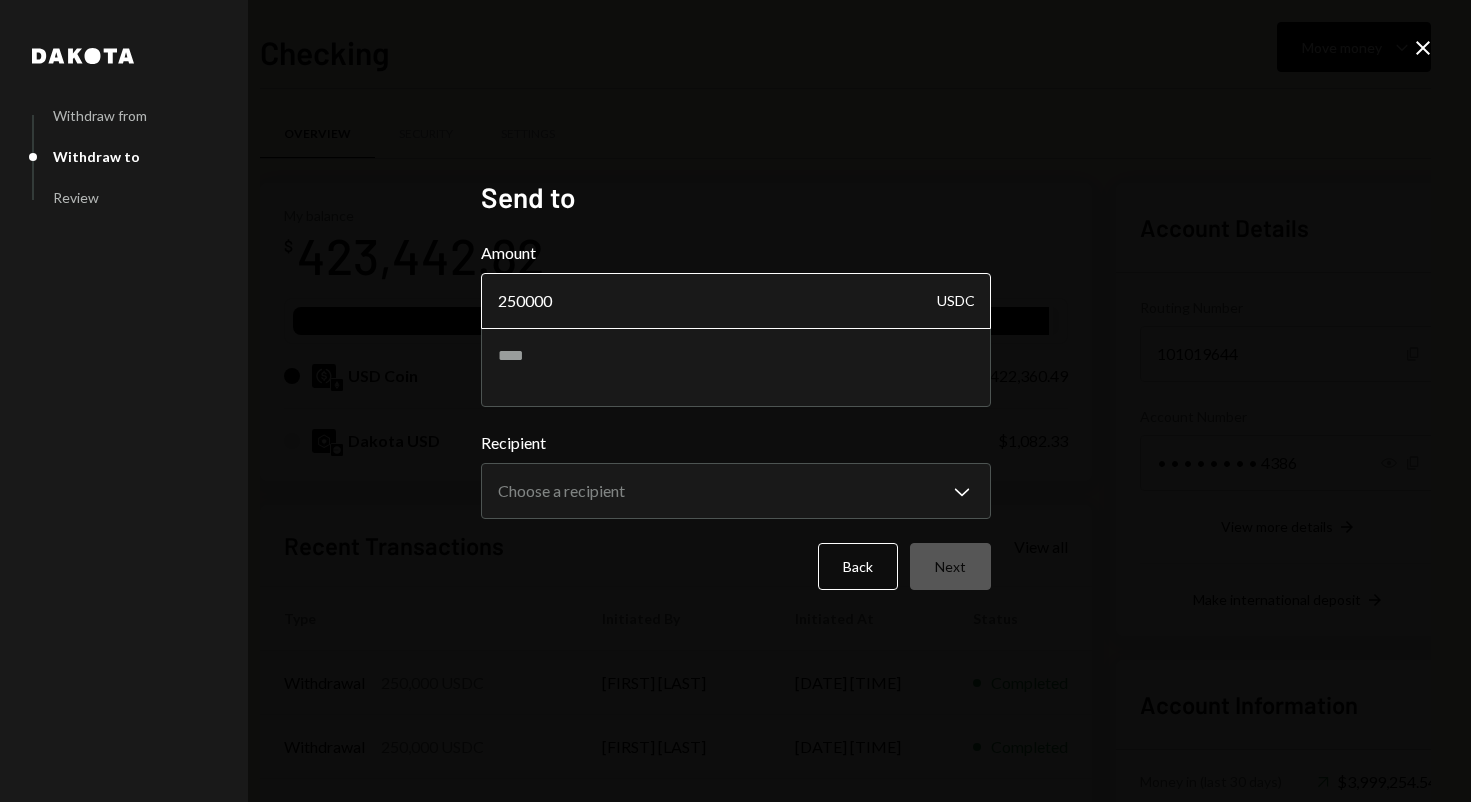 click on "250000" at bounding box center (736, 301) 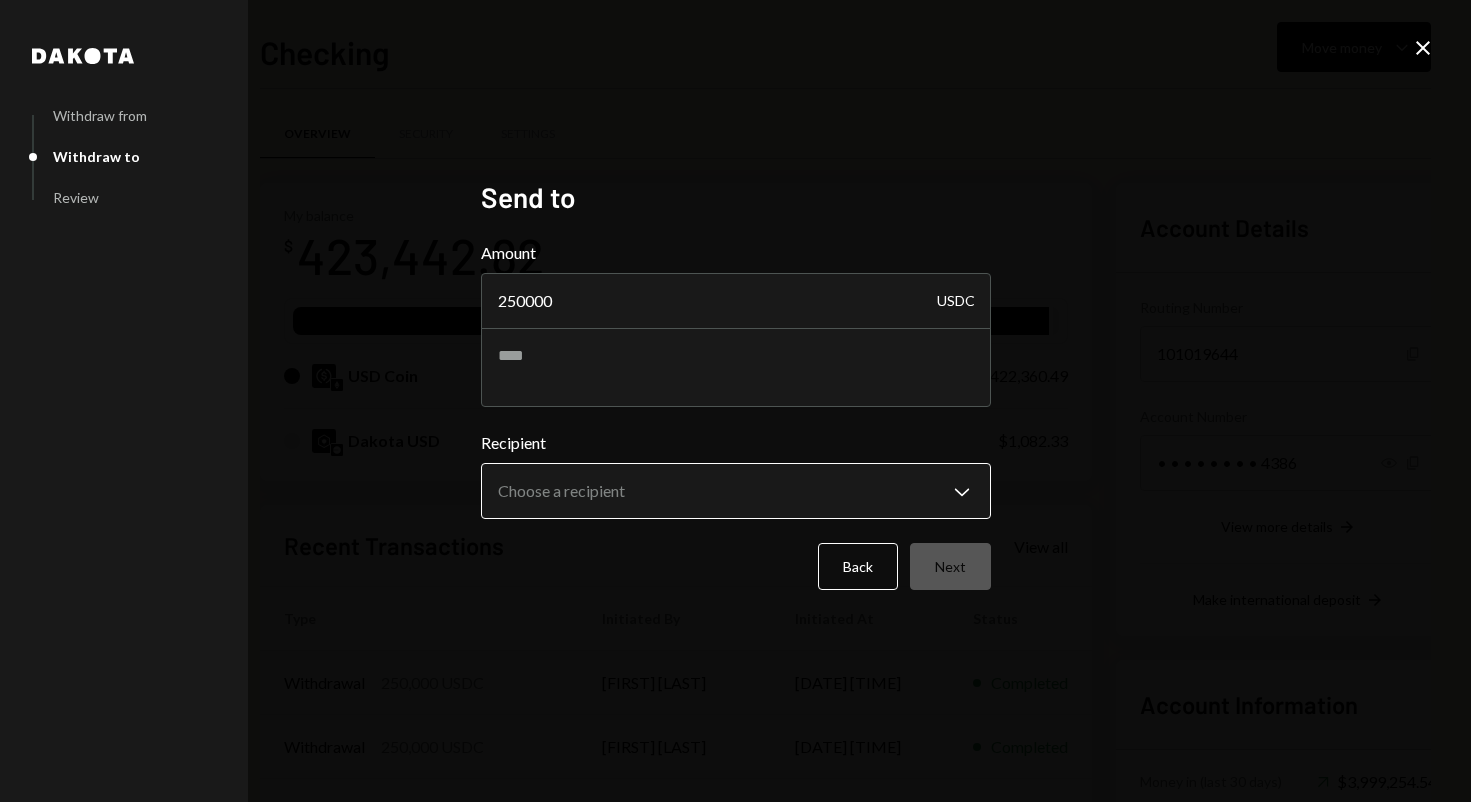 type on "250000" 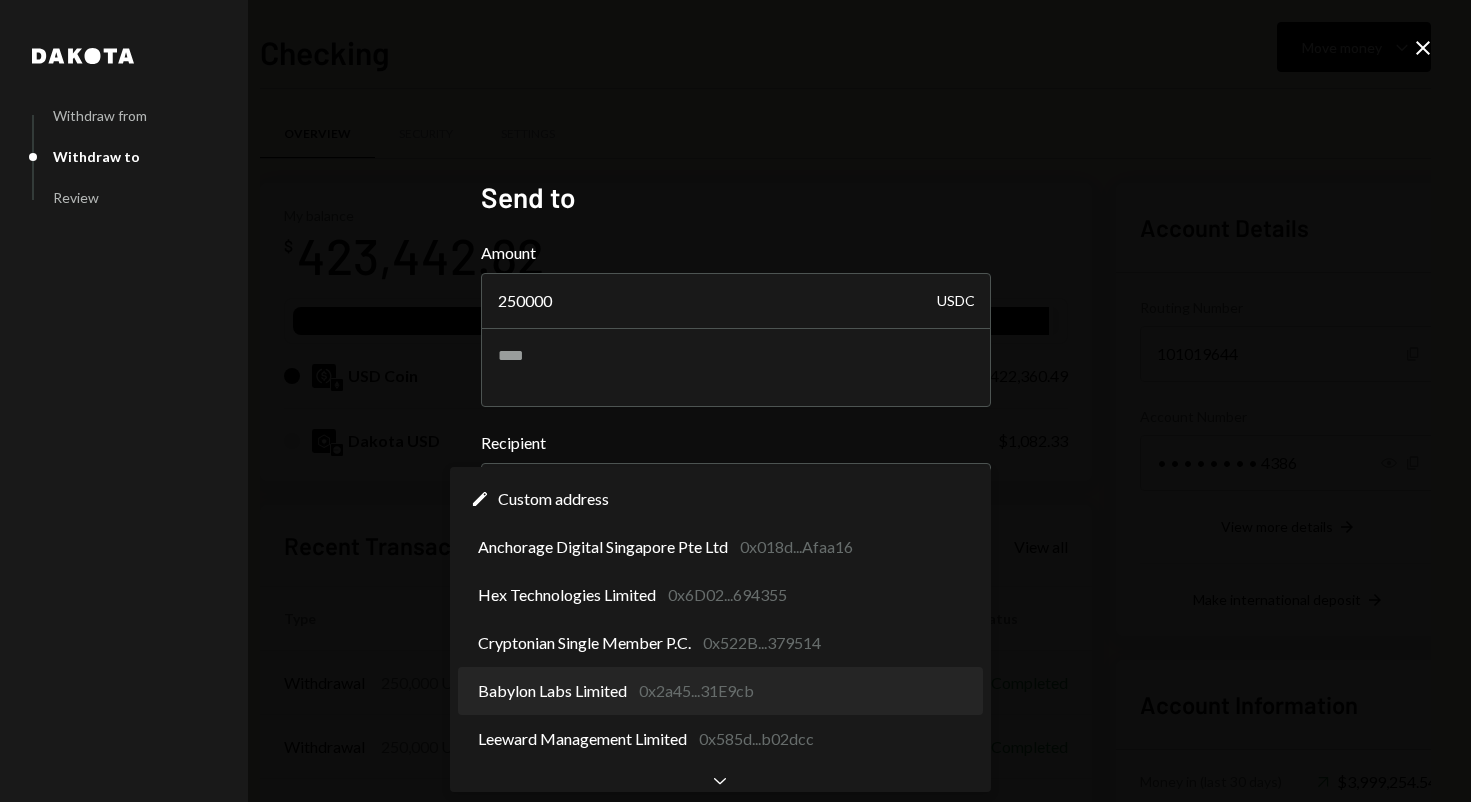 select on "**********" 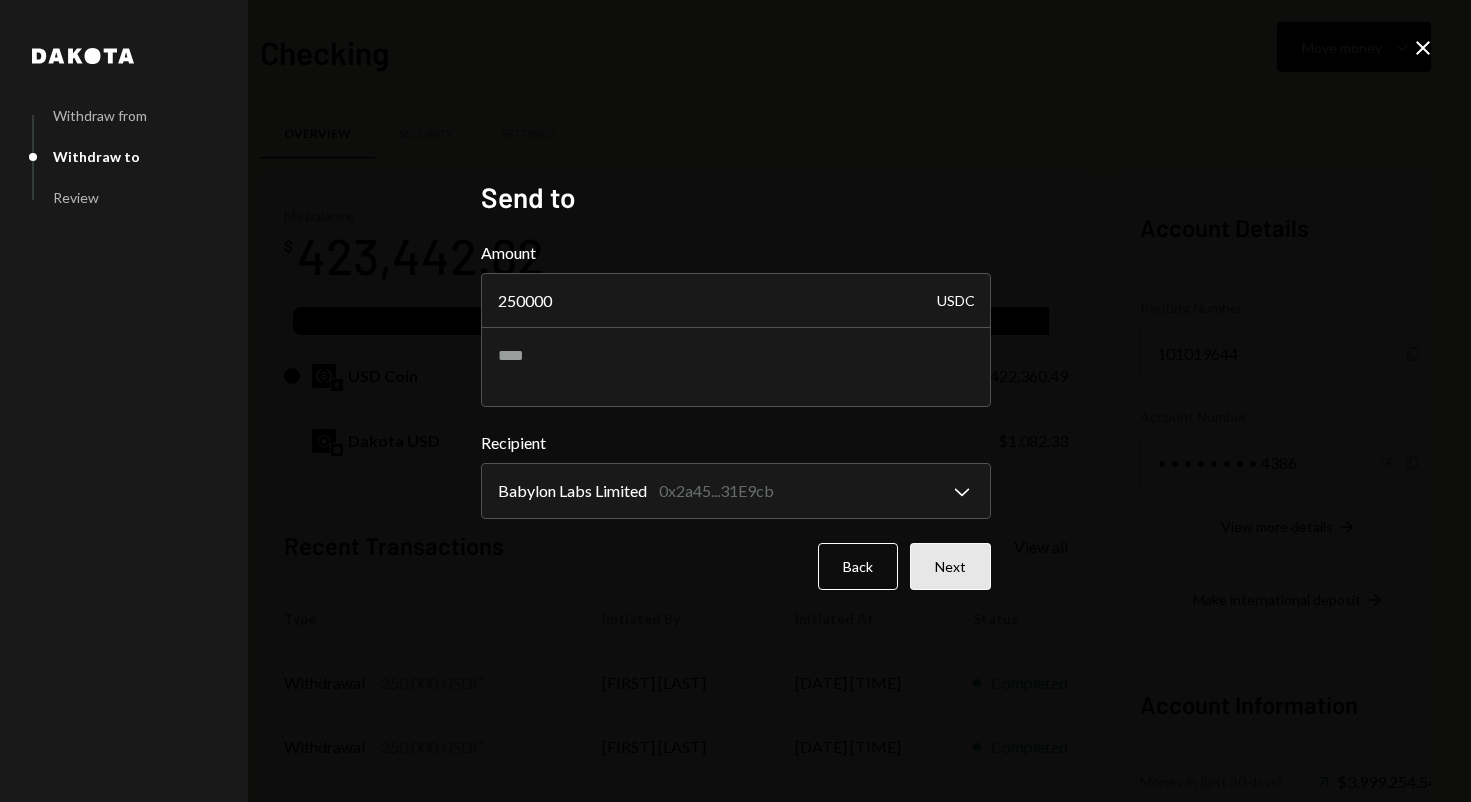 click on "Next" at bounding box center [950, 566] 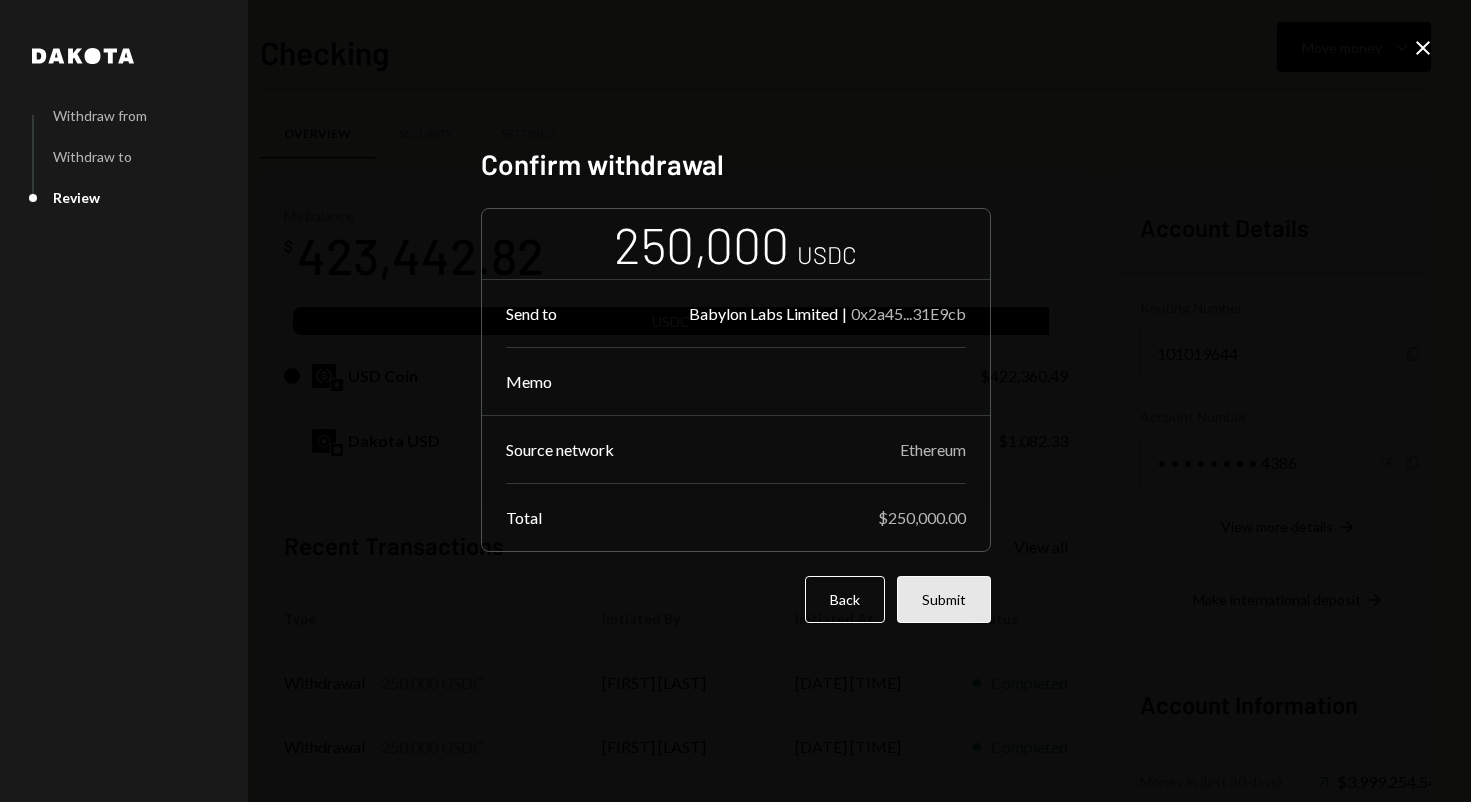 click on "Submit" at bounding box center [944, 599] 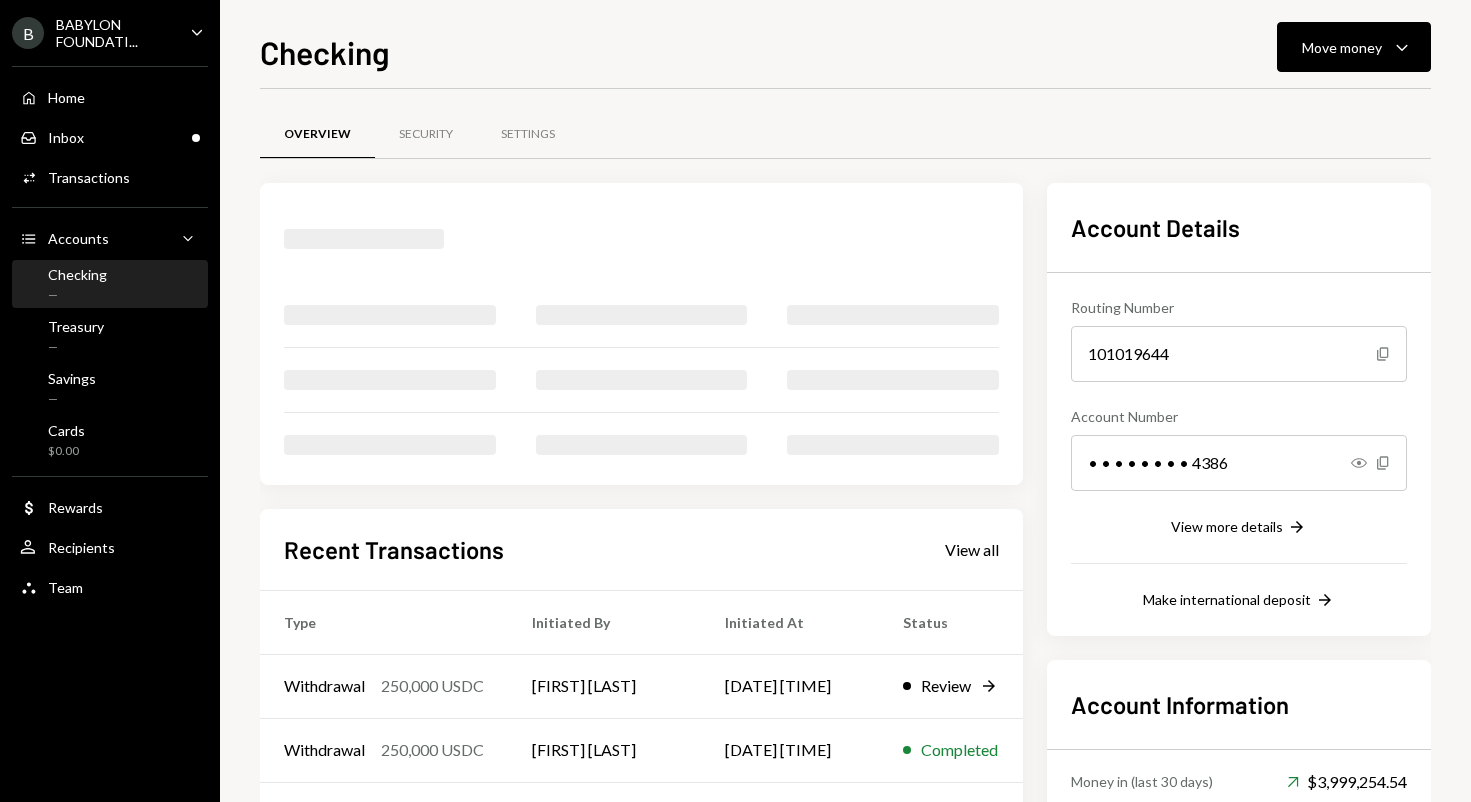 scroll, scrollTop: 0, scrollLeft: 0, axis: both 